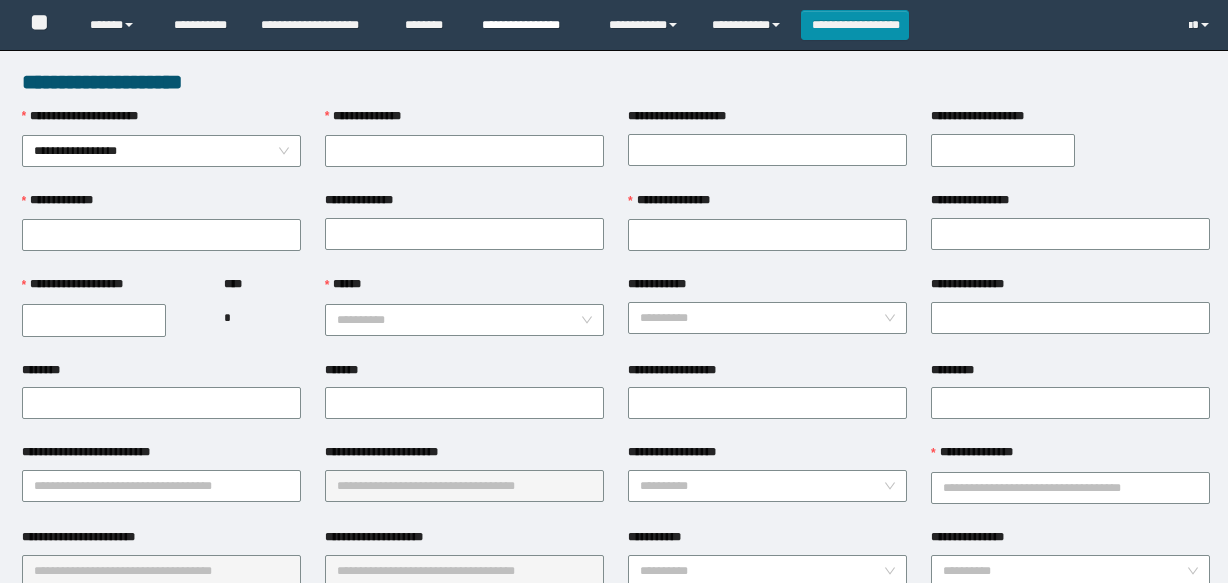 scroll, scrollTop: 545, scrollLeft: 0, axis: vertical 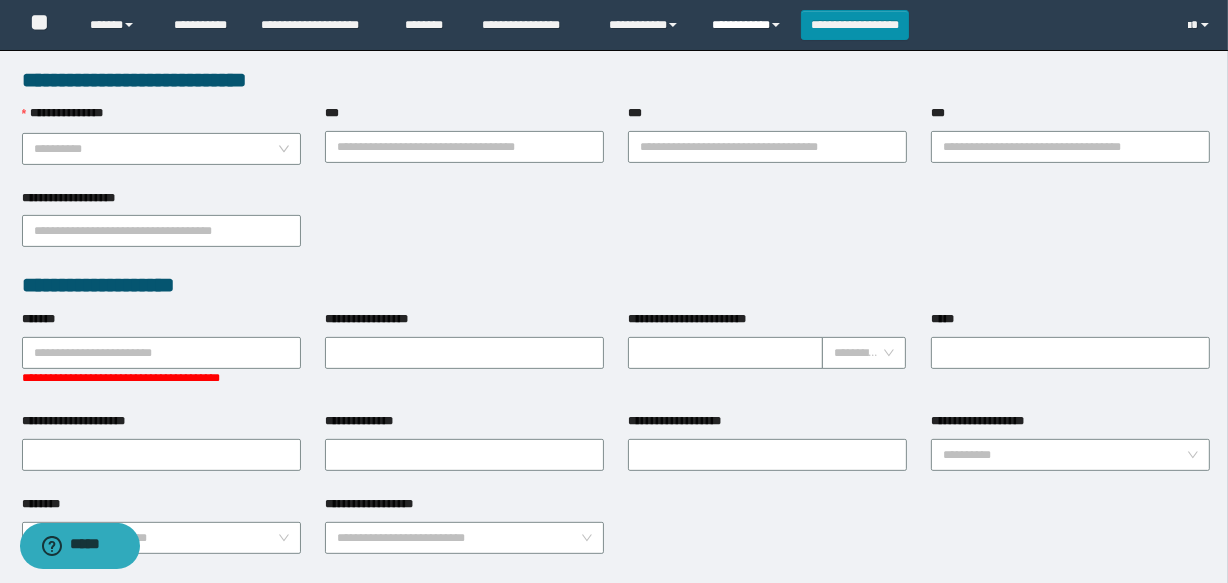 click on "**********" at bounding box center (749, 25) 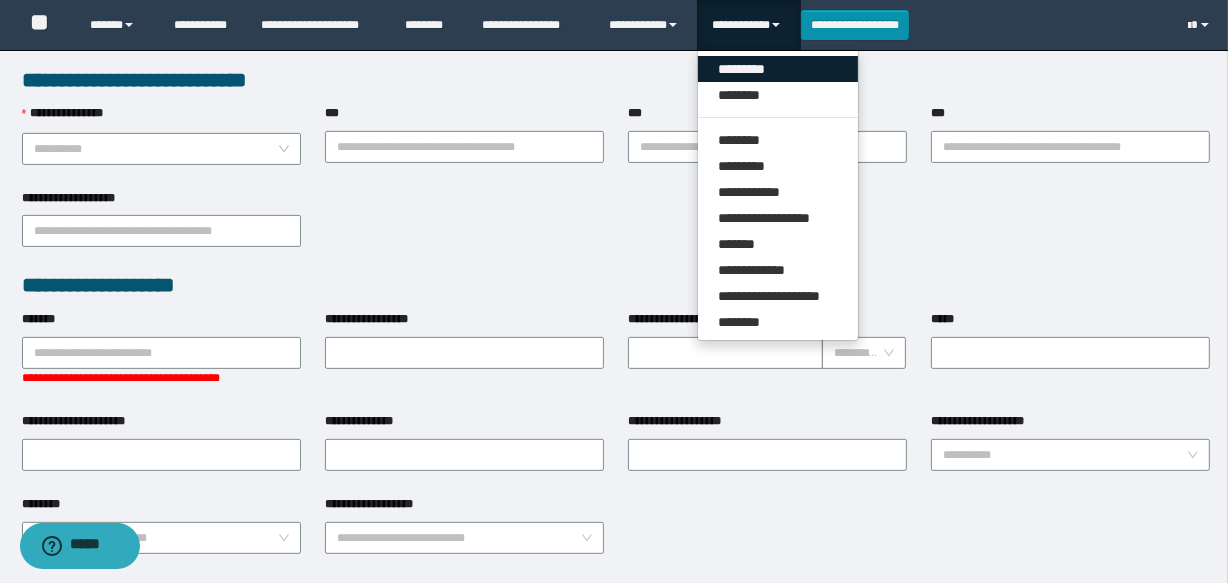 click on "*********" at bounding box center (778, 69) 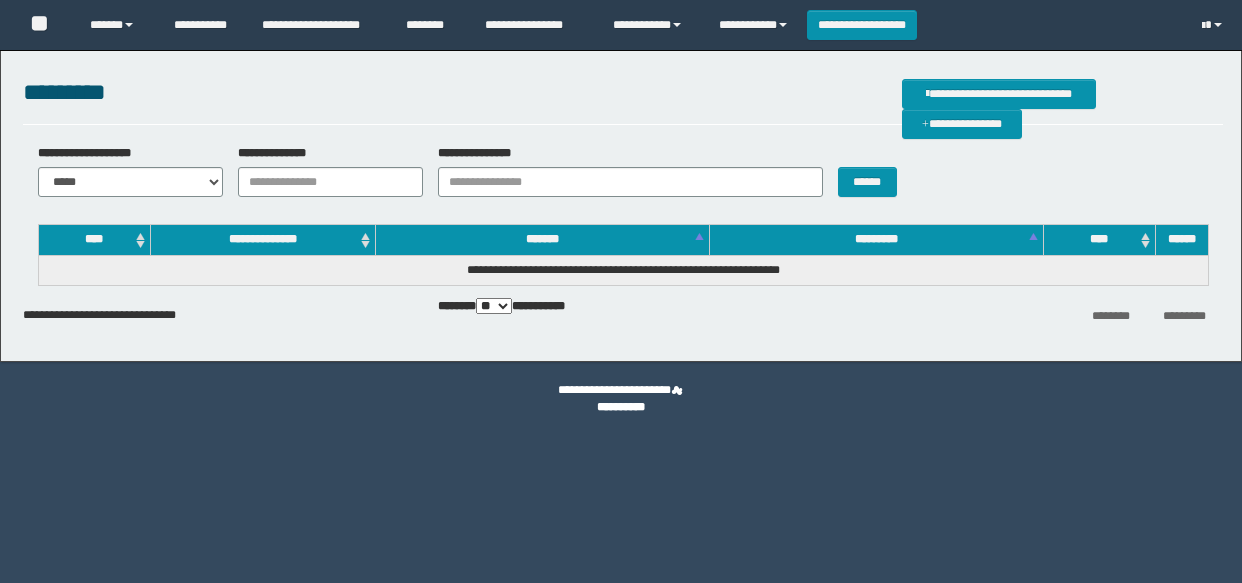 scroll, scrollTop: 0, scrollLeft: 0, axis: both 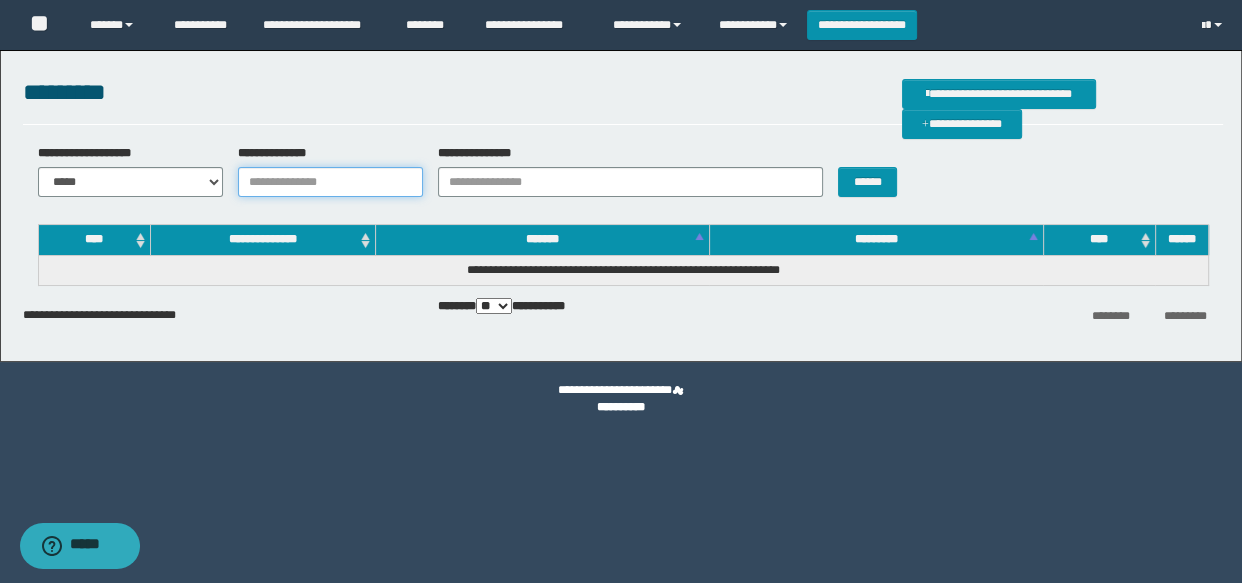 click on "**********" at bounding box center (330, 182) 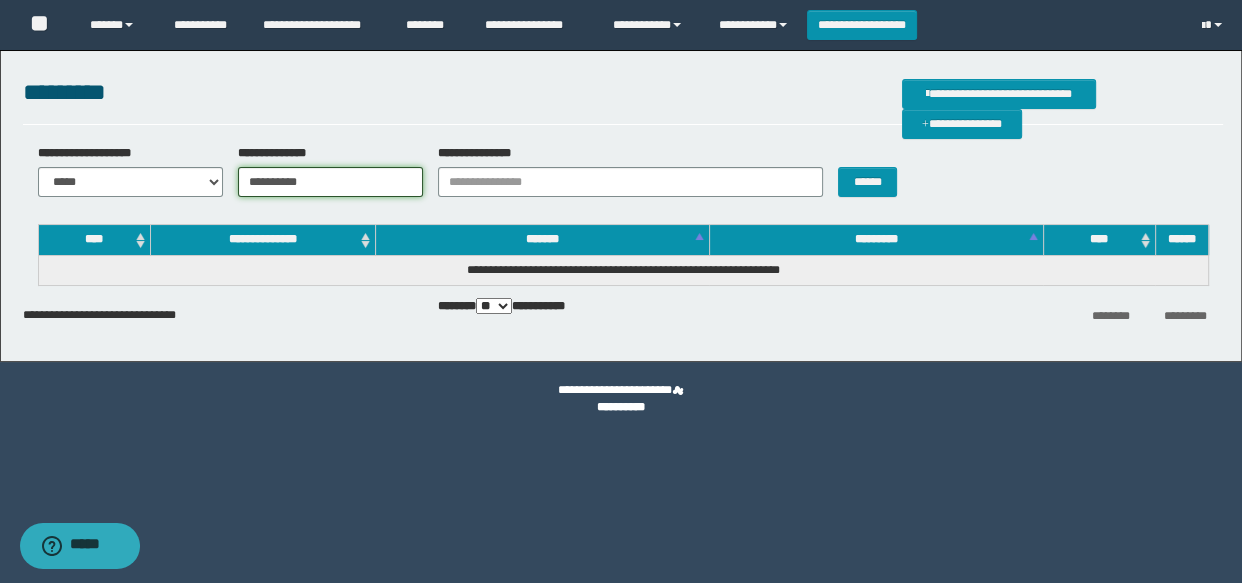 type on "**********" 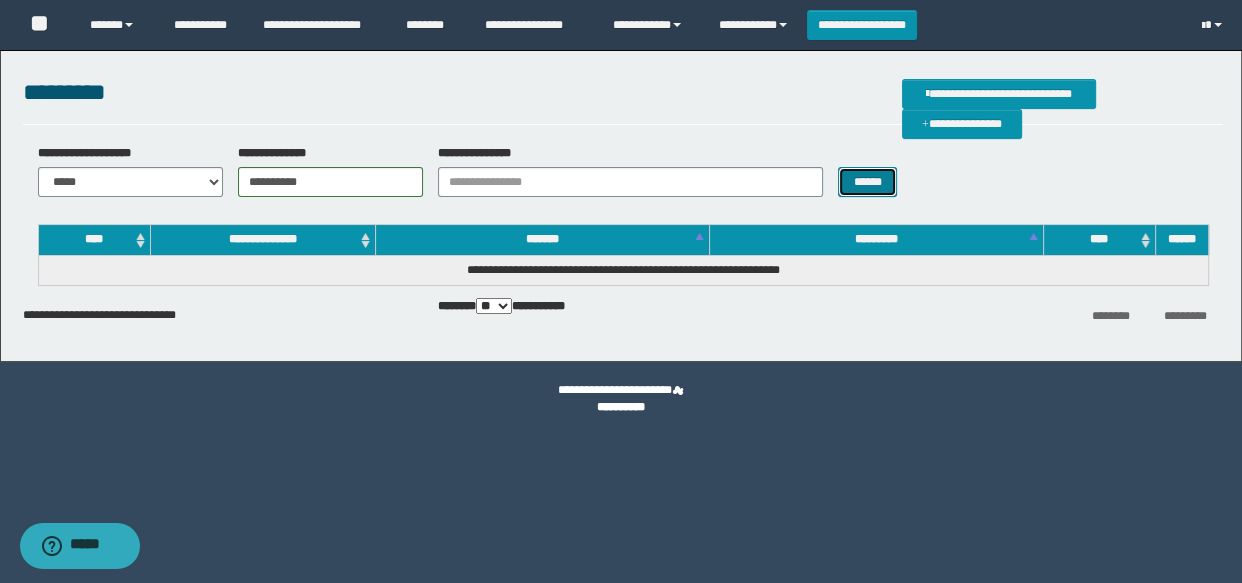 click on "******" at bounding box center [867, 182] 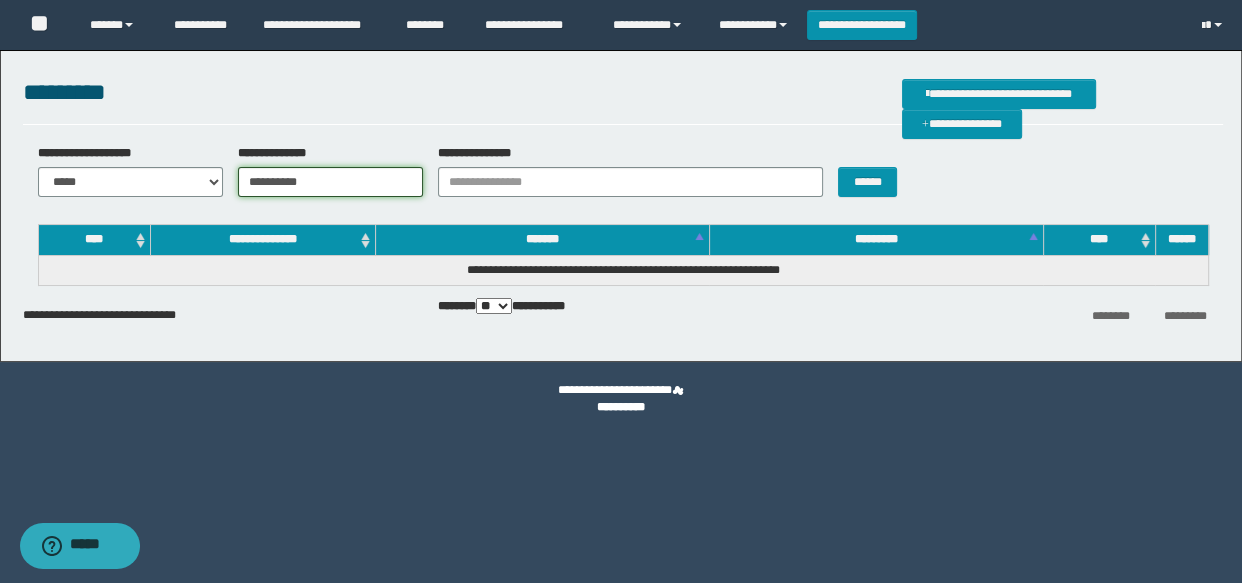 drag, startPoint x: 332, startPoint y: 185, endPoint x: 222, endPoint y: 194, distance: 110.36757 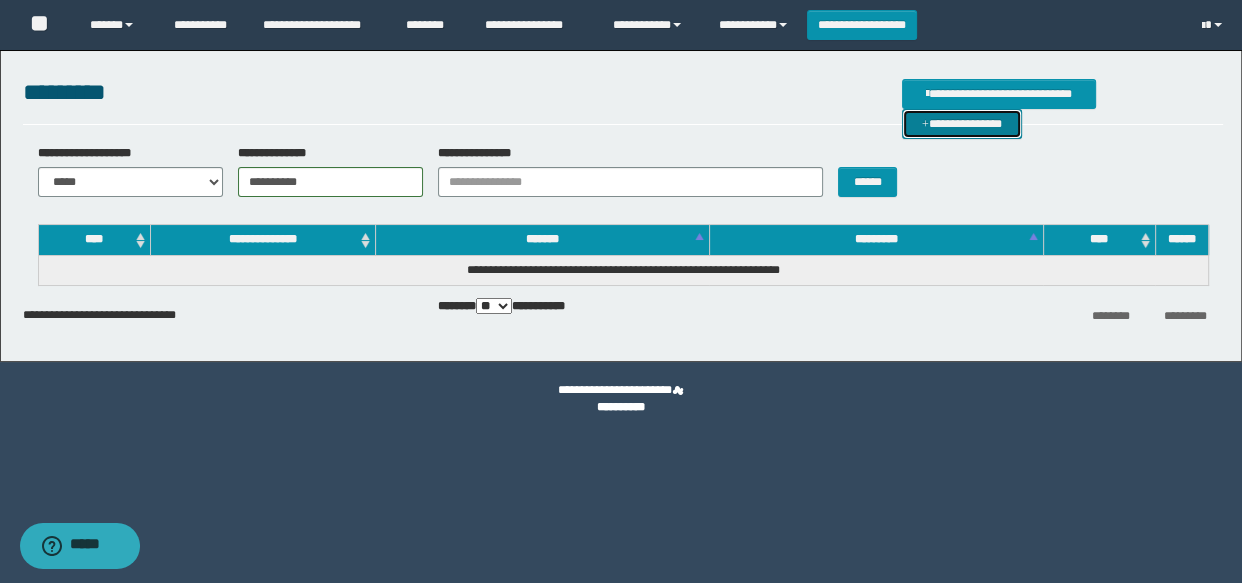 click on "**********" at bounding box center (962, 124) 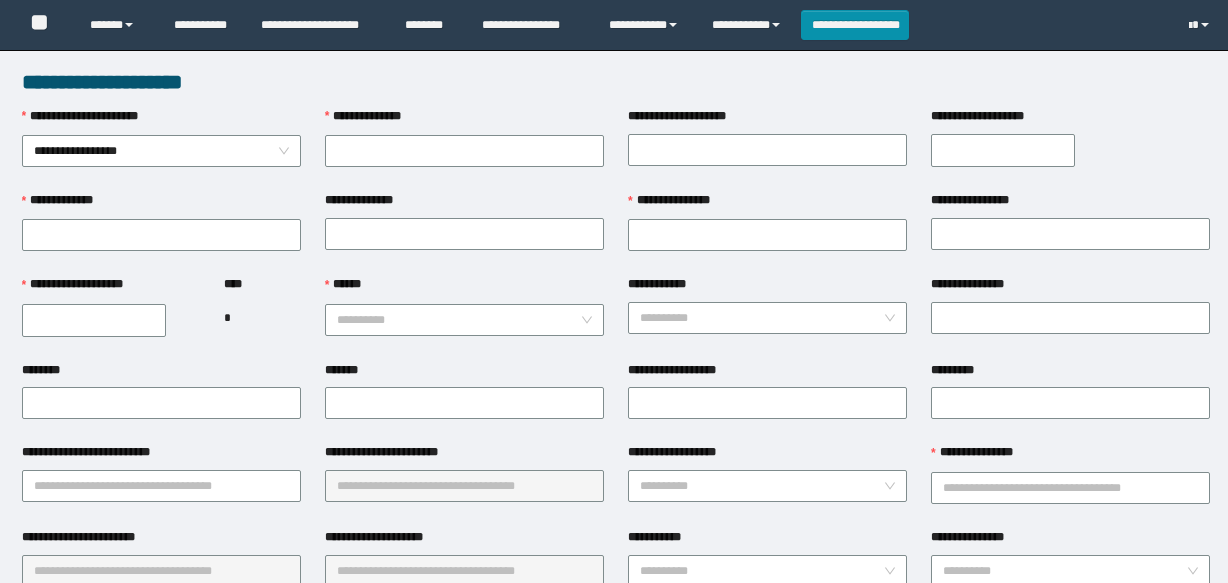 scroll, scrollTop: 0, scrollLeft: 0, axis: both 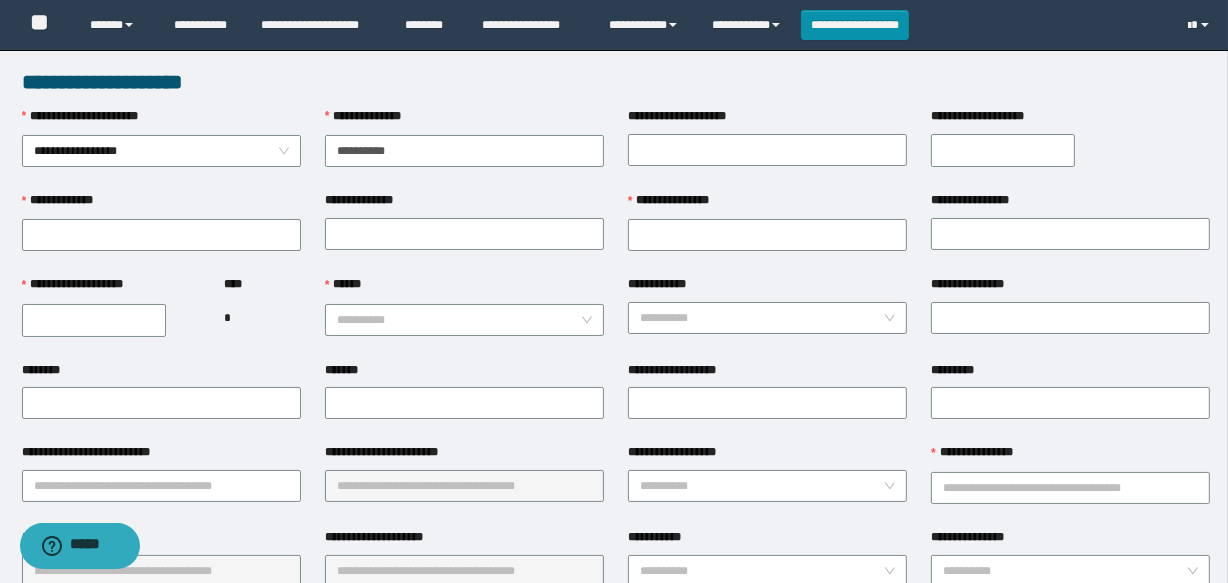 type on "**********" 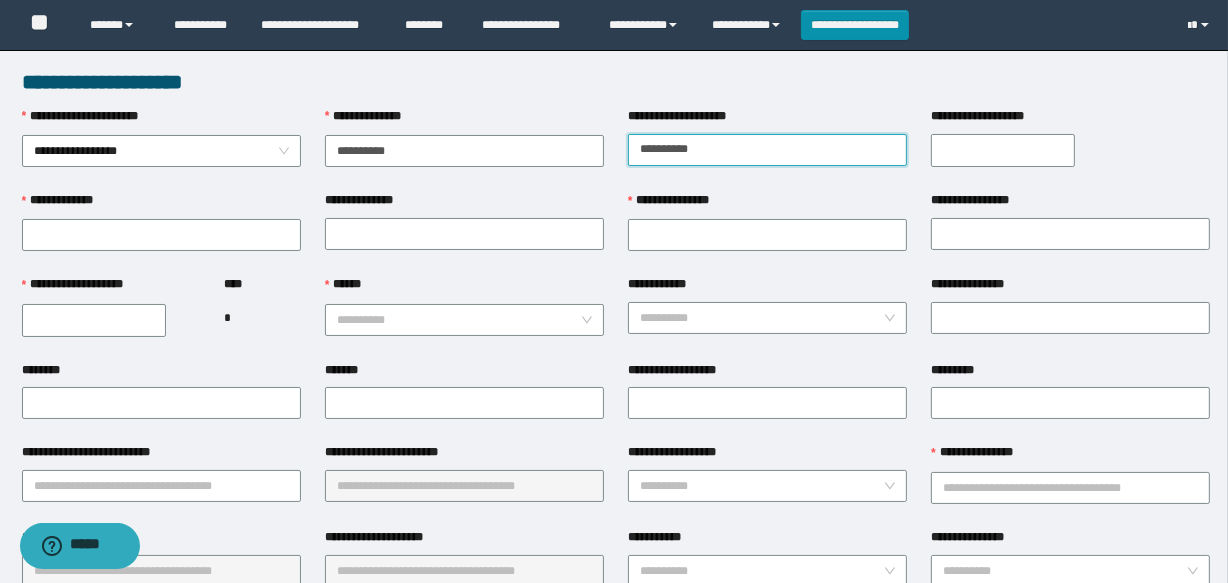 type on "**********" 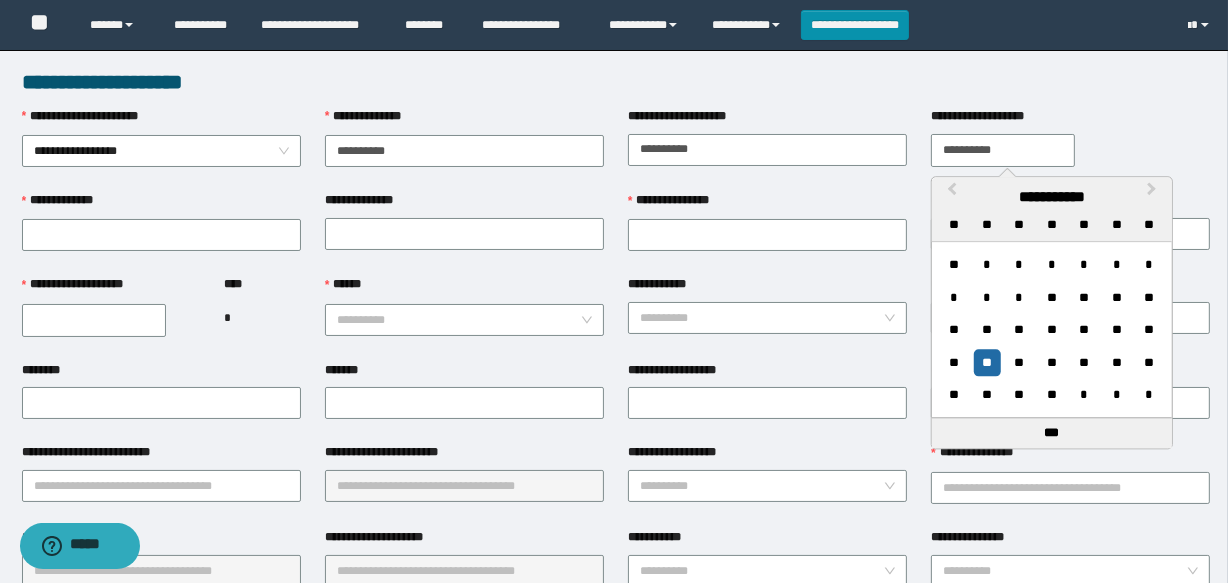 type on "**********" 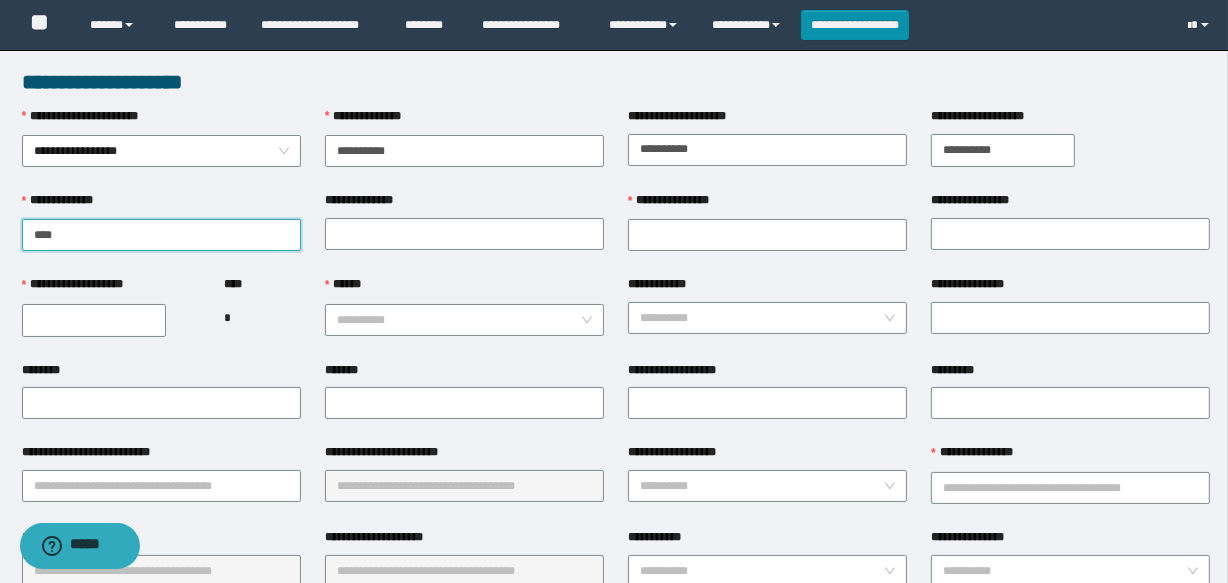 type on "****" 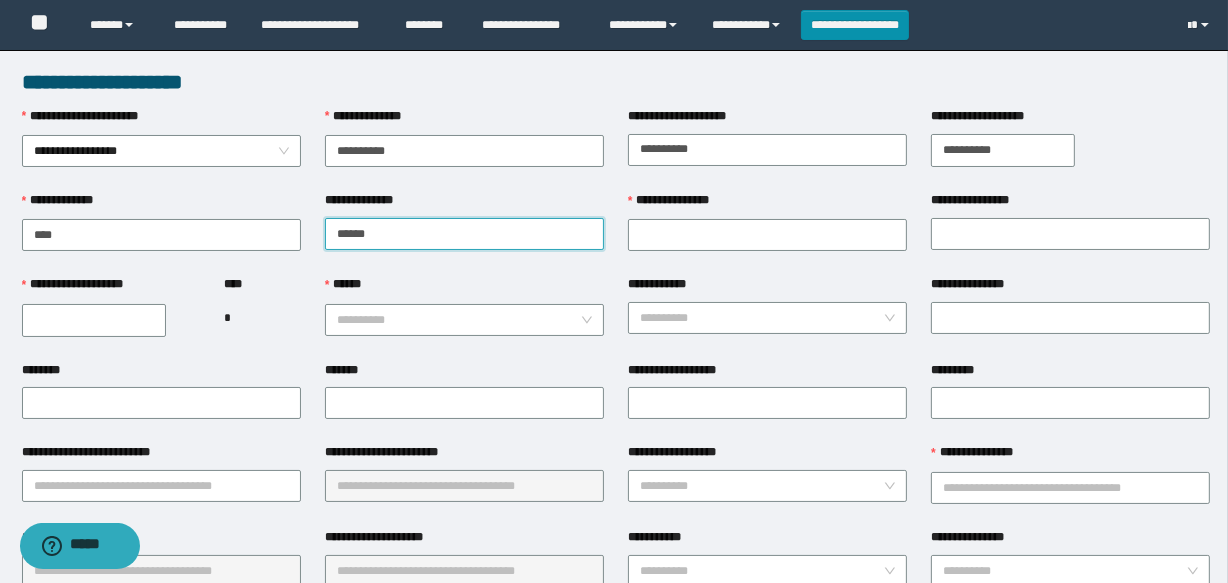 type on "******" 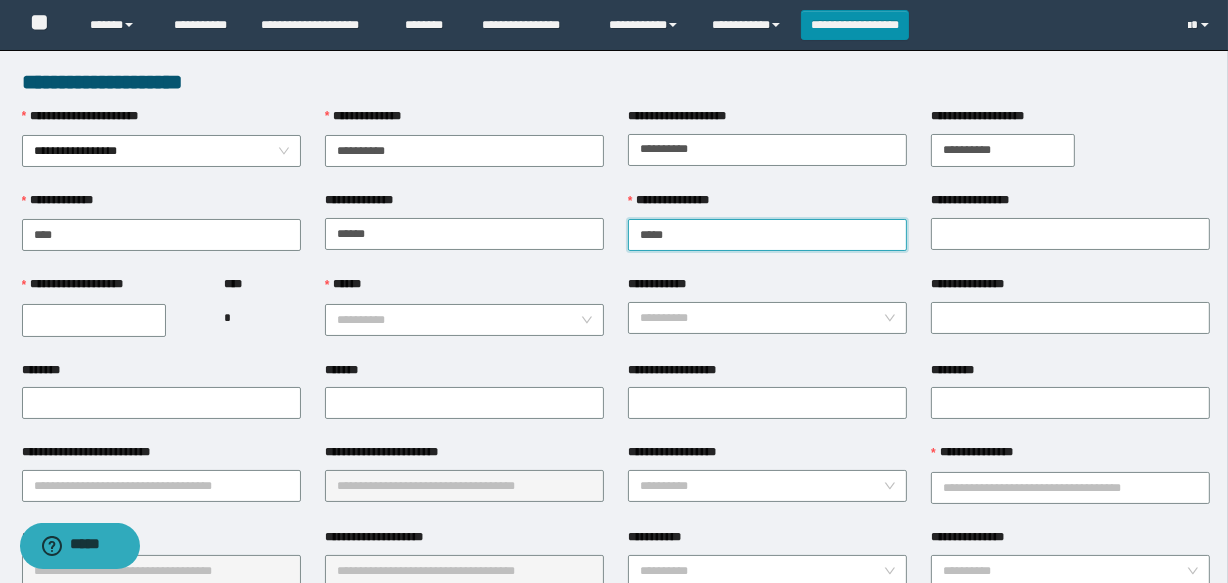 type on "*****" 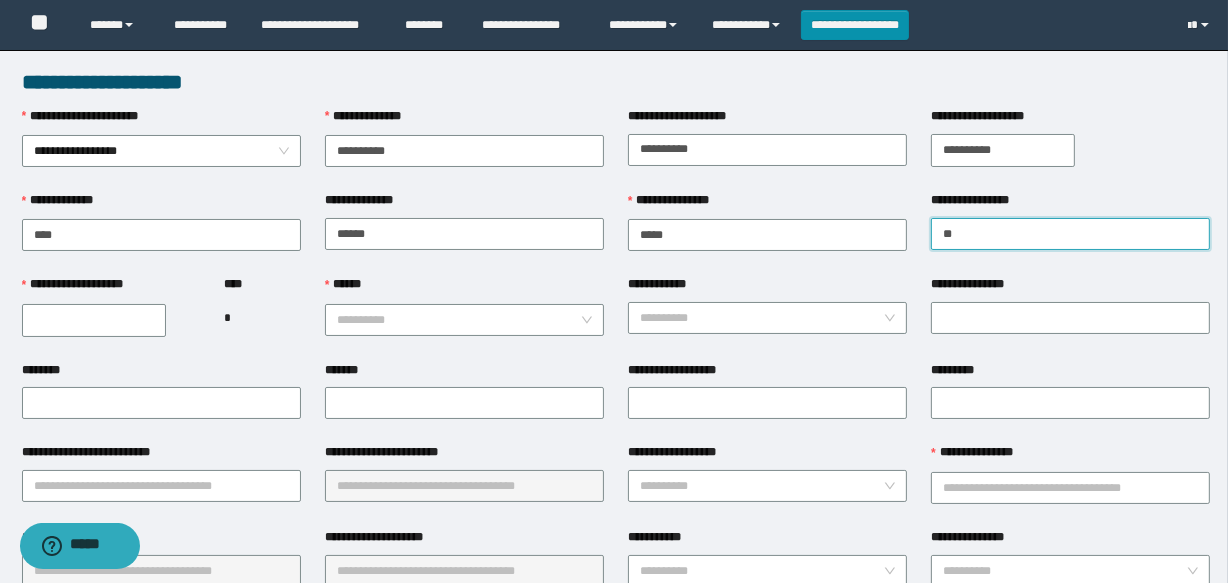 type on "*" 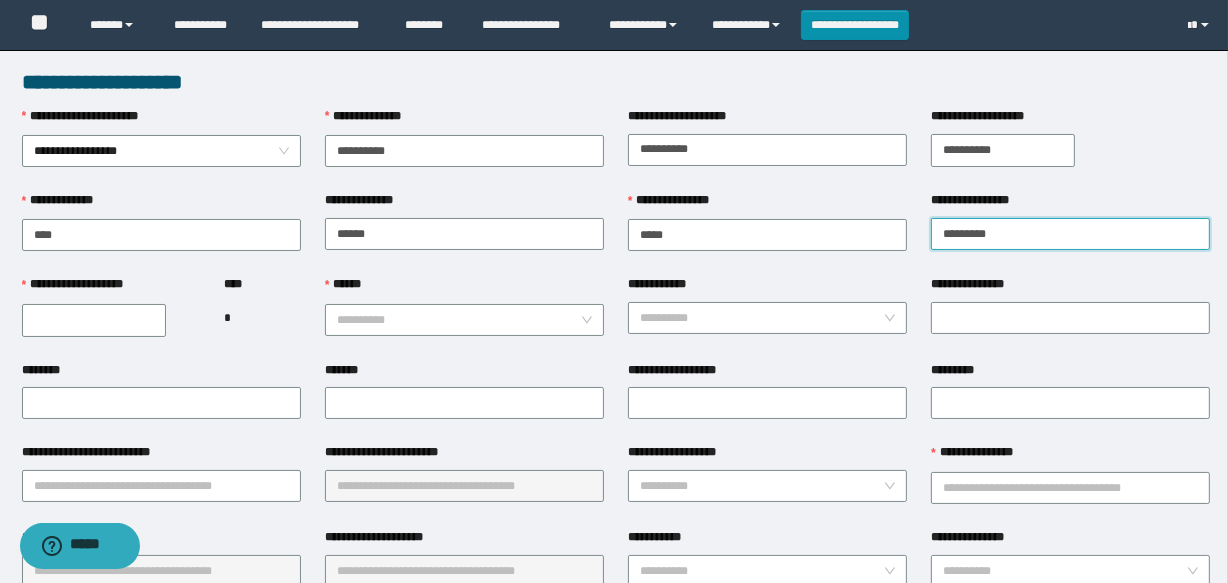 type on "*********" 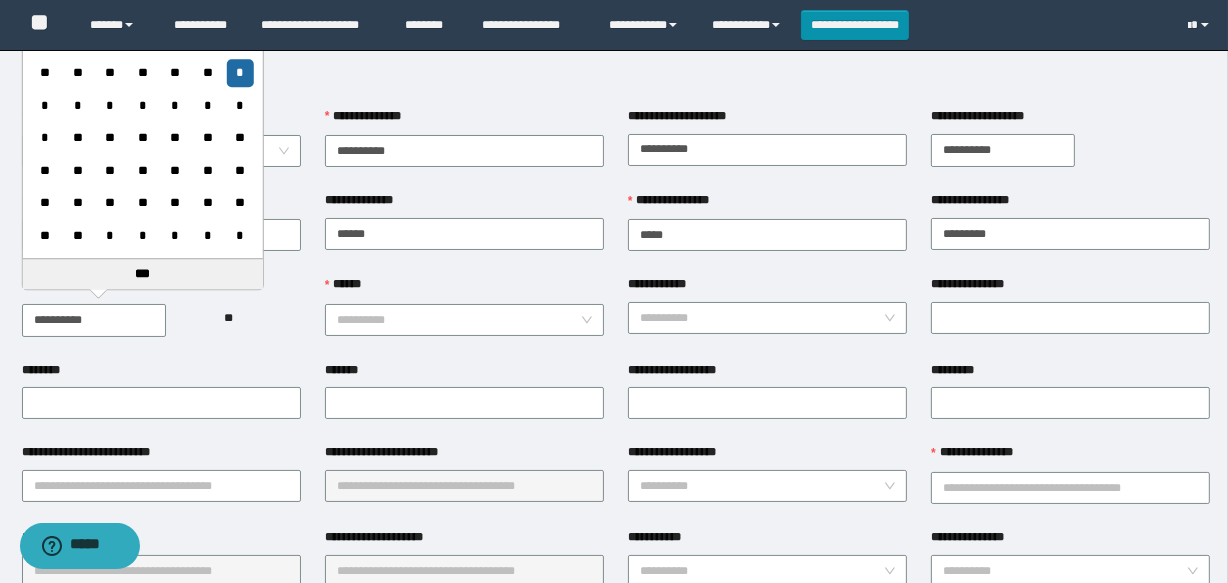type on "**********" 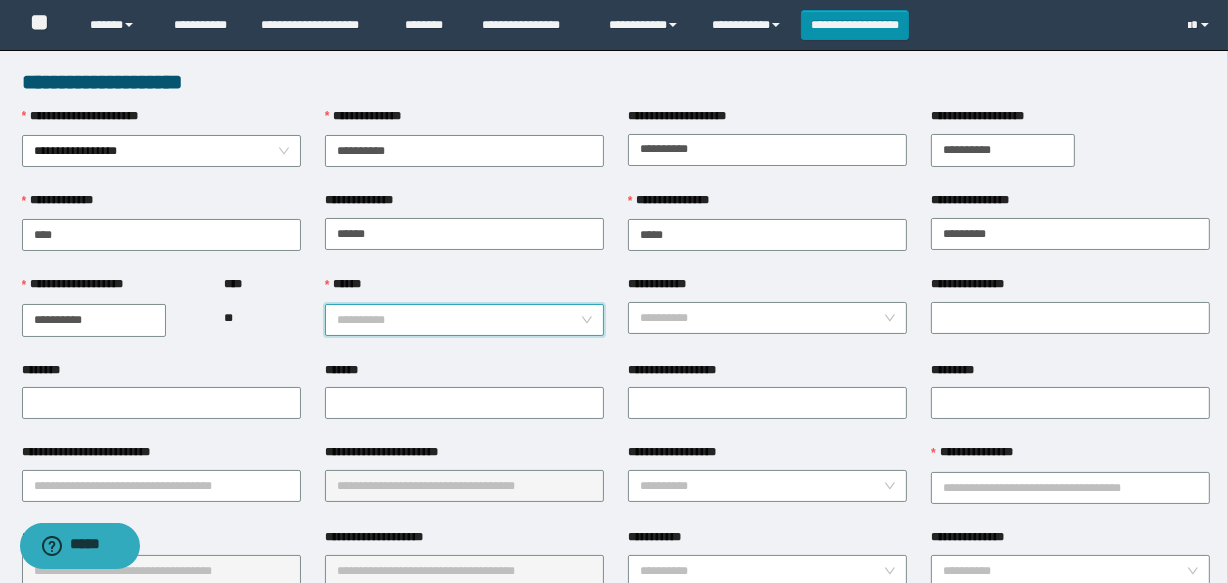 click on "**********" at bounding box center [464, 320] 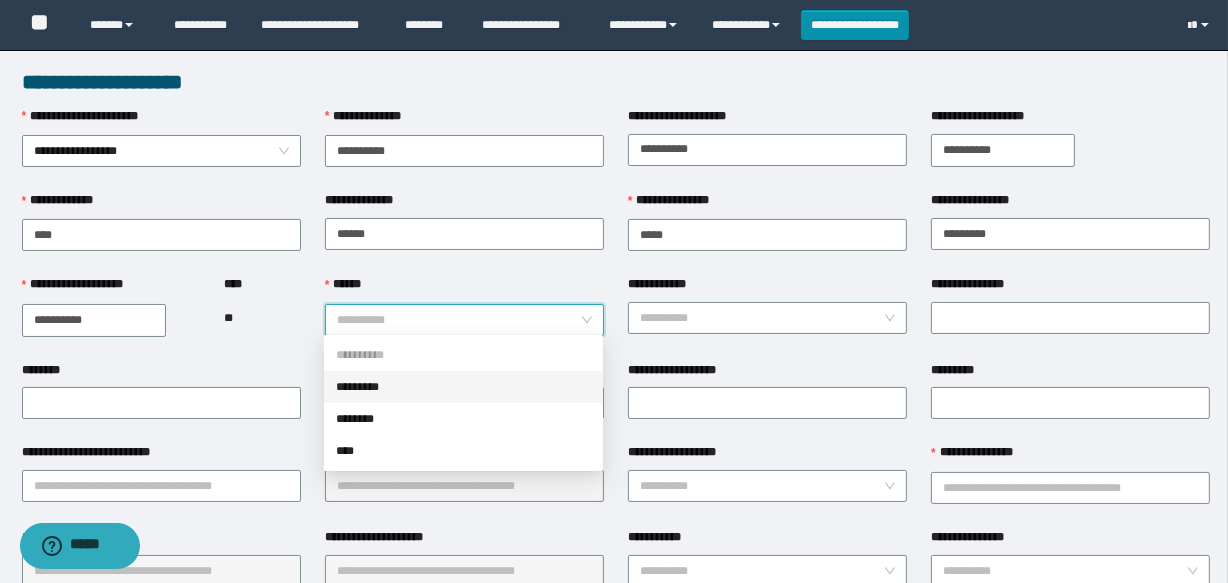 drag, startPoint x: 409, startPoint y: 383, endPoint x: 817, endPoint y: 287, distance: 419.14197 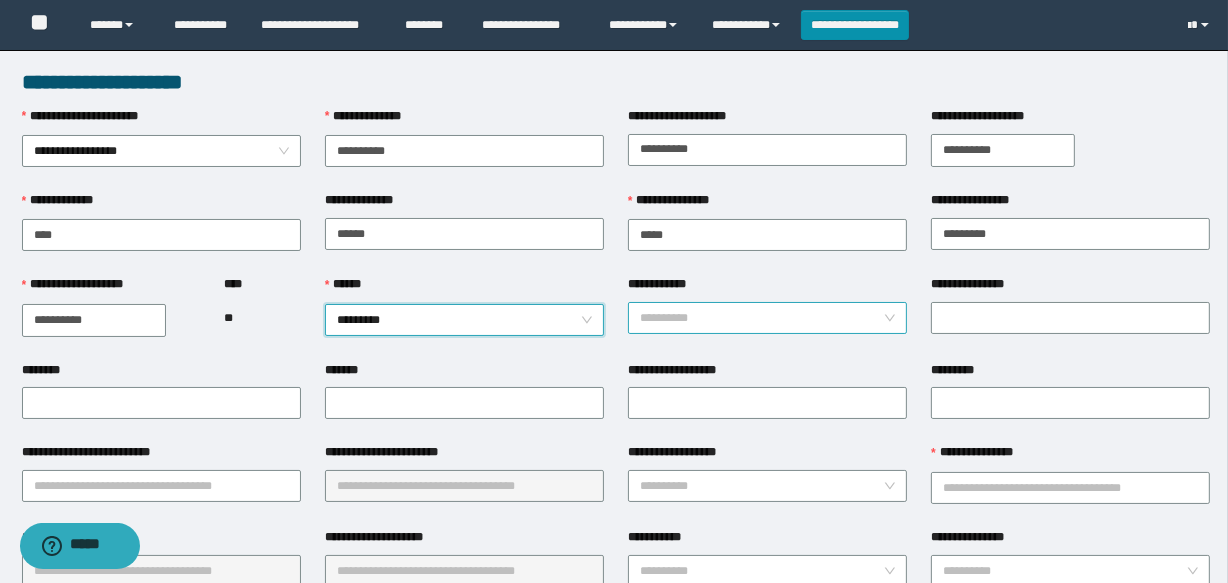 click on "**********" at bounding box center (761, 318) 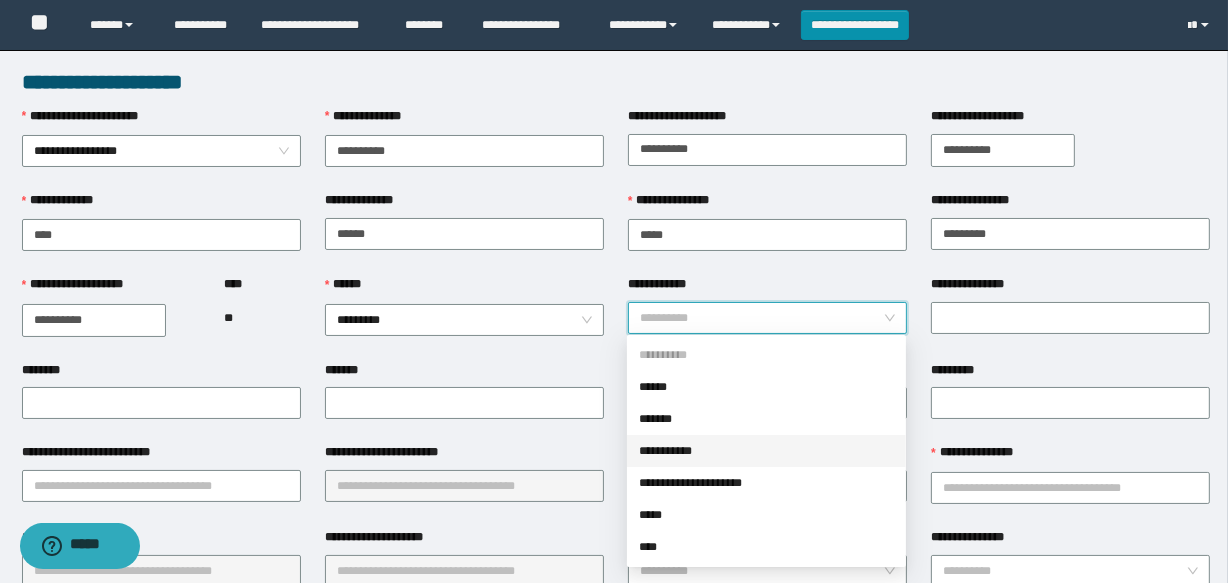 drag, startPoint x: 680, startPoint y: 458, endPoint x: 714, endPoint y: 446, distance: 36.05551 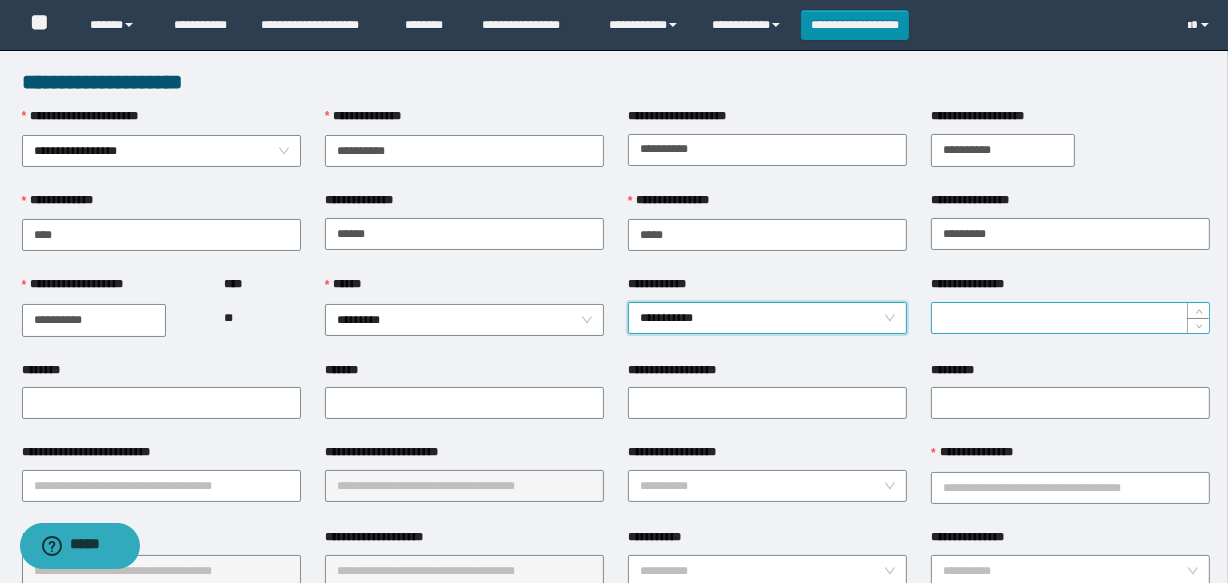 click on "**********" at bounding box center [1070, 318] 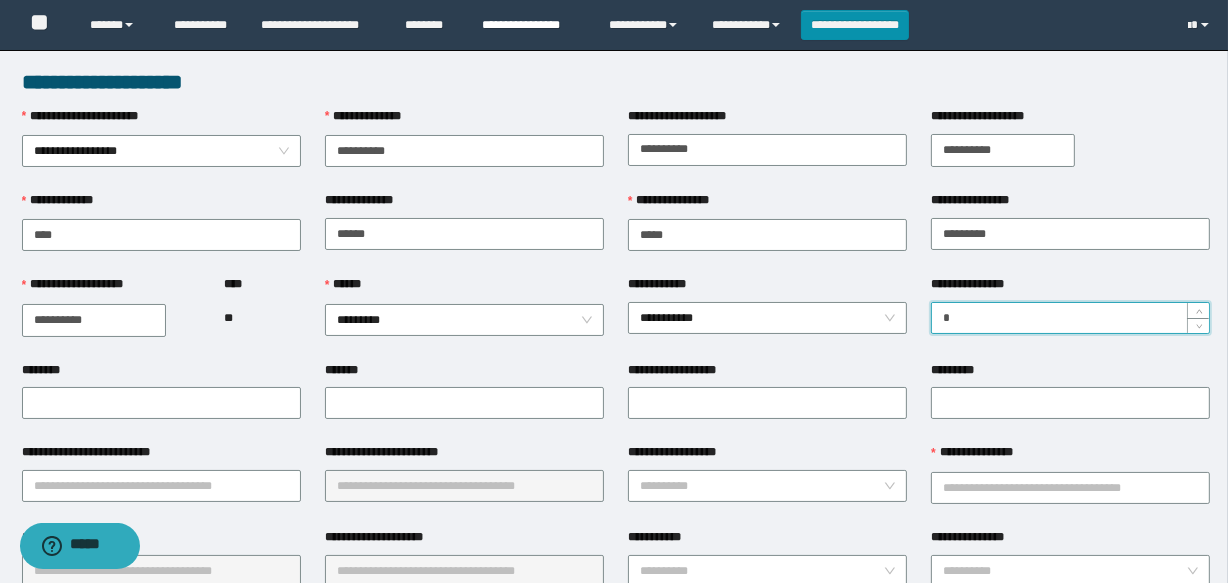 type on "*" 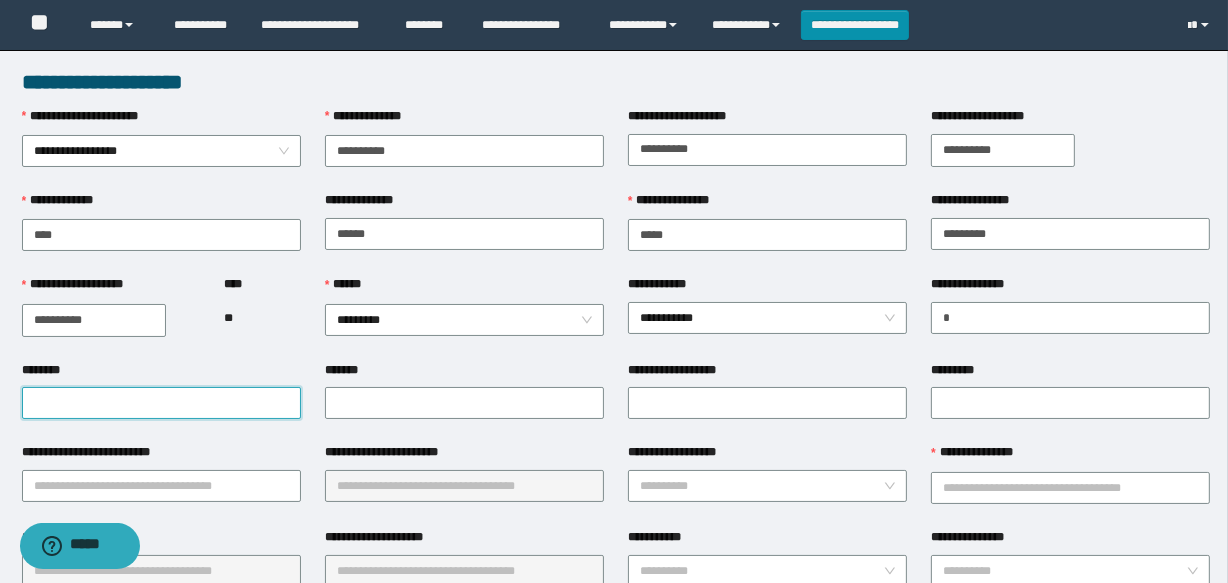 click on "********" at bounding box center [161, 403] 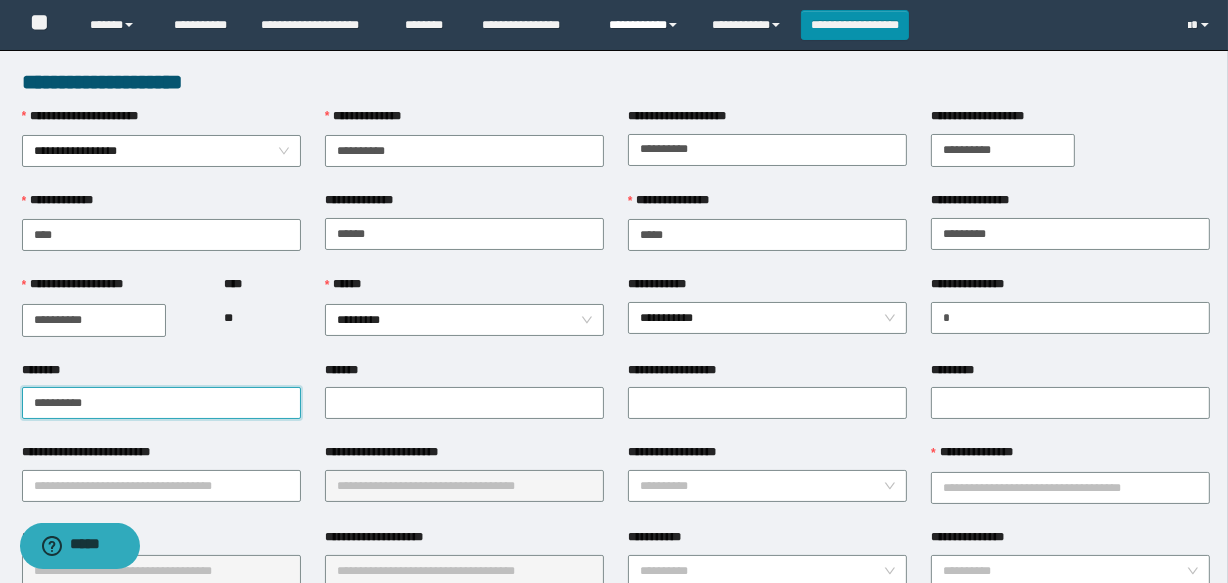 type on "**********" 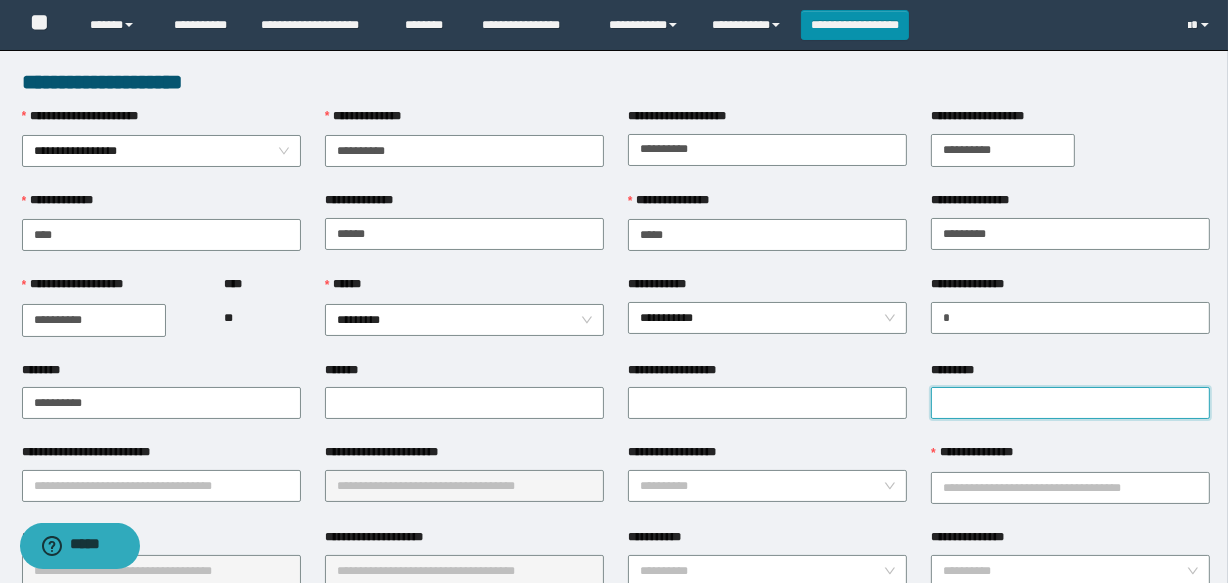 click on "*********" at bounding box center [1070, 403] 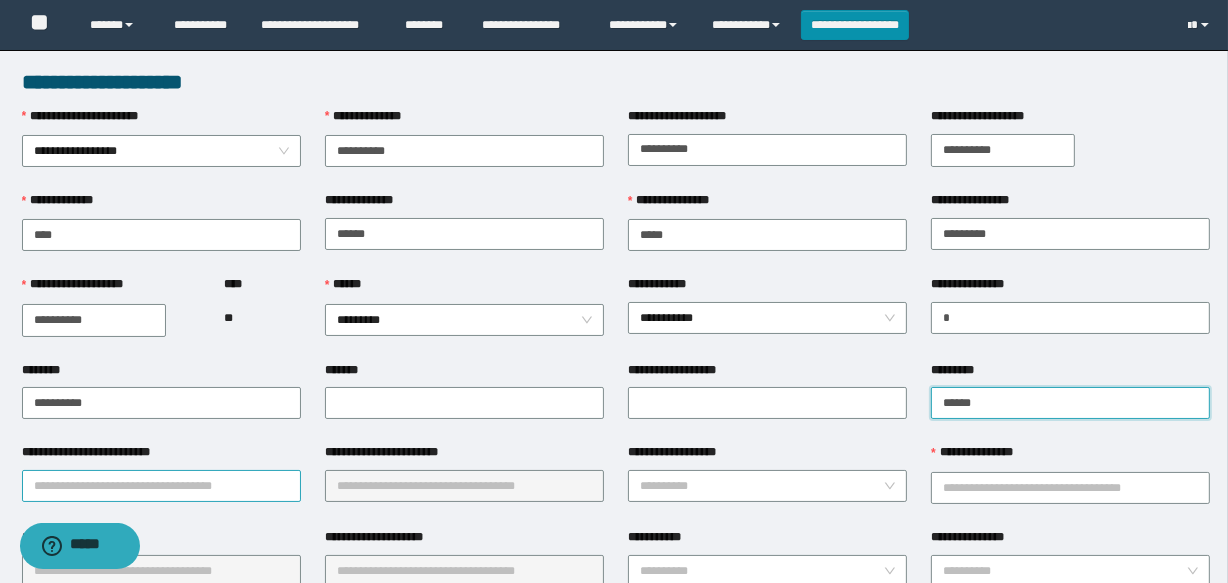 type on "******" 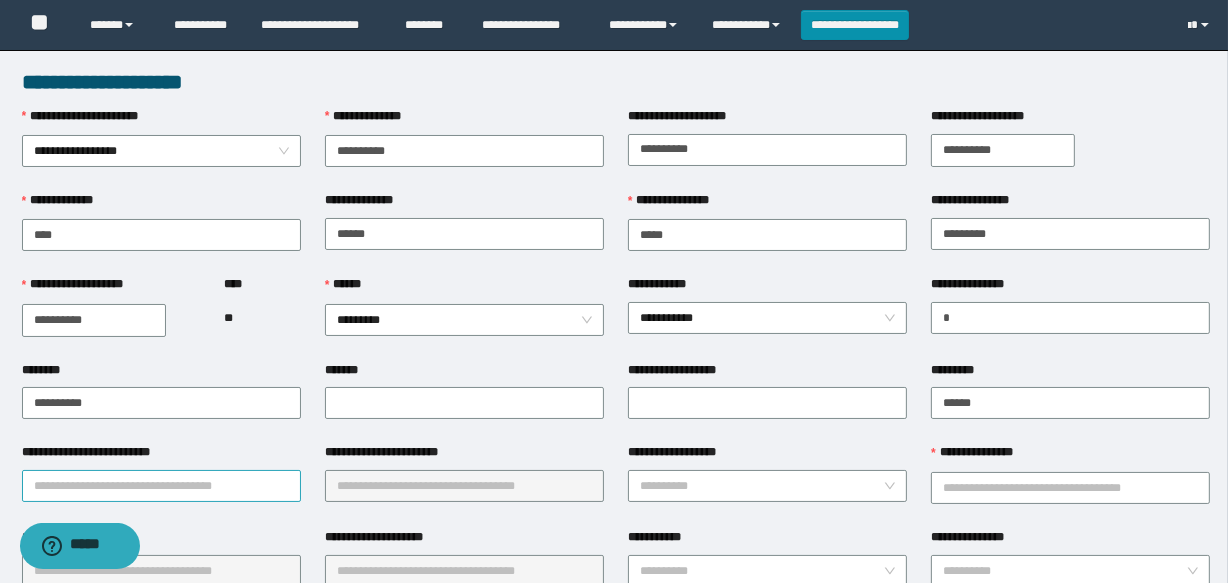 click on "**********" at bounding box center (161, 486) 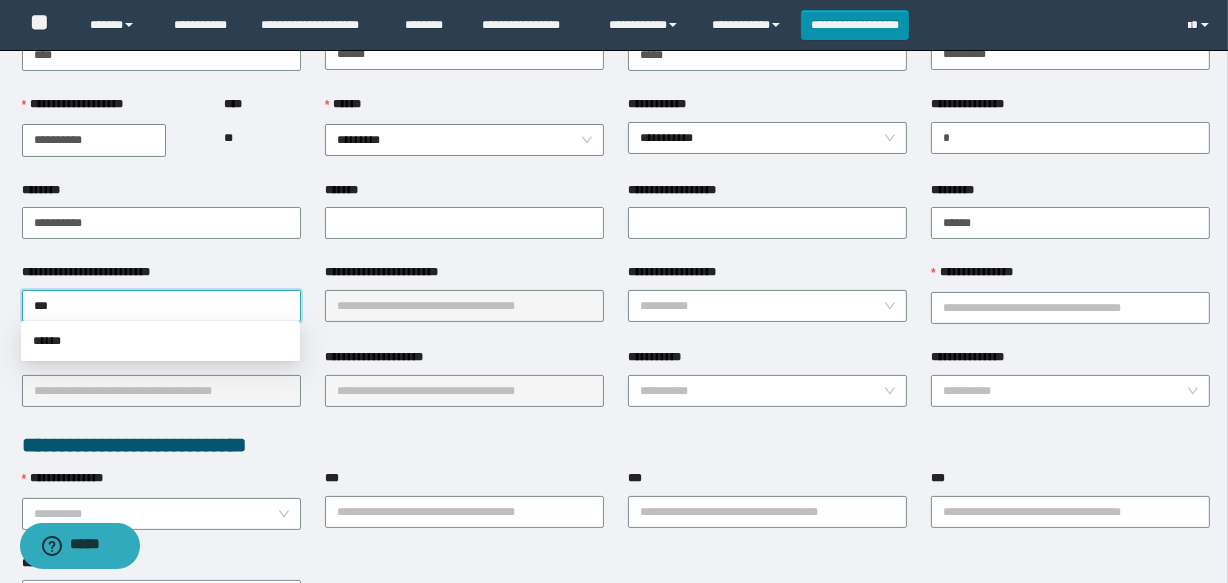 scroll, scrollTop: 181, scrollLeft: 0, axis: vertical 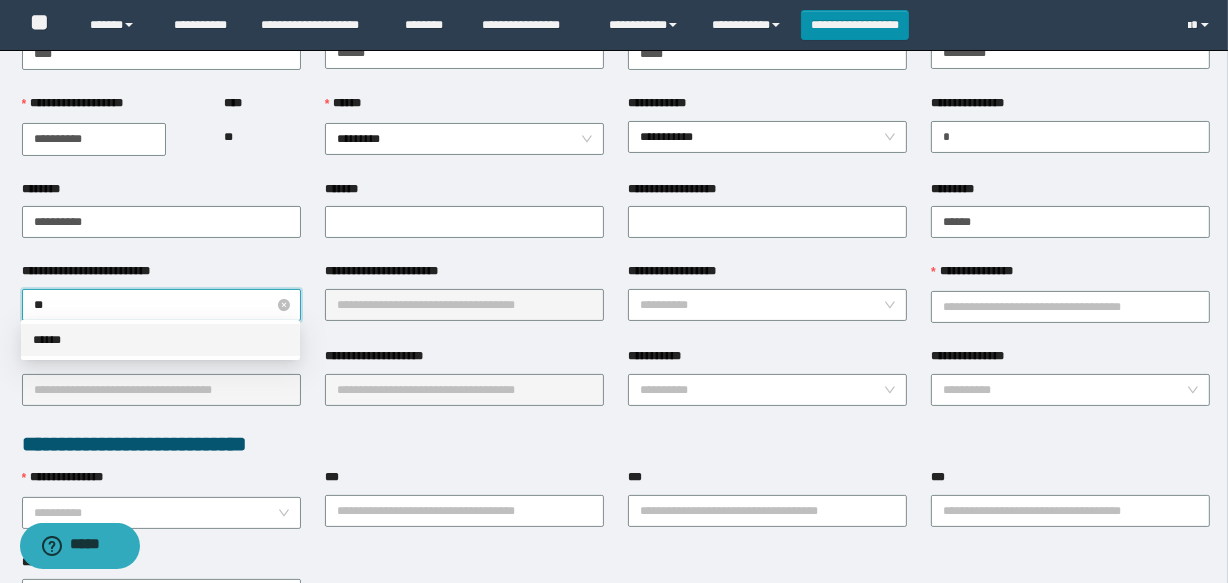 type on "*" 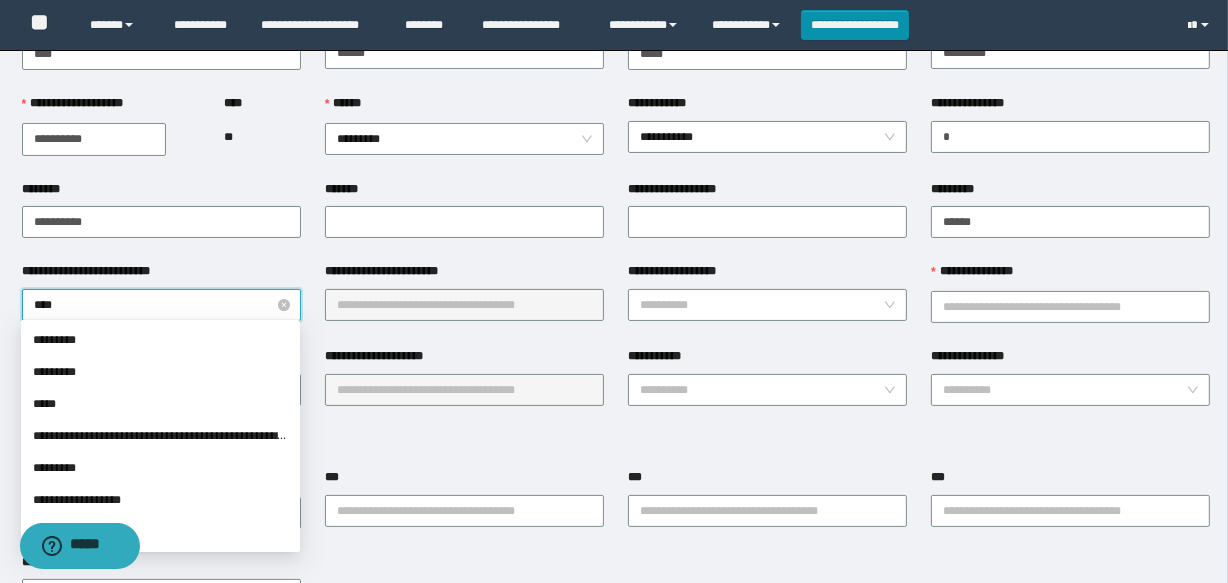 type on "*****" 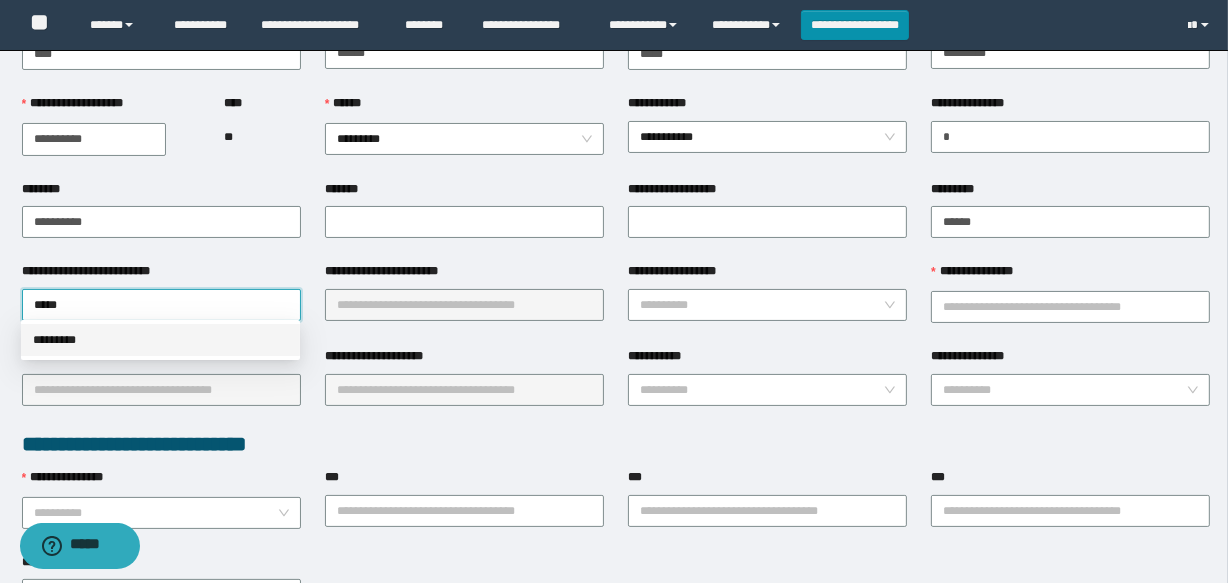 click on "*********" at bounding box center [160, 340] 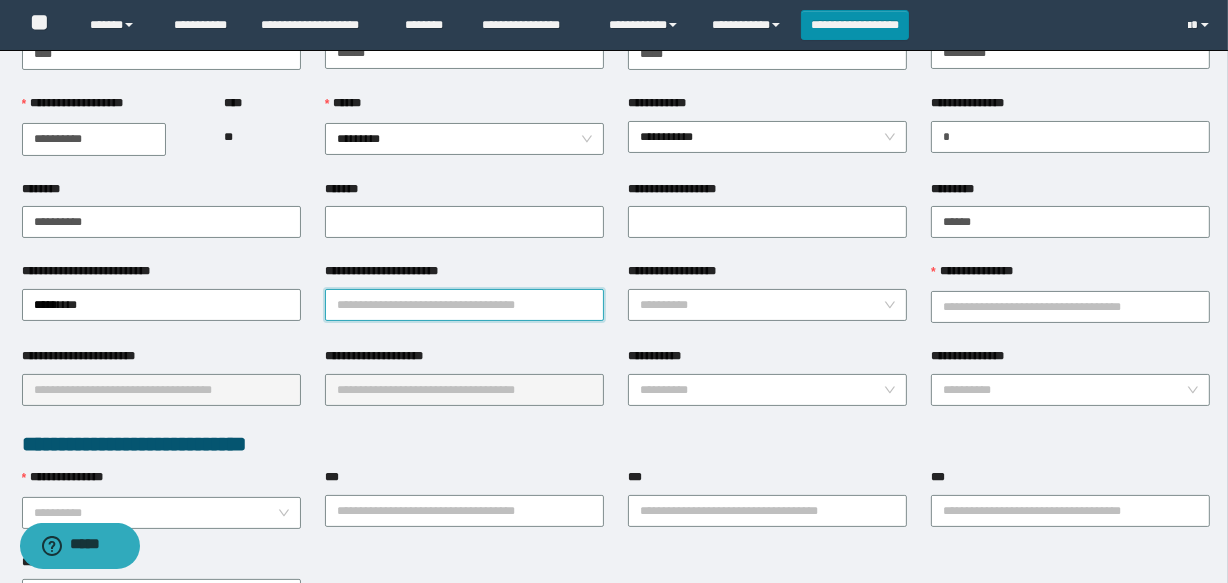 click on "**********" at bounding box center [464, 305] 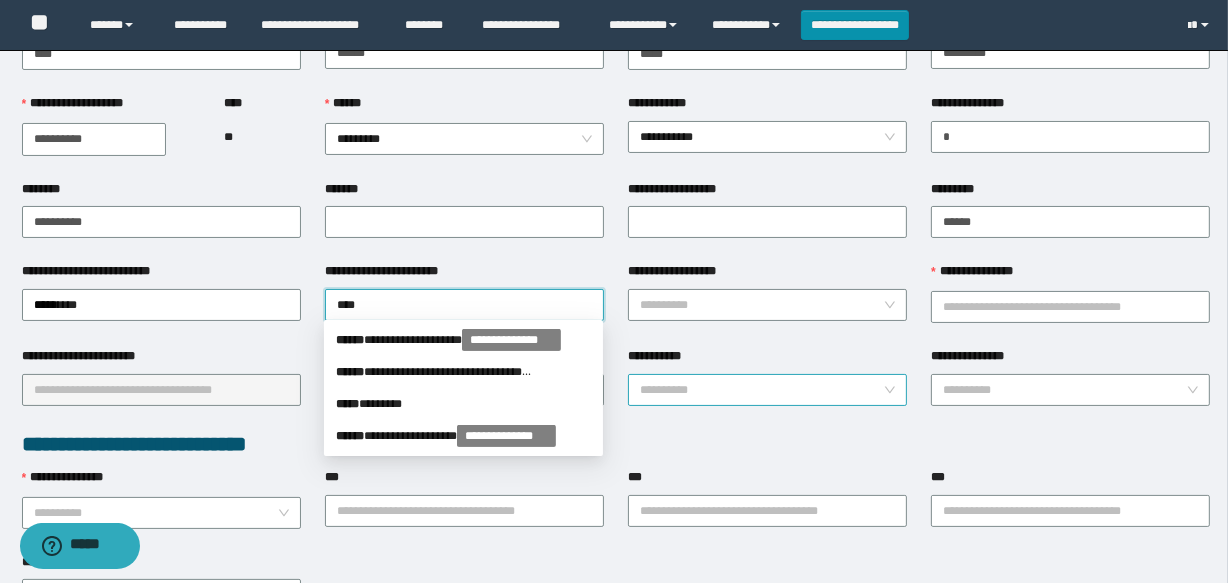 type on "*****" 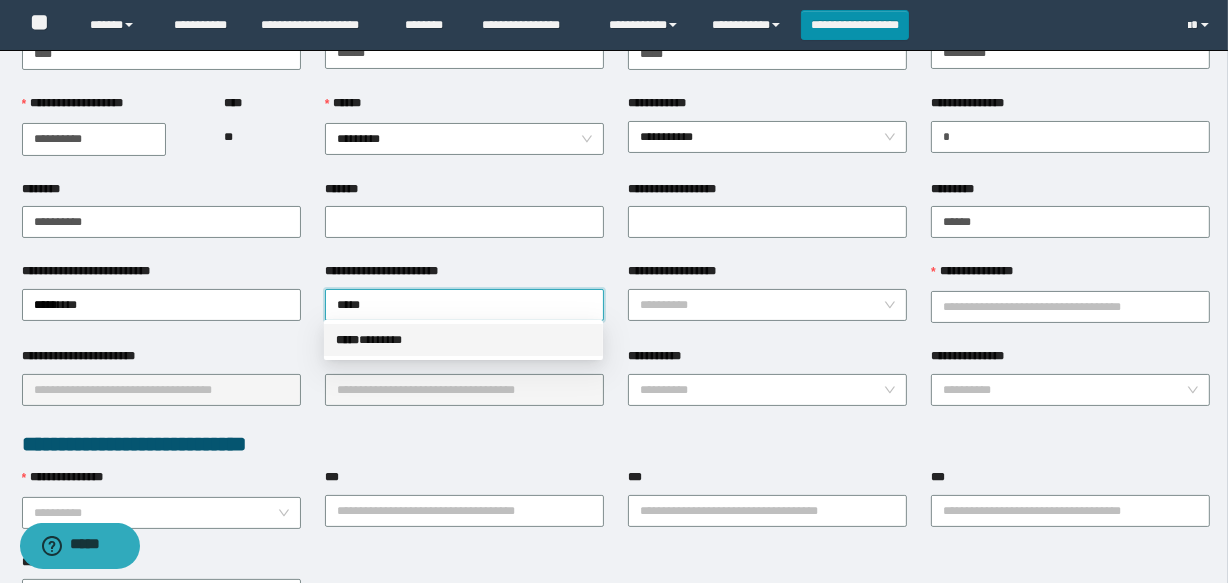 click on "***** * ******" at bounding box center [463, 340] 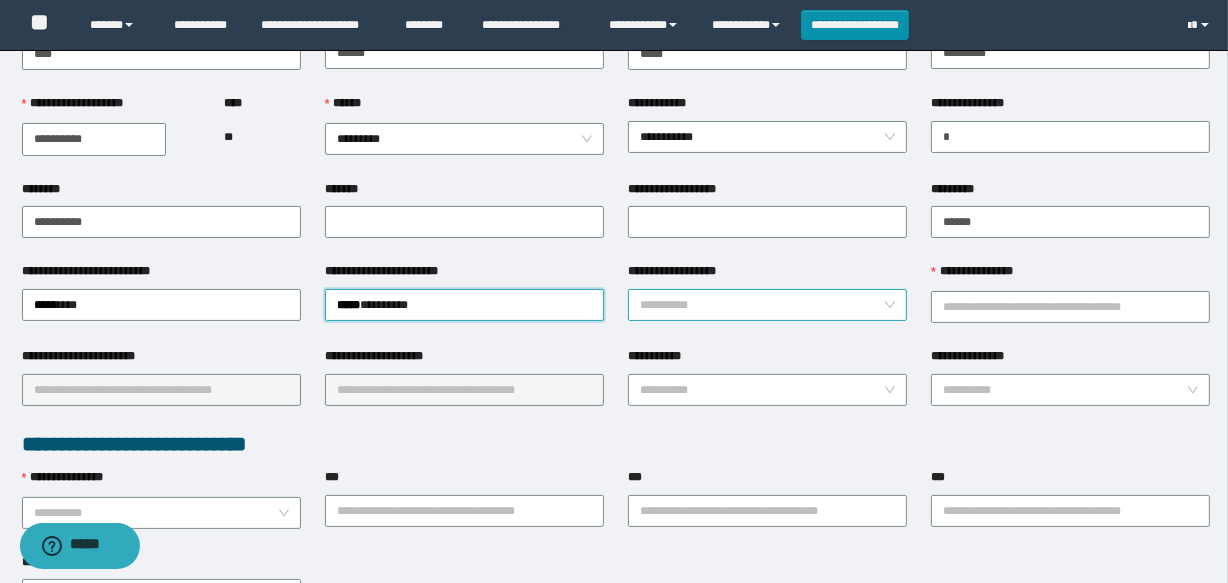 click on "**********" at bounding box center [761, 305] 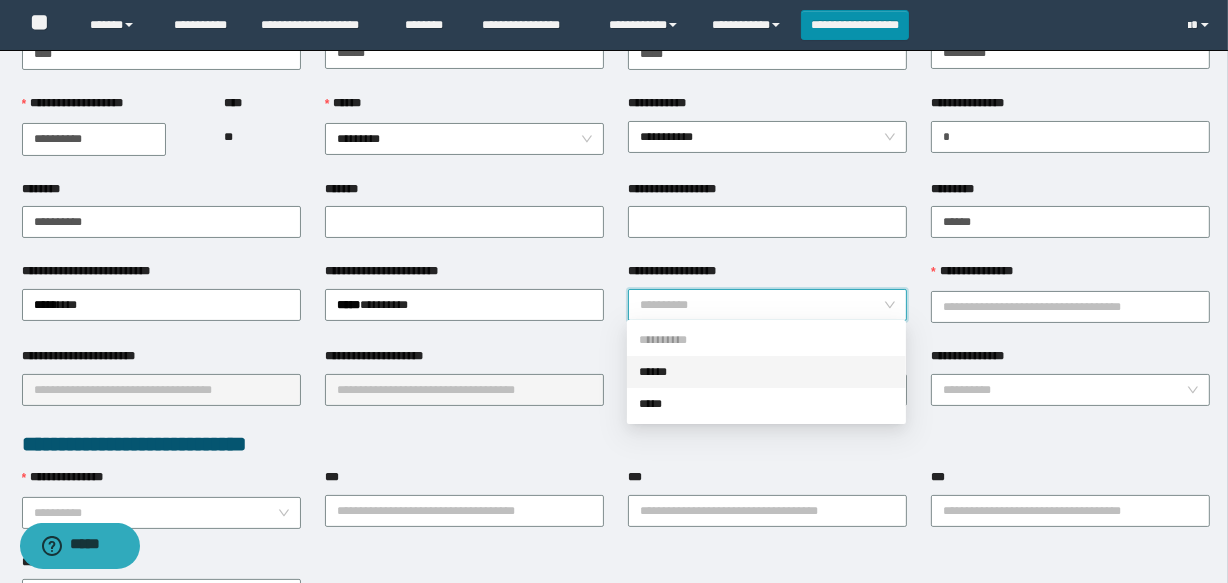 click on "******" at bounding box center (766, 372) 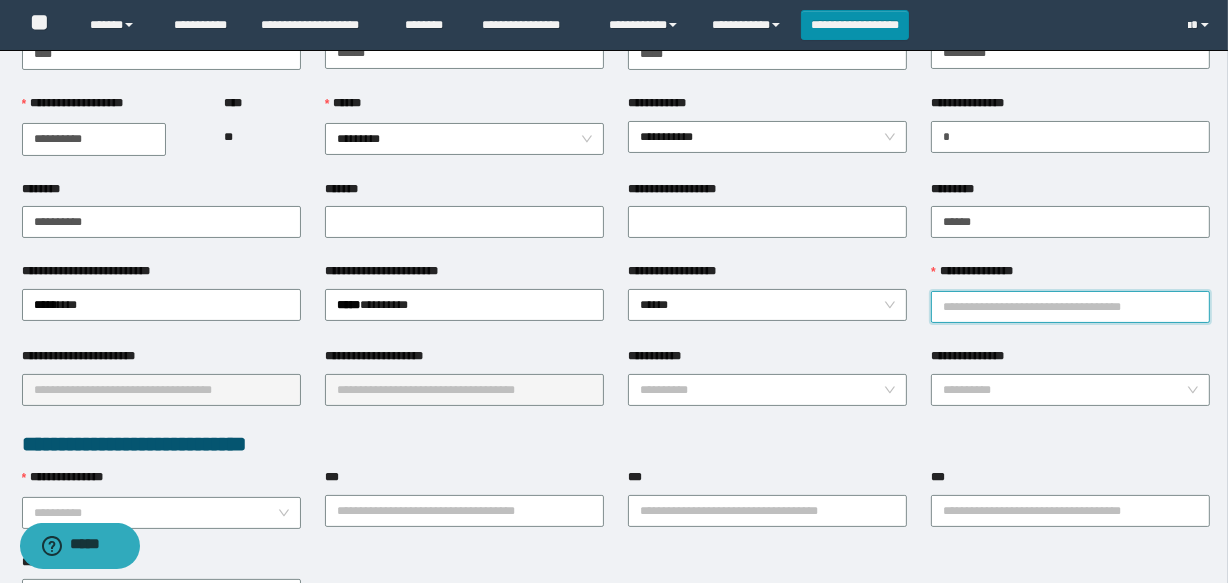 click on "**********" at bounding box center (1070, 307) 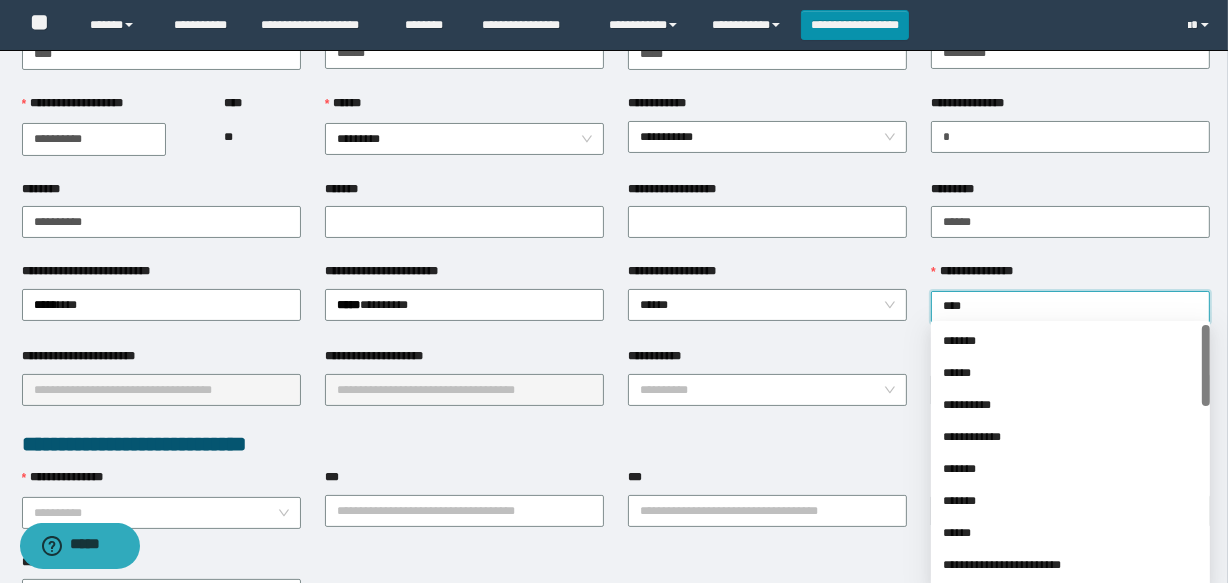 type on "*****" 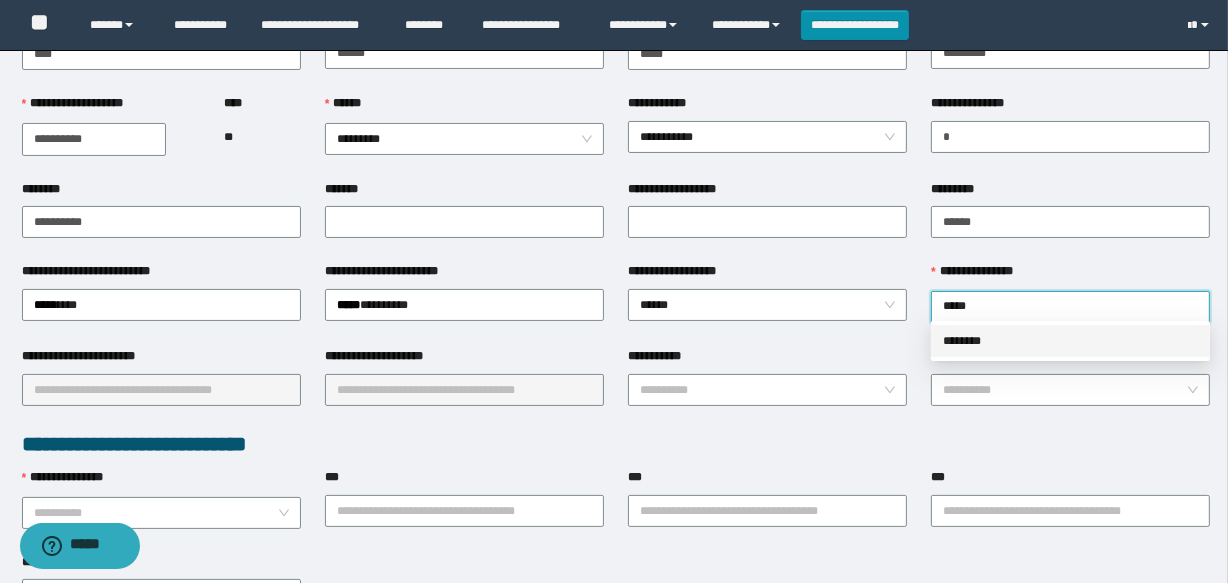 click on "********" at bounding box center [1070, 341] 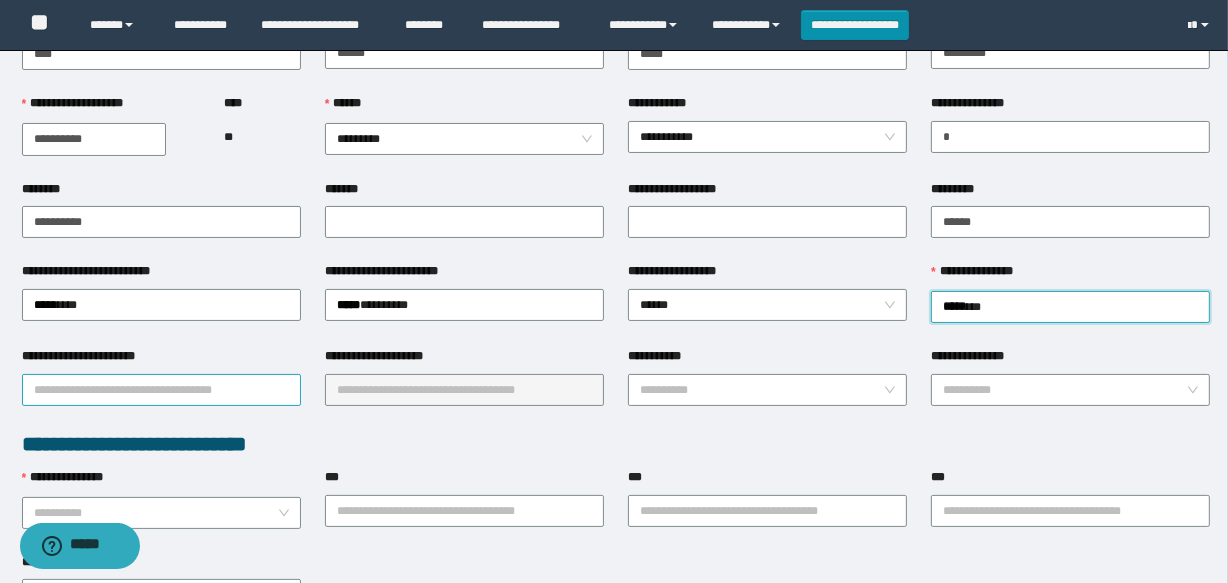 click on "**********" at bounding box center (161, 390) 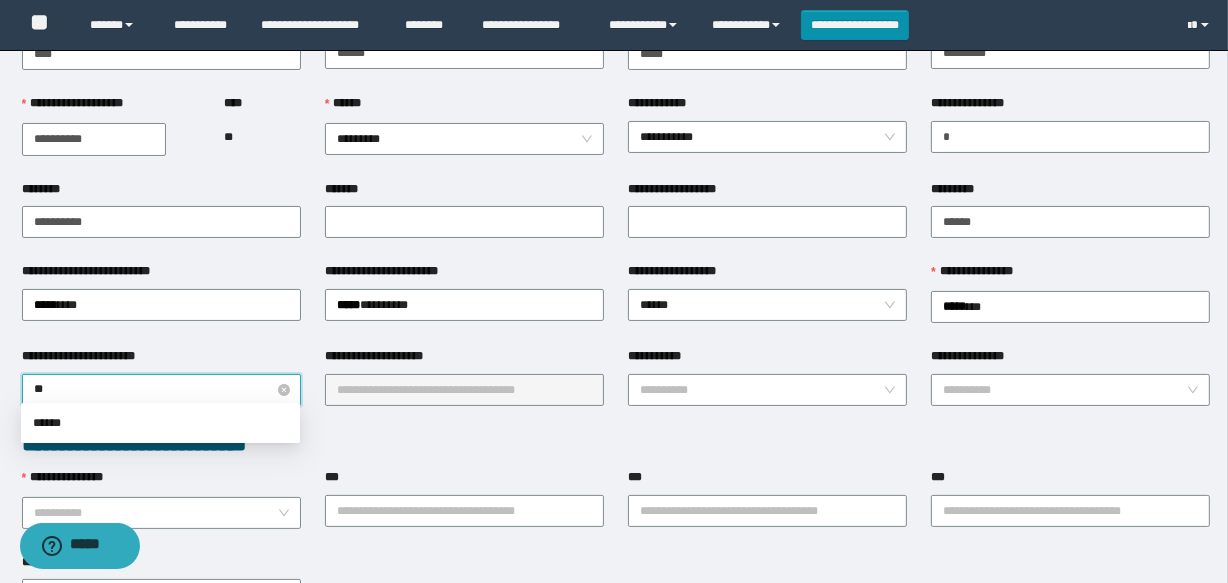 type on "*" 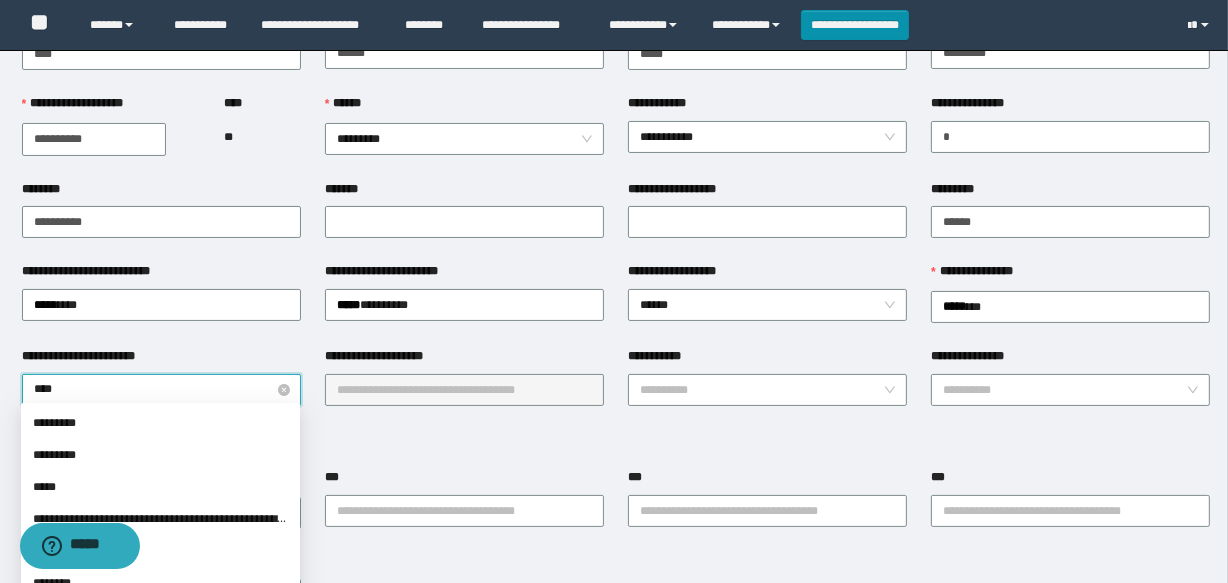 type on "*****" 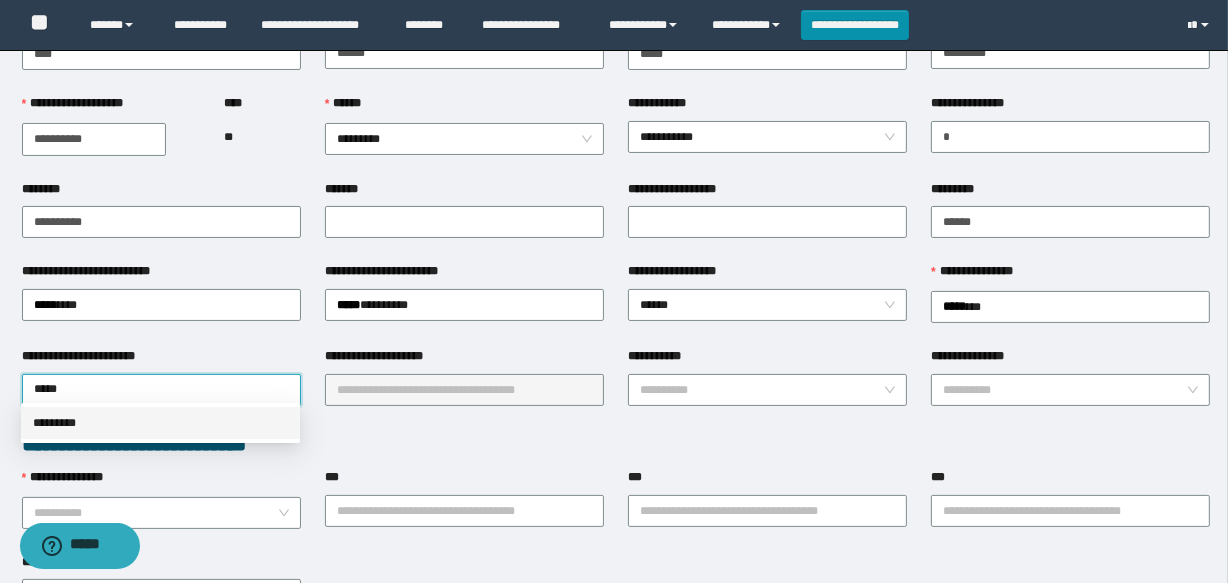 click on "*********" at bounding box center (160, 423) 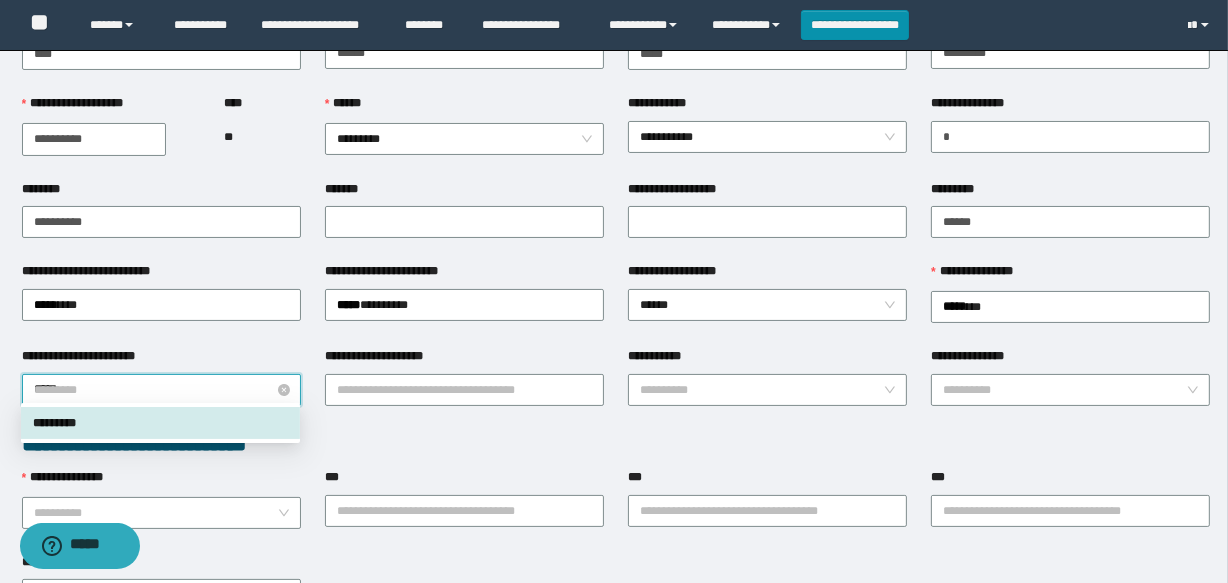 click on "*********" at bounding box center [161, 390] 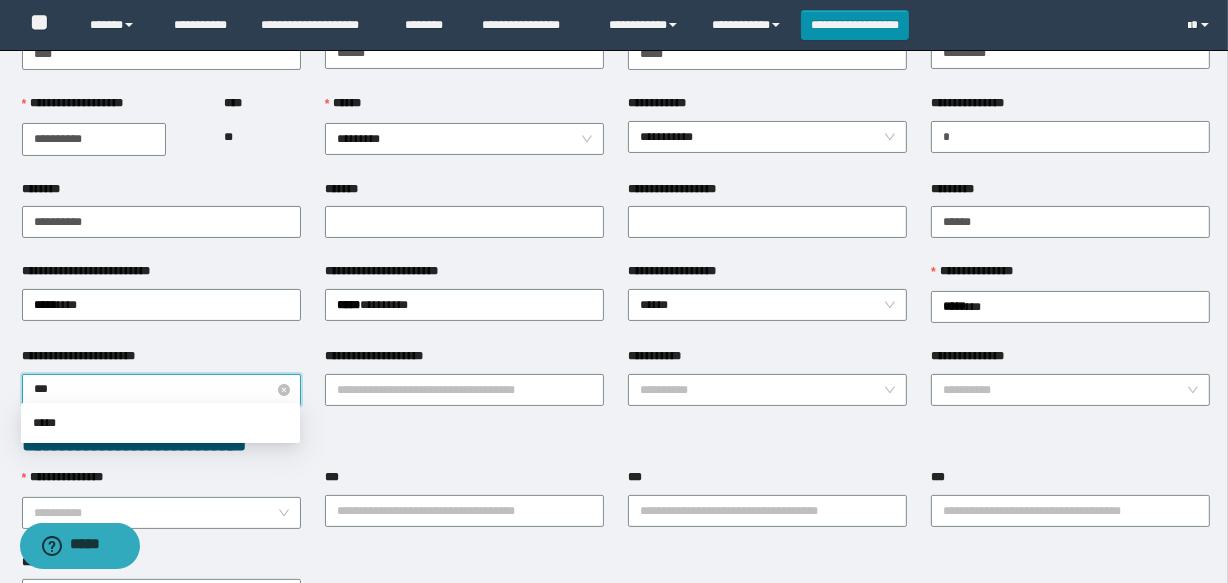 type on "****" 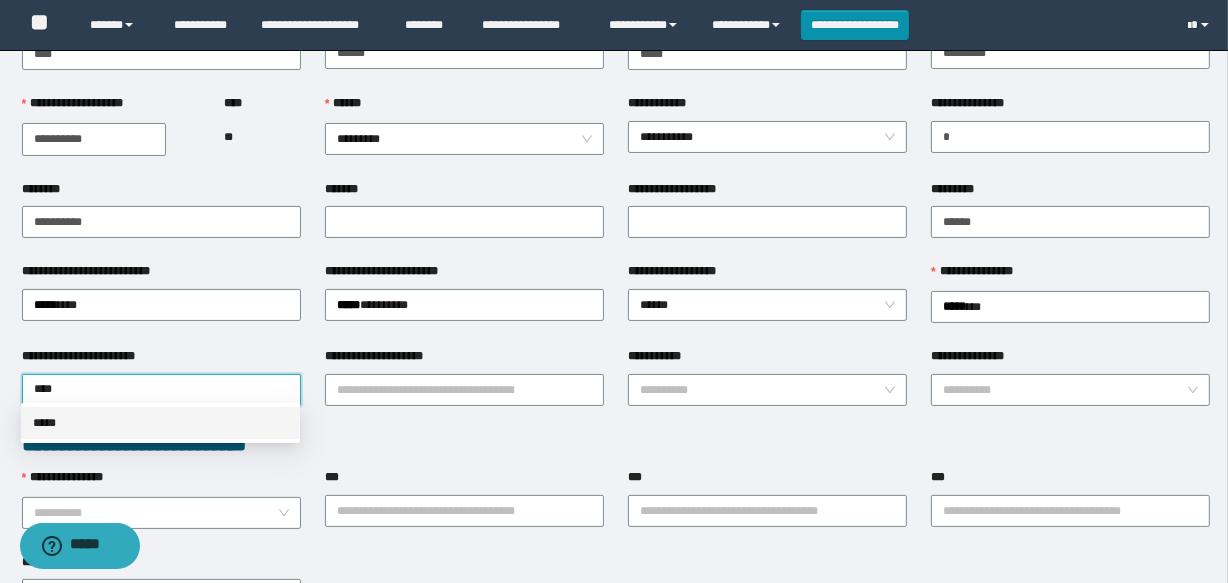 drag, startPoint x: 185, startPoint y: 425, endPoint x: 311, endPoint y: 432, distance: 126.1943 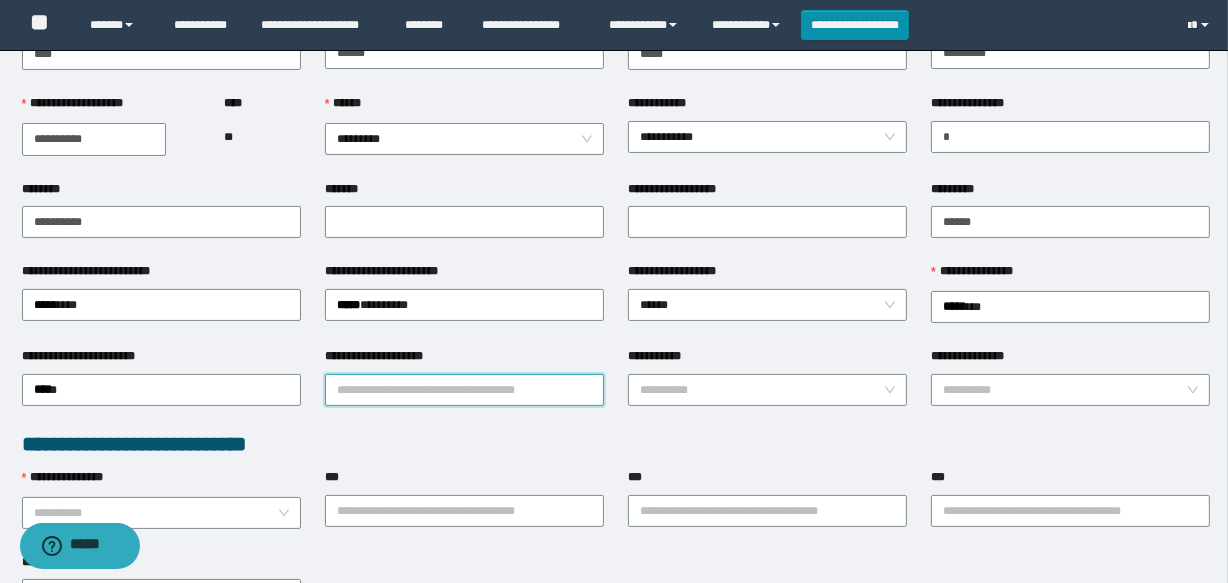 click on "**********" at bounding box center [464, 390] 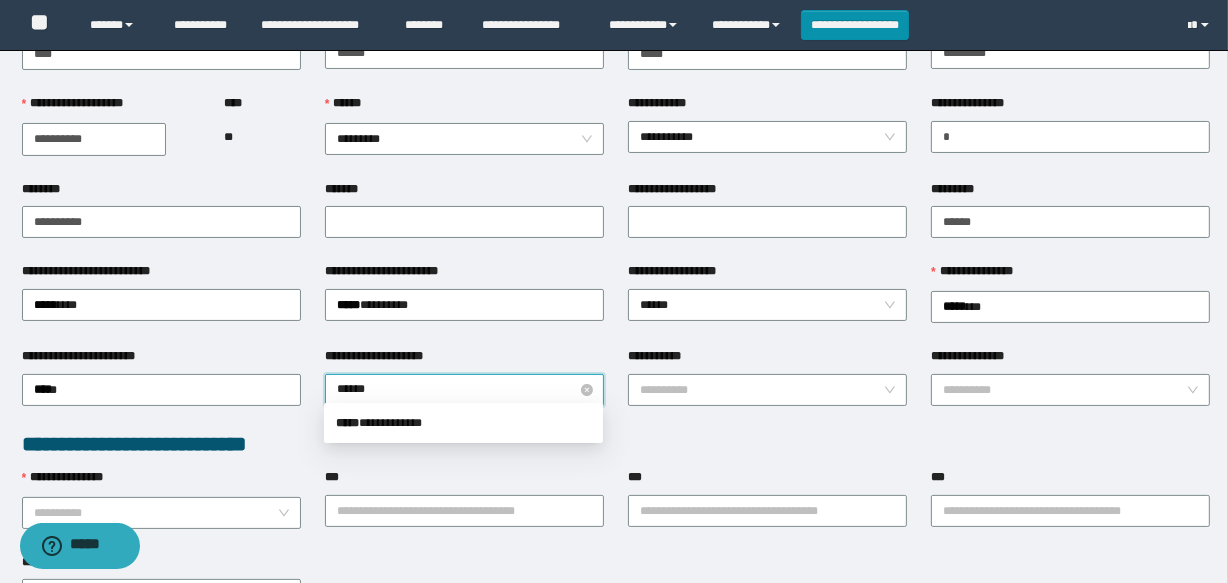type on "*******" 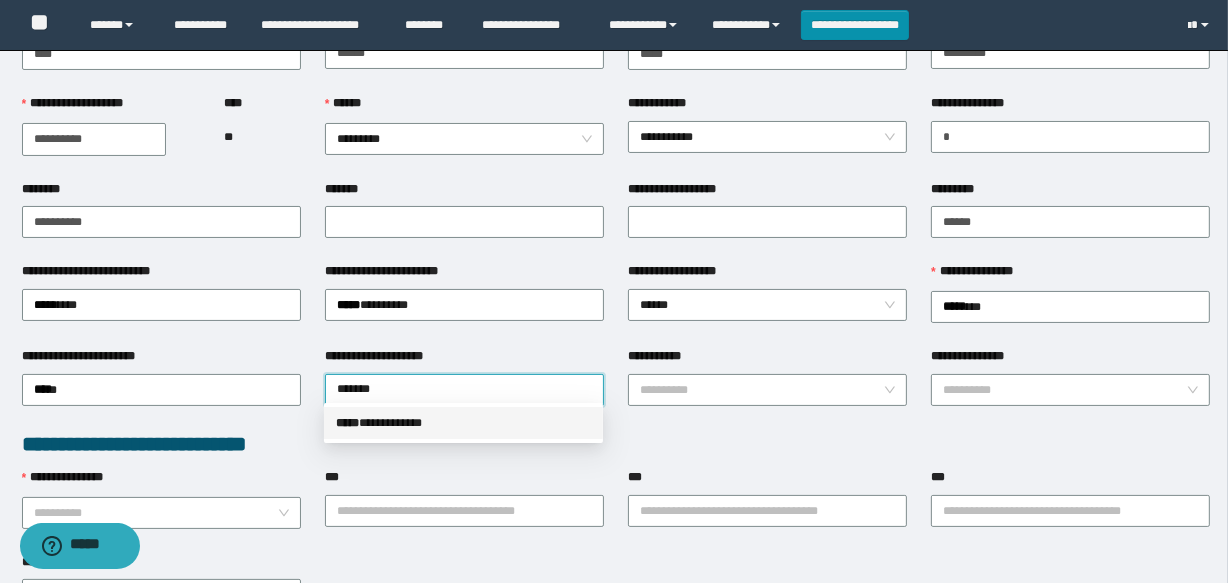 click on "**********" at bounding box center (463, 423) 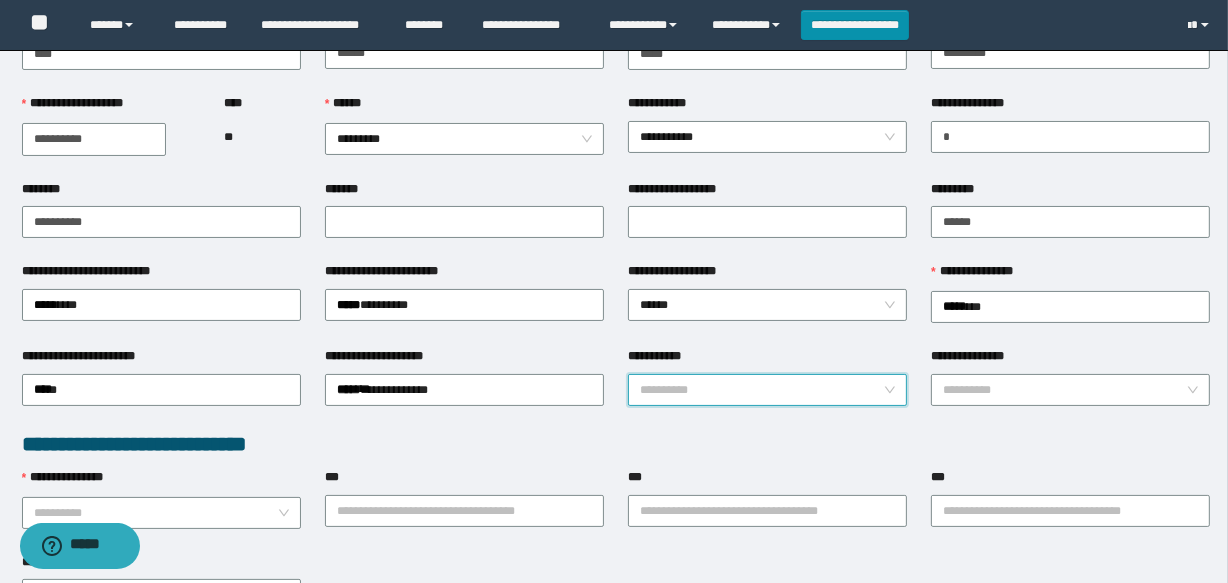 click on "**********" at bounding box center [761, 390] 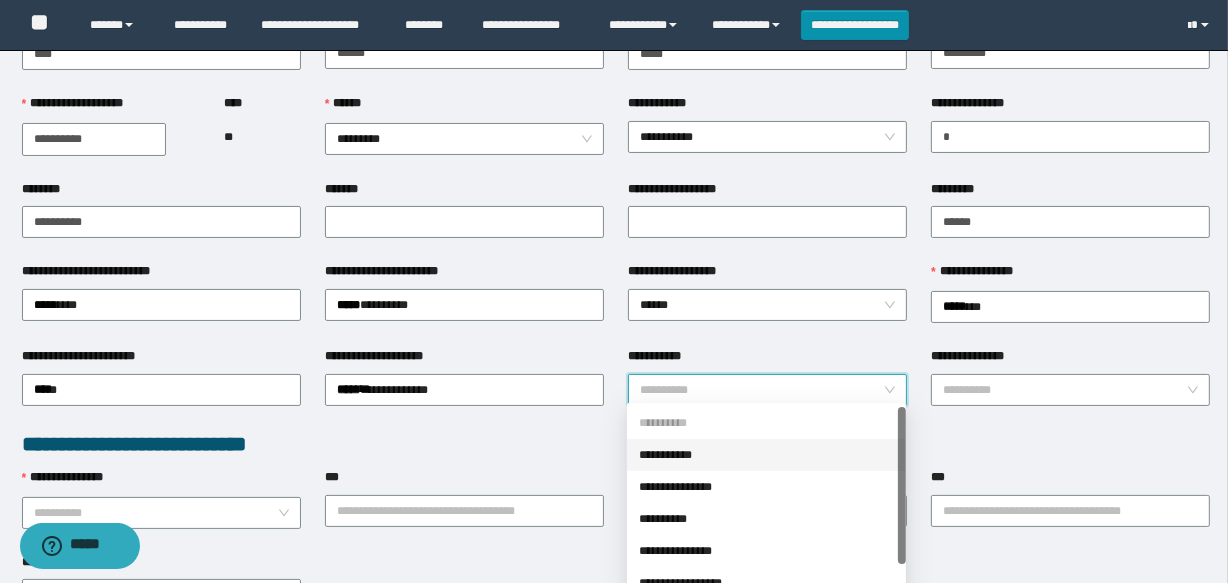 scroll, scrollTop: 90, scrollLeft: 0, axis: vertical 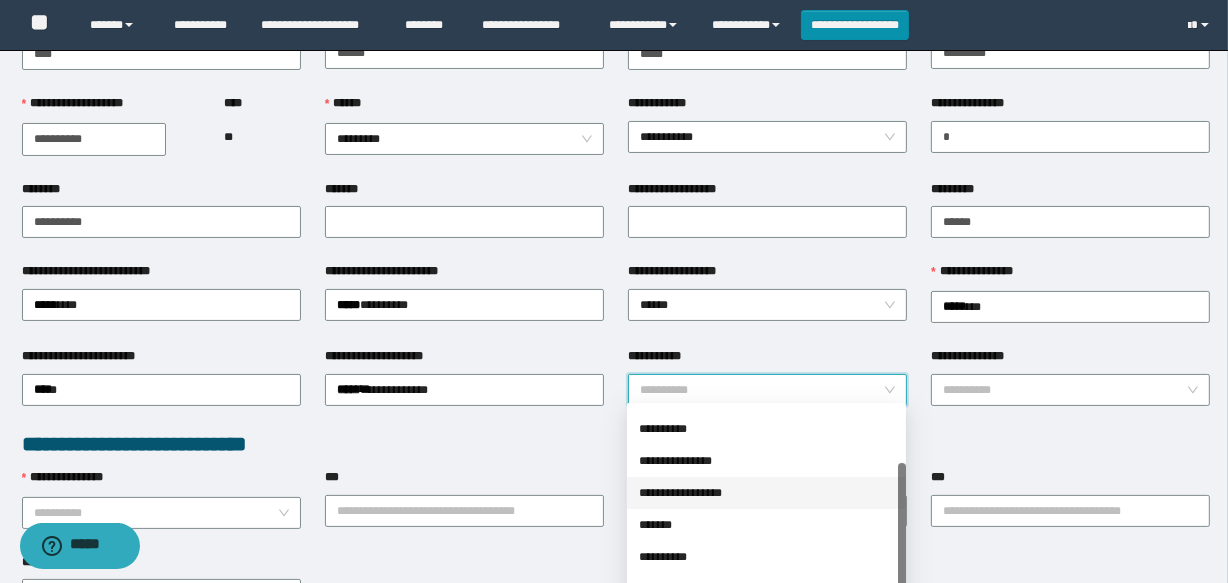 click on "**********" at bounding box center [766, 493] 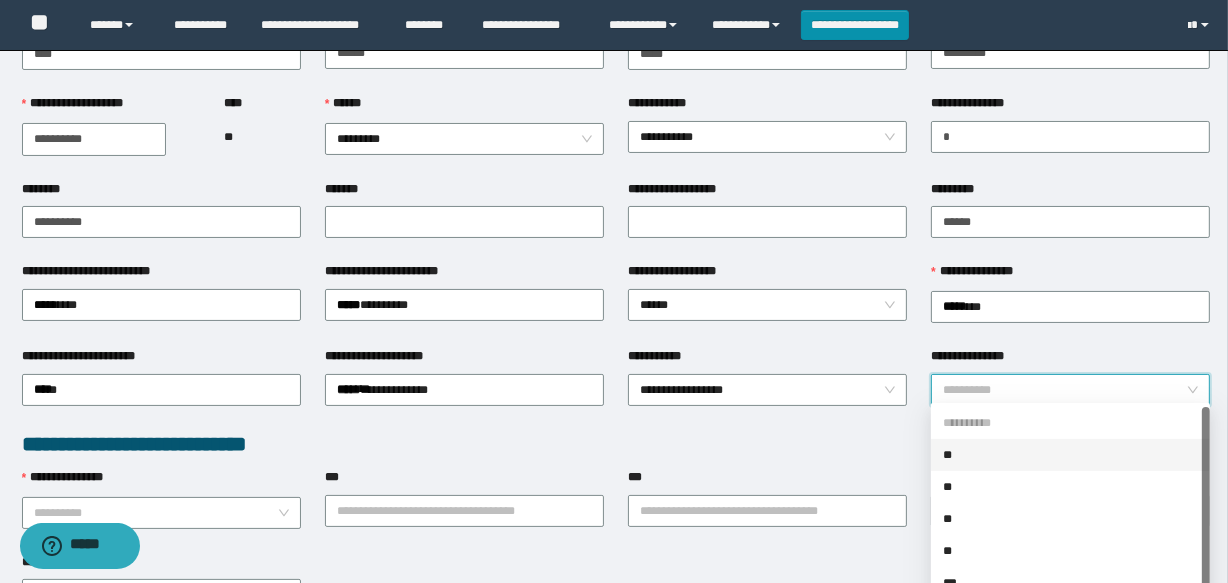 click on "**********" at bounding box center [1064, 390] 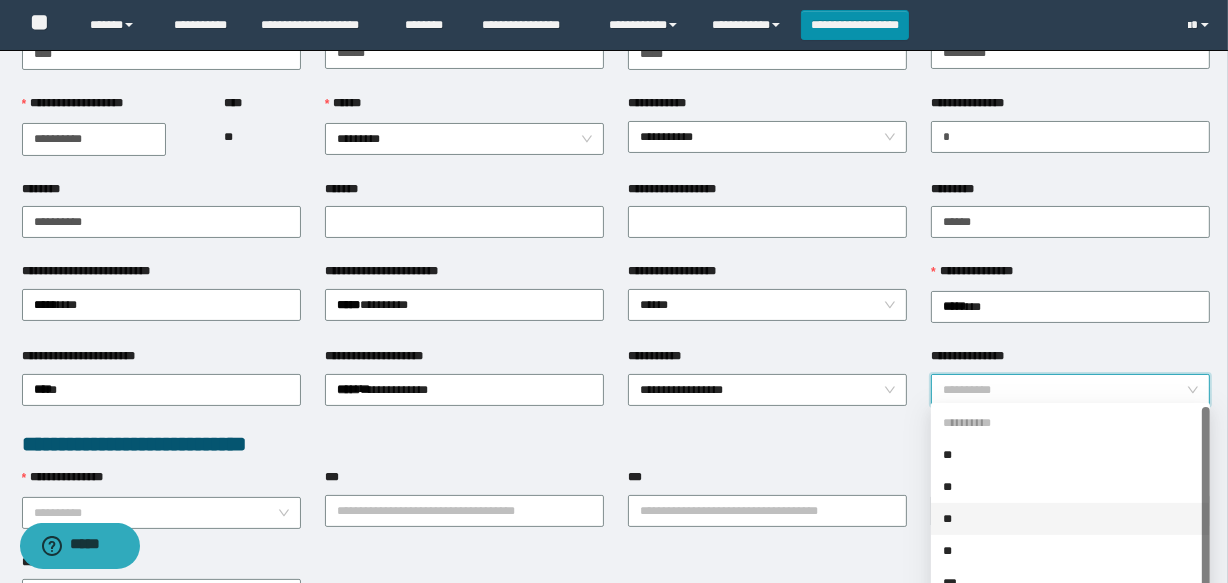 scroll, scrollTop: 31, scrollLeft: 0, axis: vertical 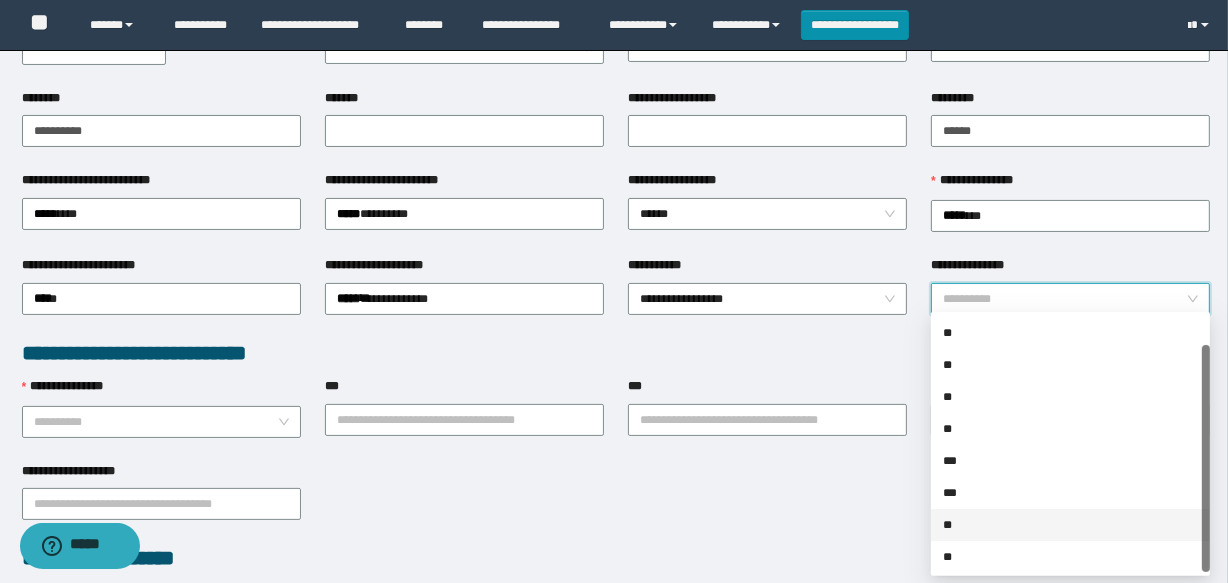 click on "**" at bounding box center [1070, 525] 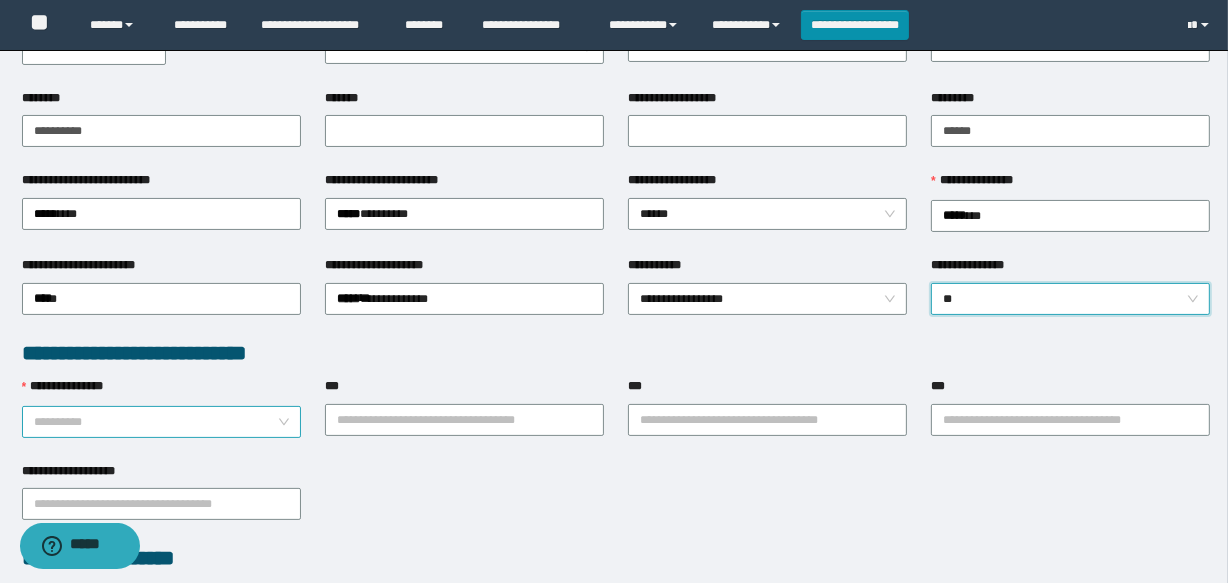 click on "**********" at bounding box center [155, 422] 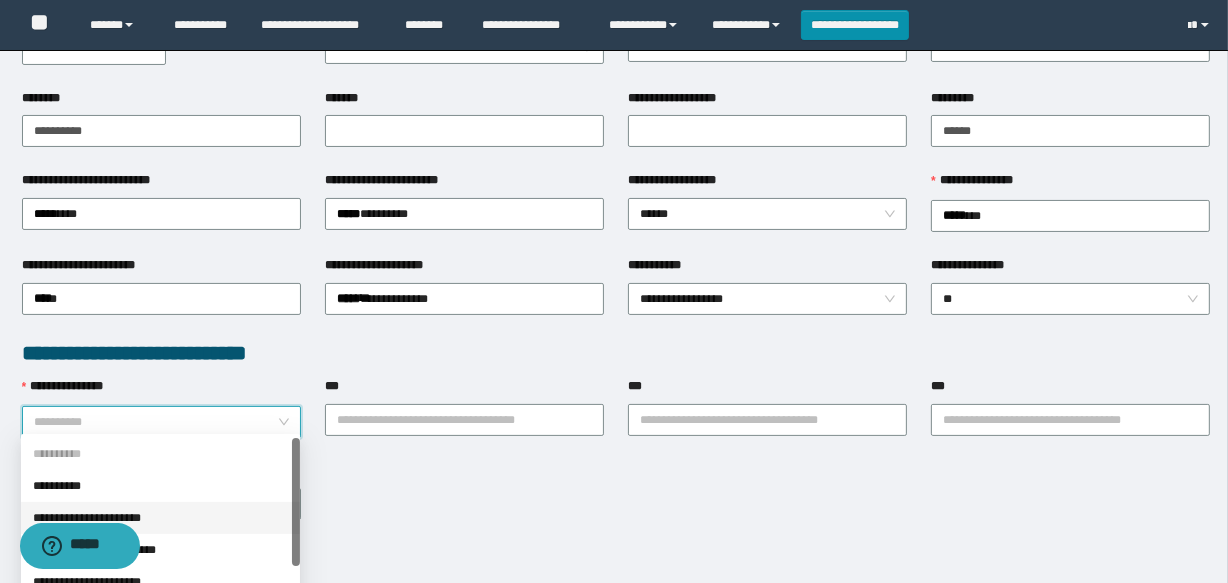 click on "**********" at bounding box center (160, 518) 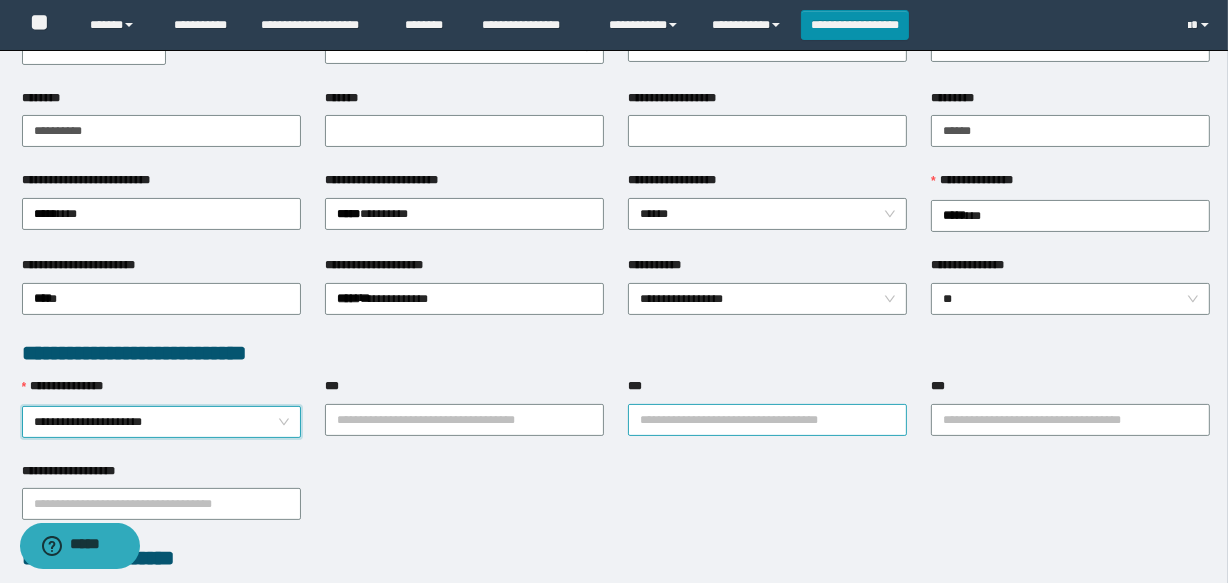 click on "***" at bounding box center [767, 420] 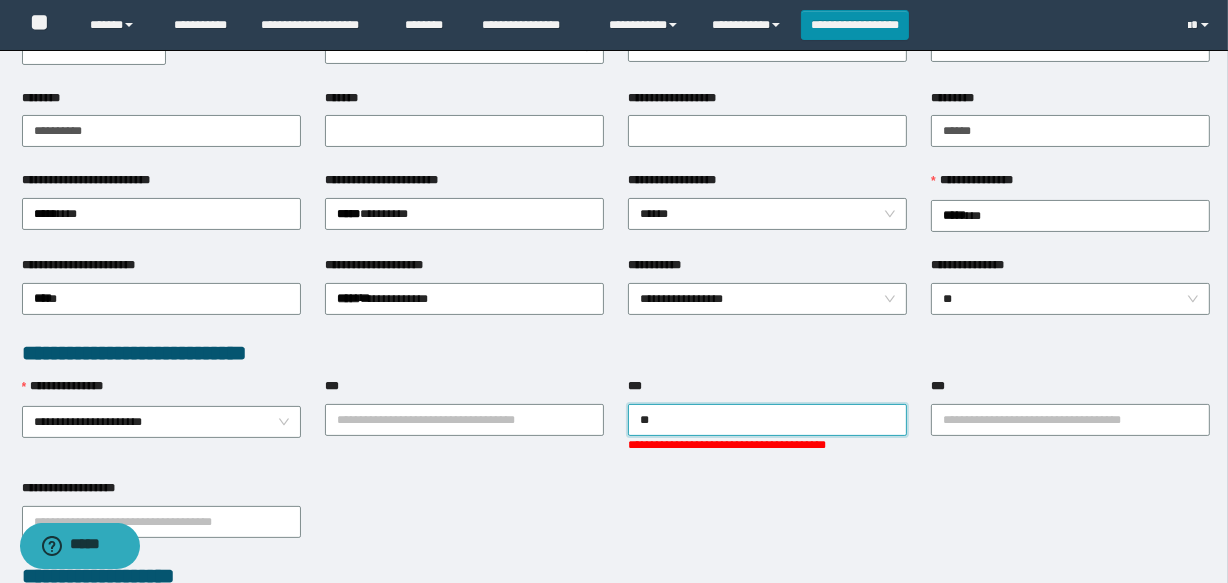 type on "***" 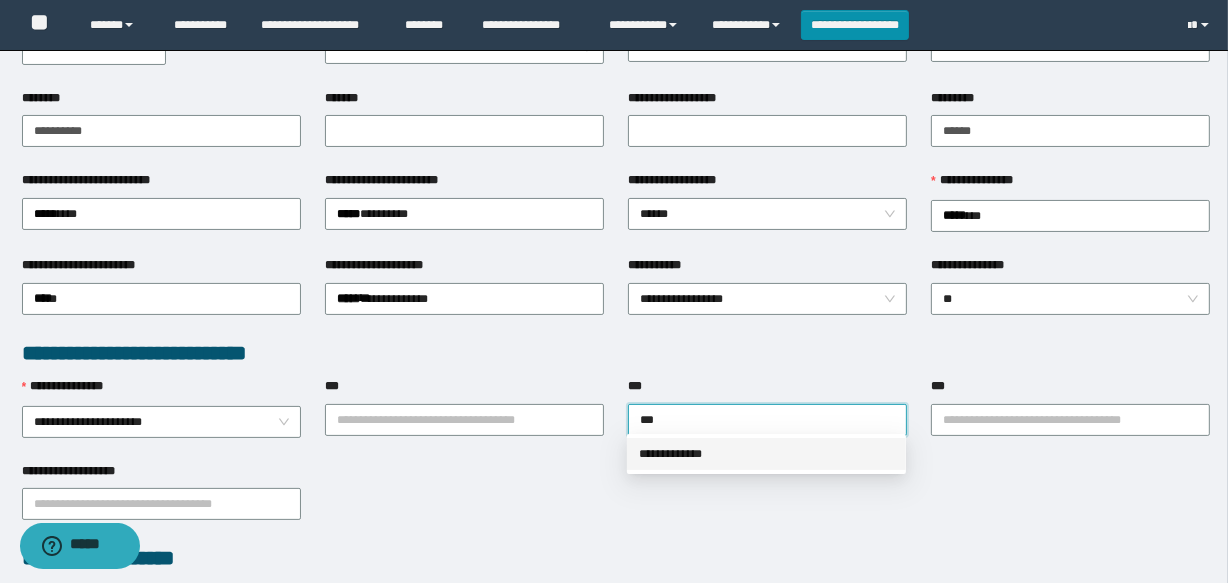 click on "**********" at bounding box center [766, 454] 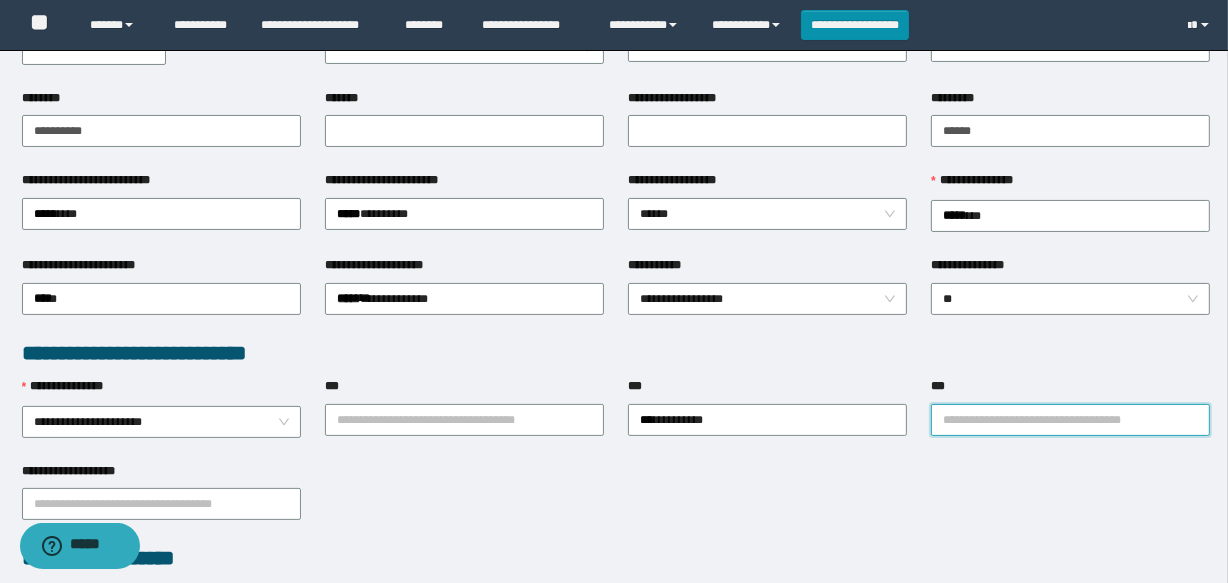 click on "***" at bounding box center (1070, 420) 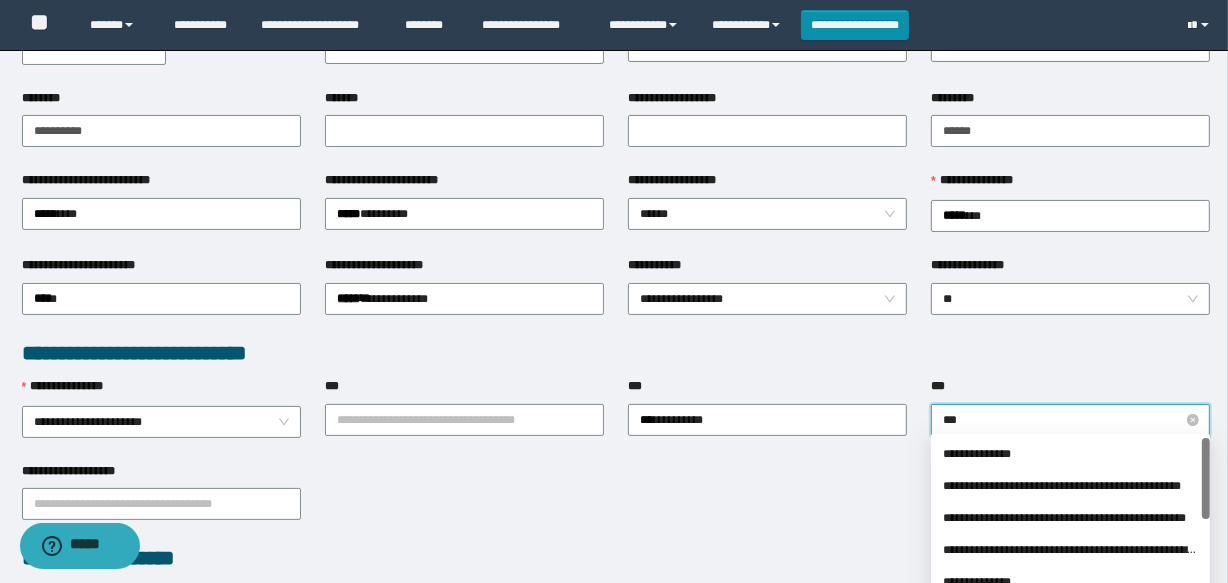 type on "****" 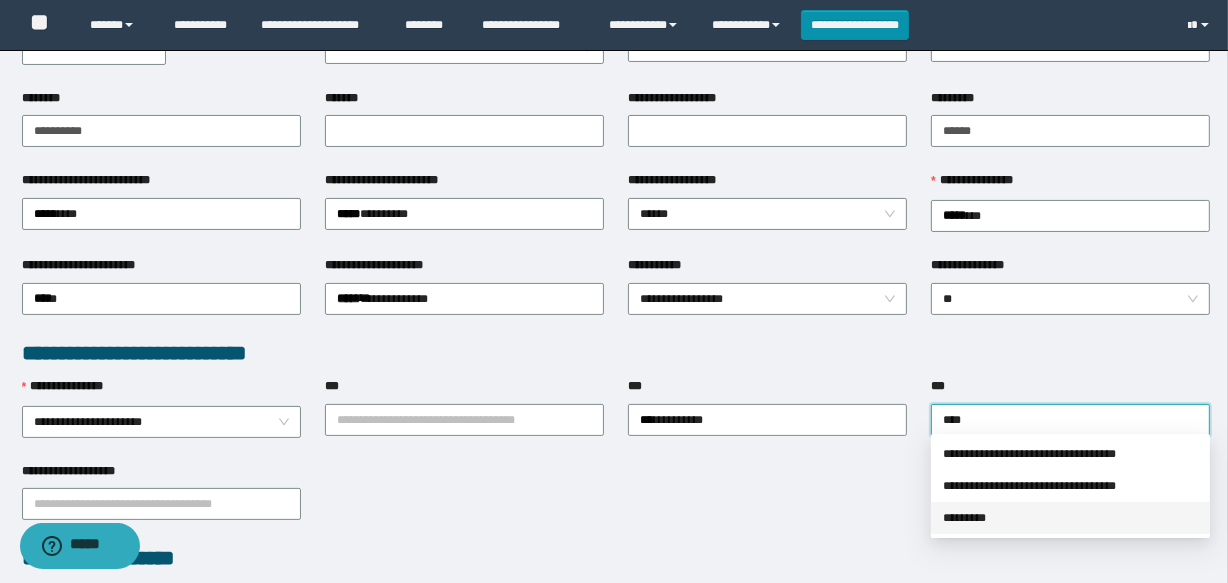 click on "*********" at bounding box center (1070, 518) 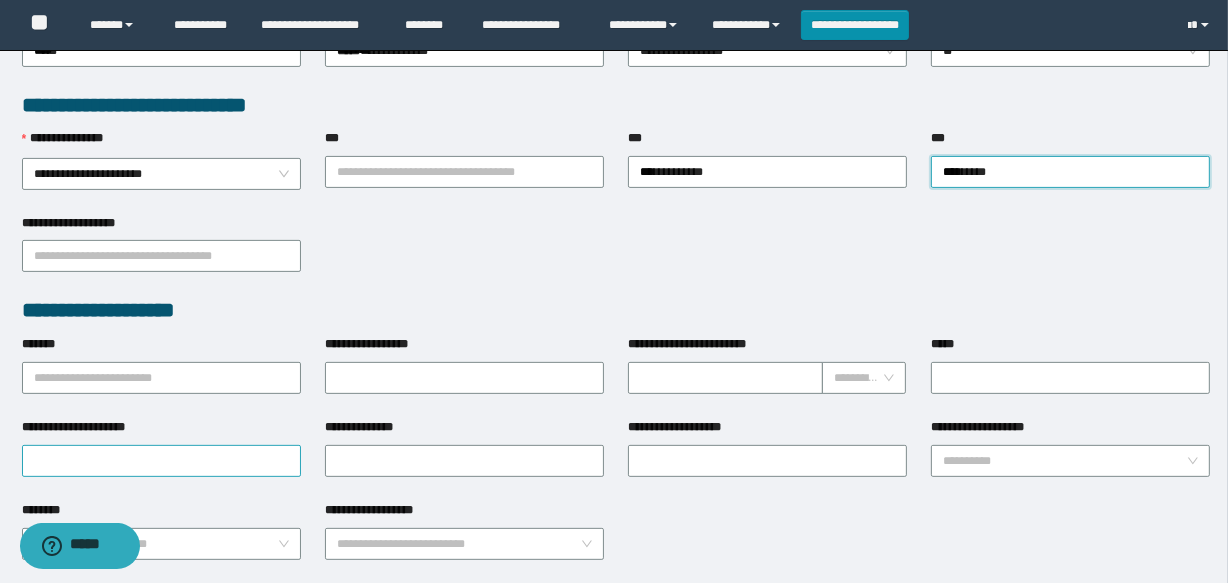 scroll, scrollTop: 545, scrollLeft: 0, axis: vertical 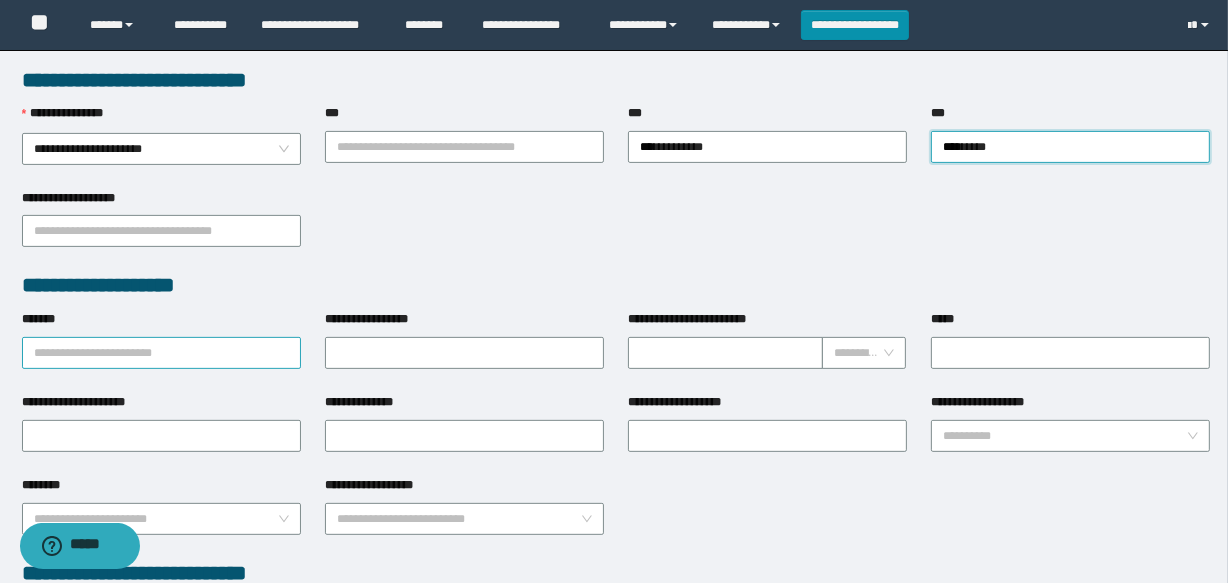 click on "*******" at bounding box center (161, 353) 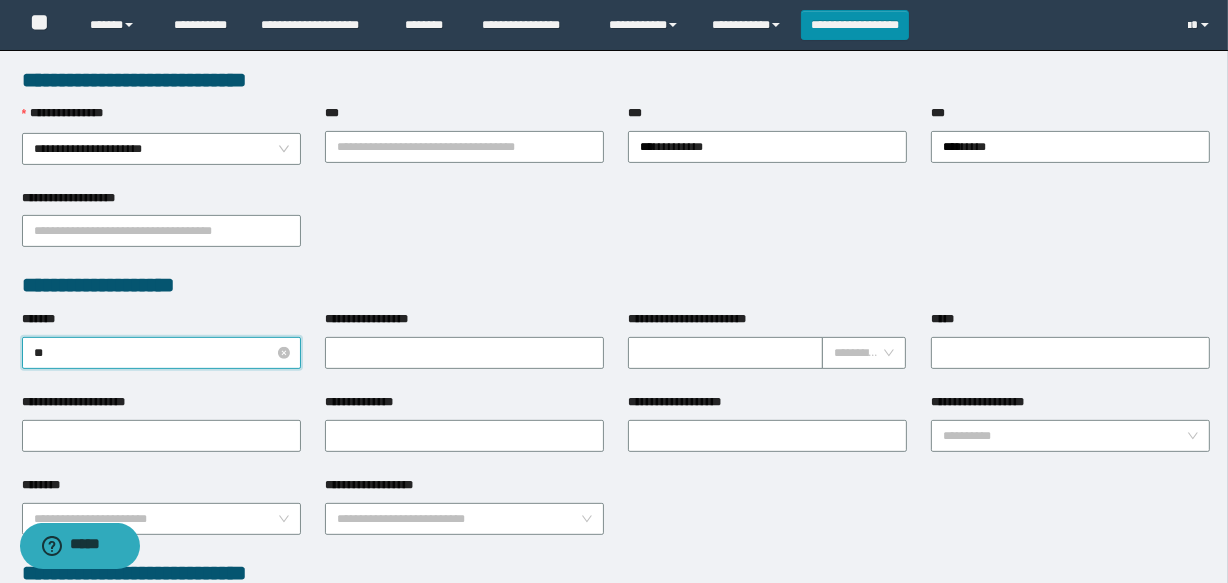 type on "***" 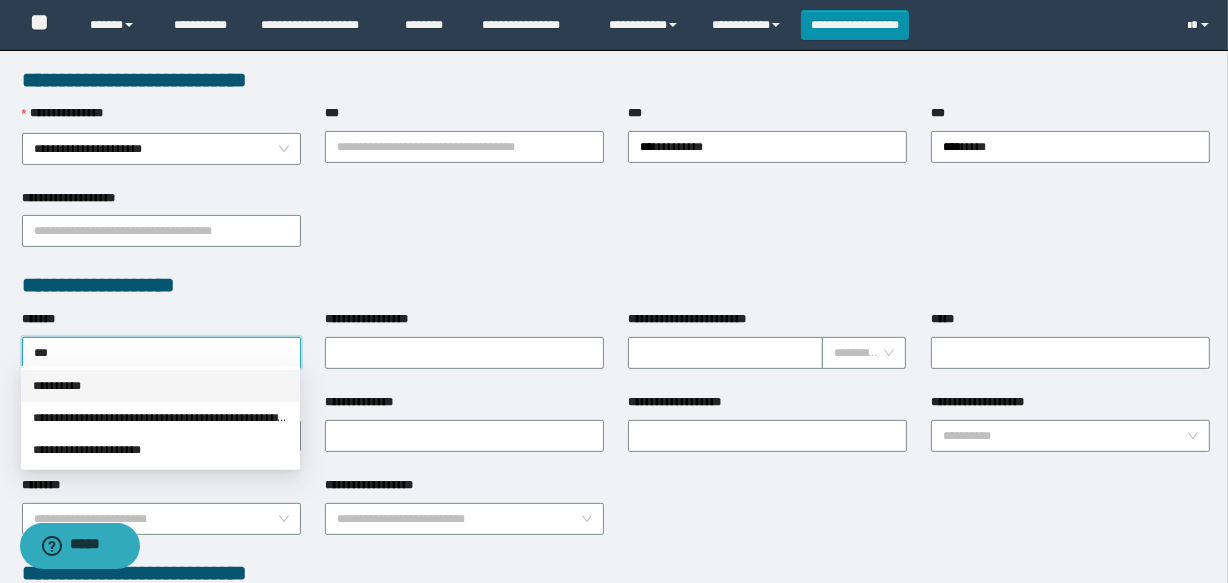 drag, startPoint x: 111, startPoint y: 383, endPoint x: 264, endPoint y: 383, distance: 153 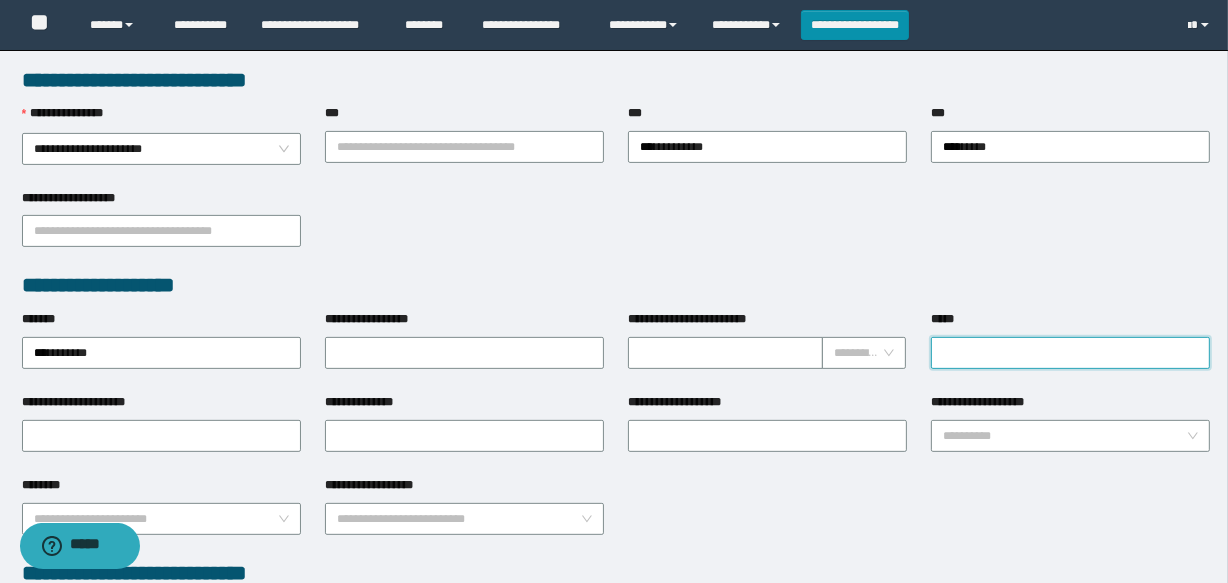 click on "*****" at bounding box center (1070, 353) 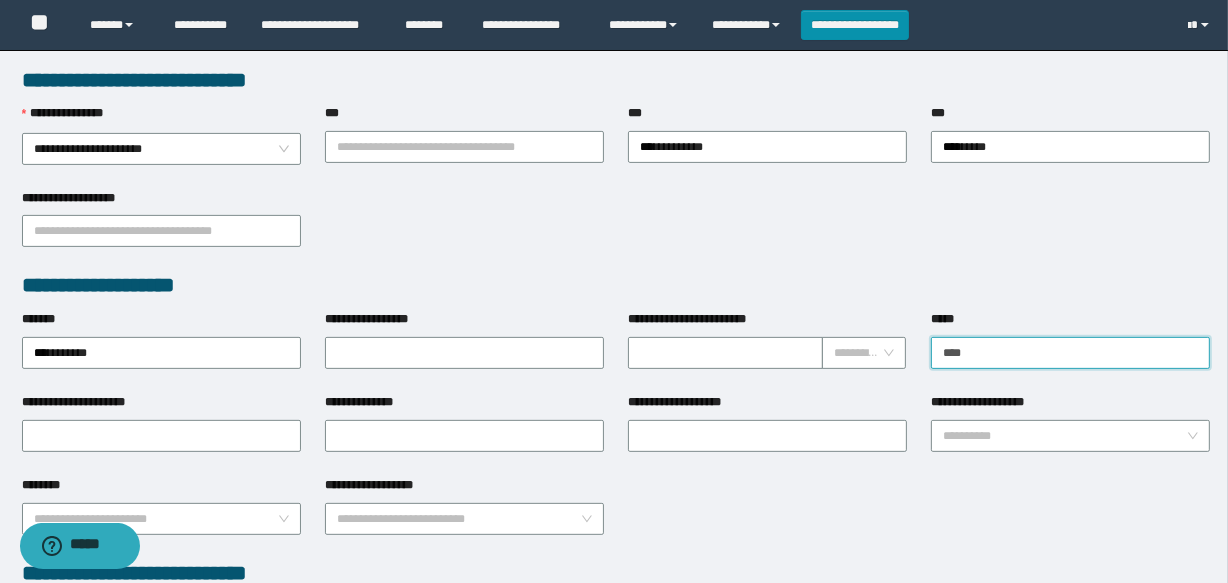 type on "********" 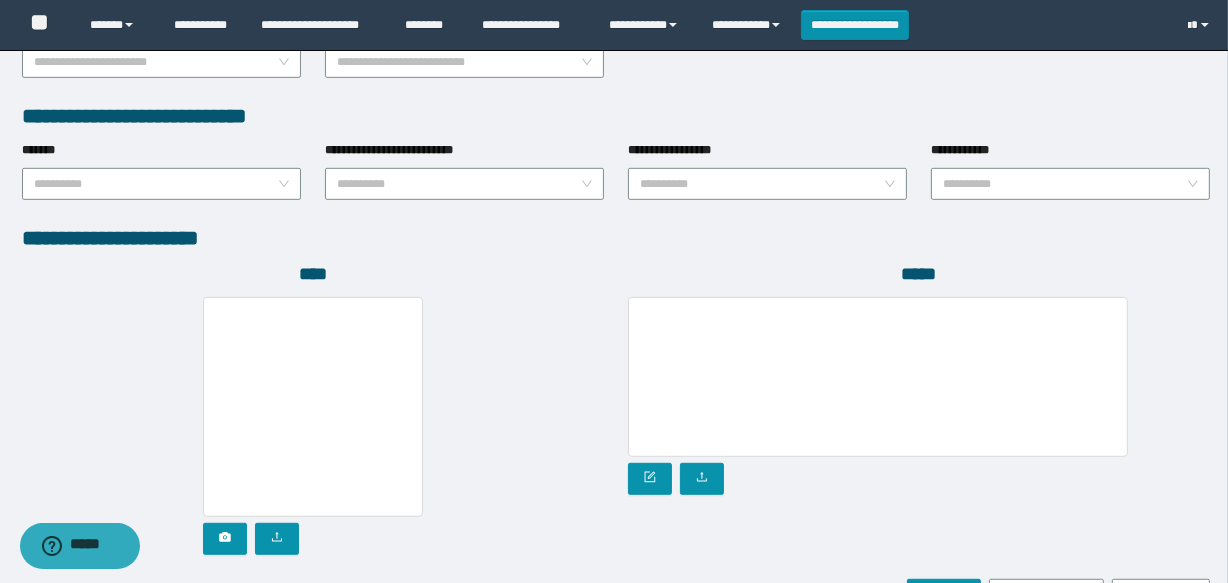 scroll, scrollTop: 1090, scrollLeft: 0, axis: vertical 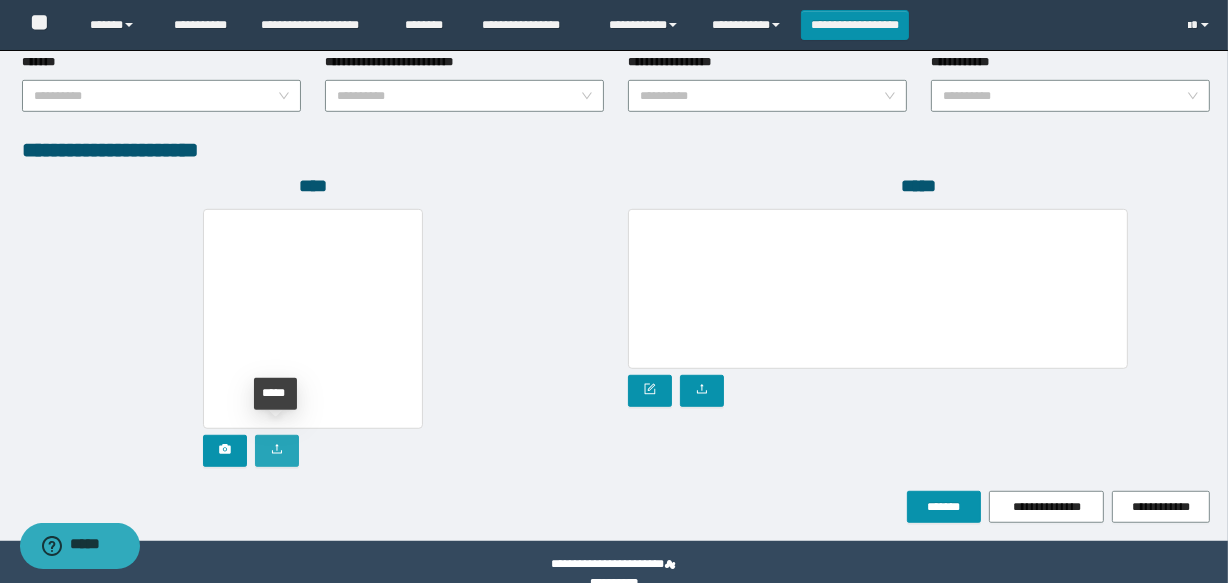 click 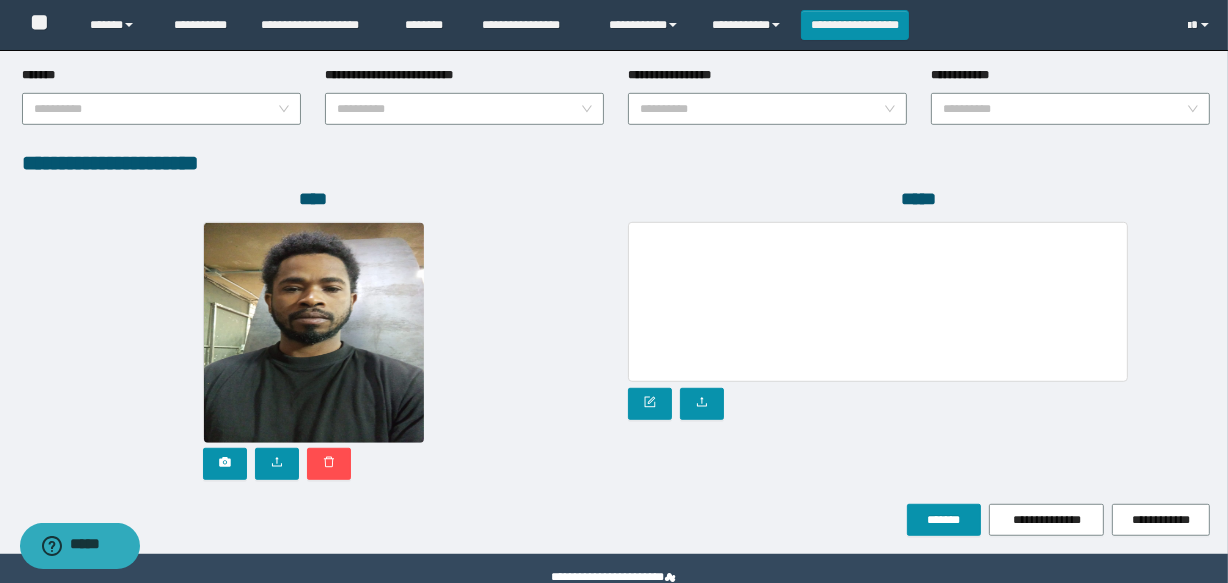 scroll, scrollTop: 1120, scrollLeft: 0, axis: vertical 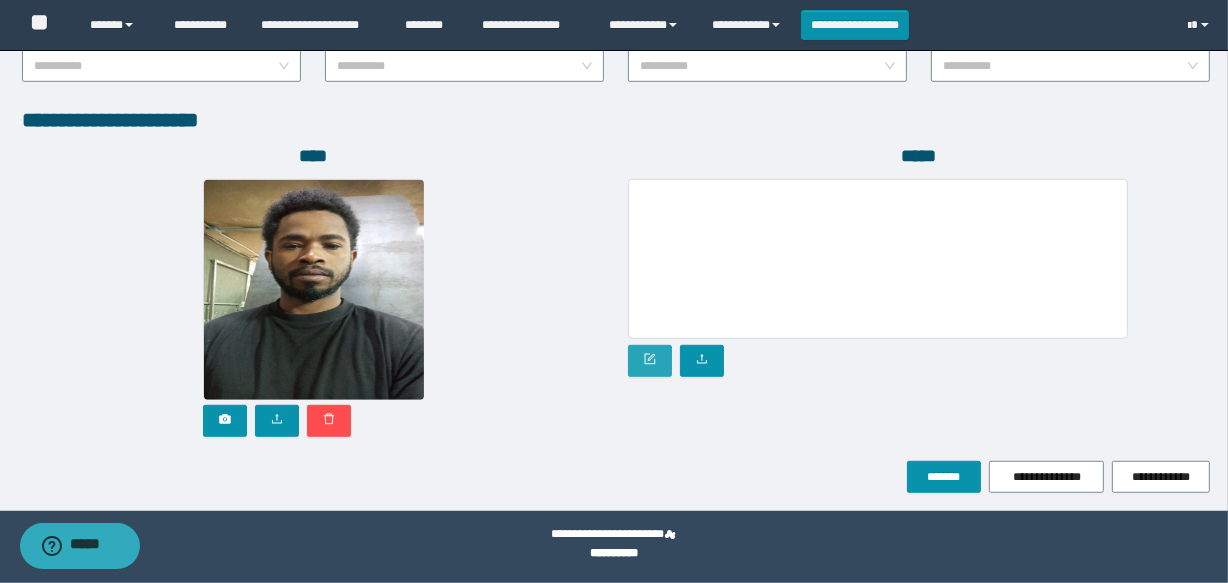 click at bounding box center [650, 361] 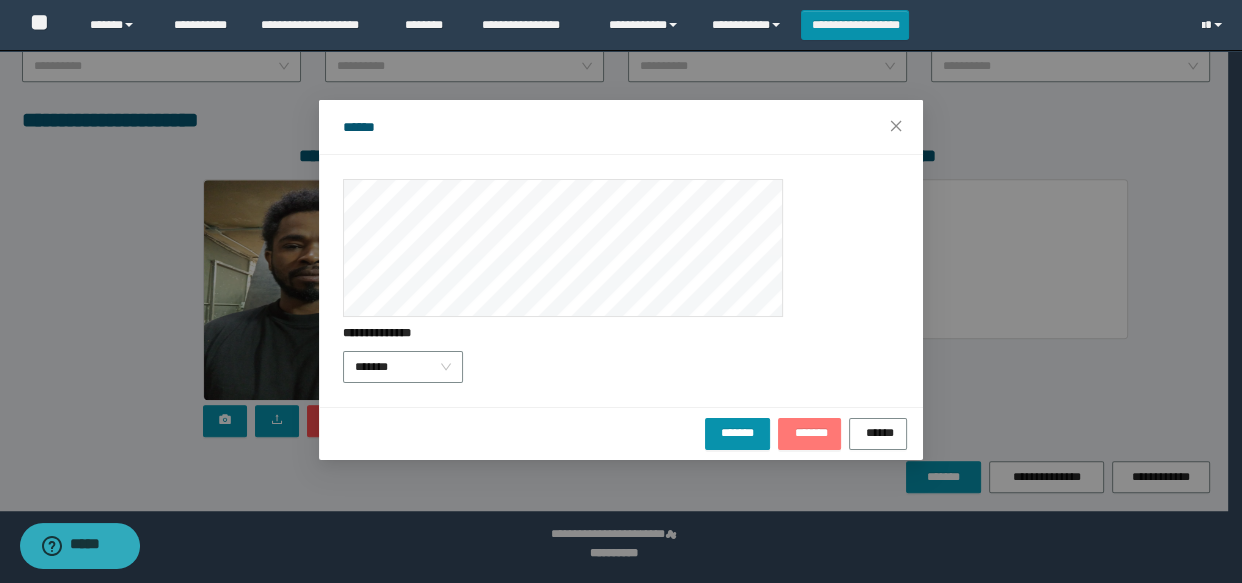 click on "*******" at bounding box center [809, 431] 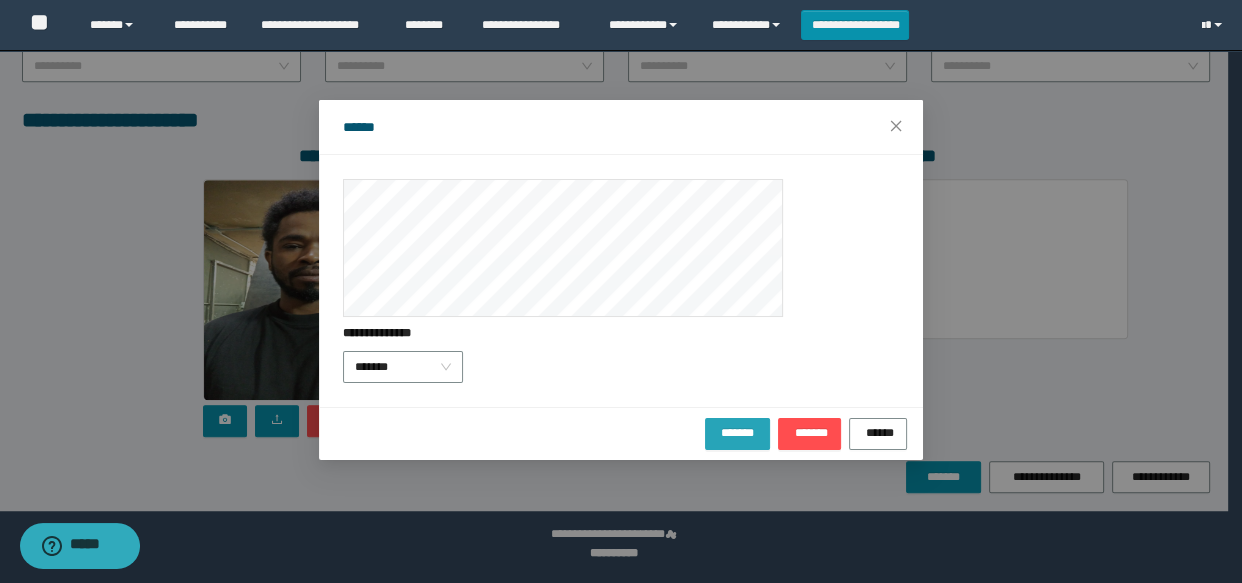 click on "*******" at bounding box center [738, 431] 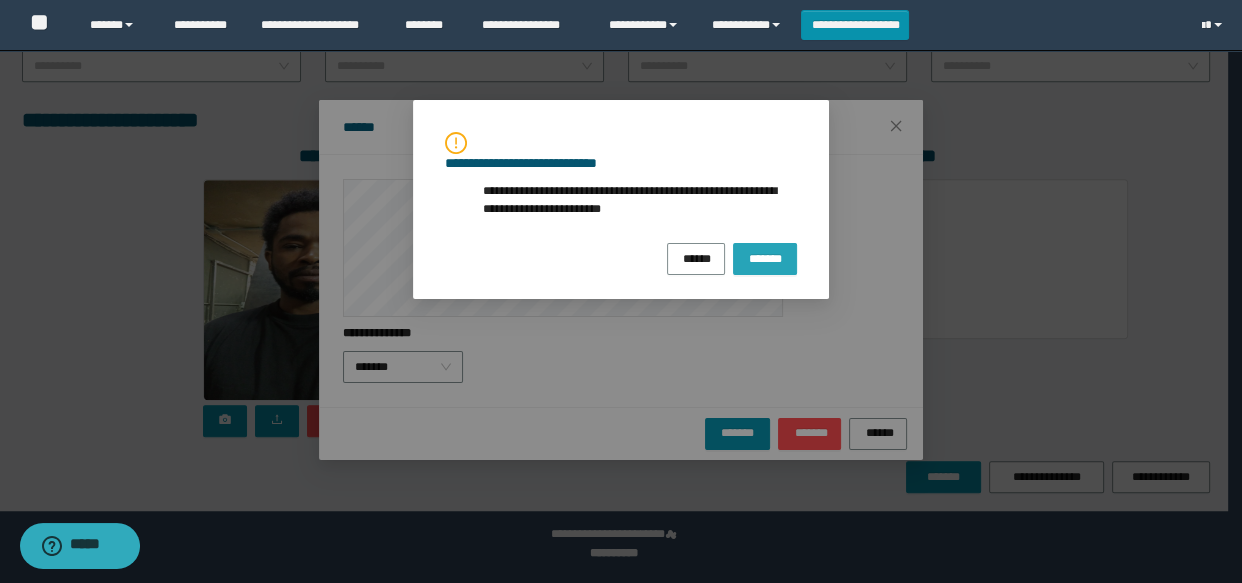 click on "*******" at bounding box center [765, 257] 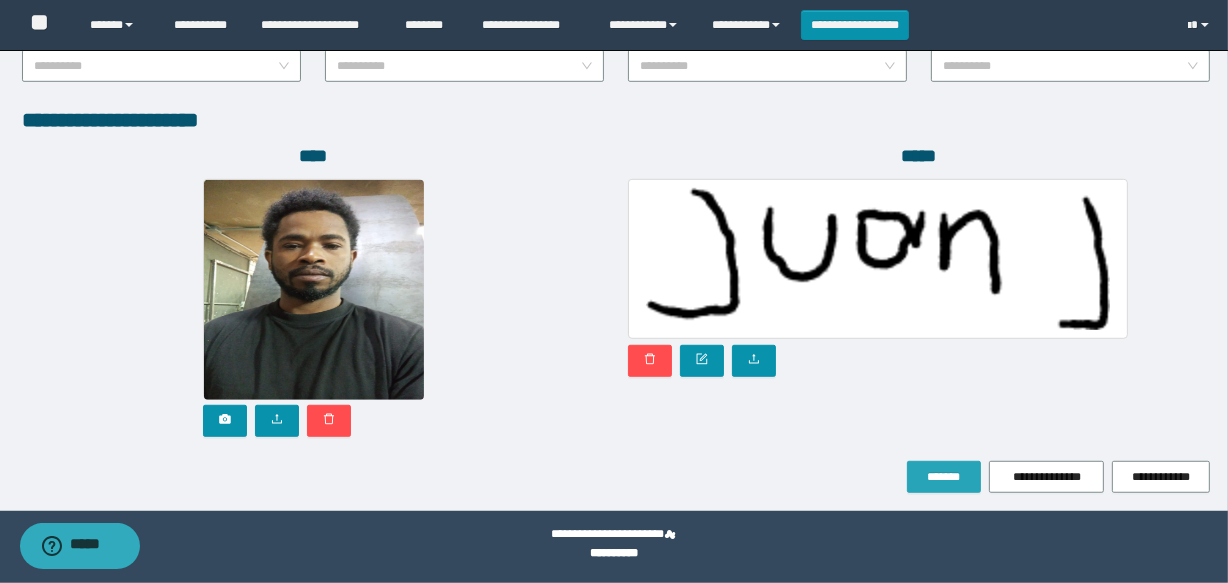 click on "*******" at bounding box center (944, 477) 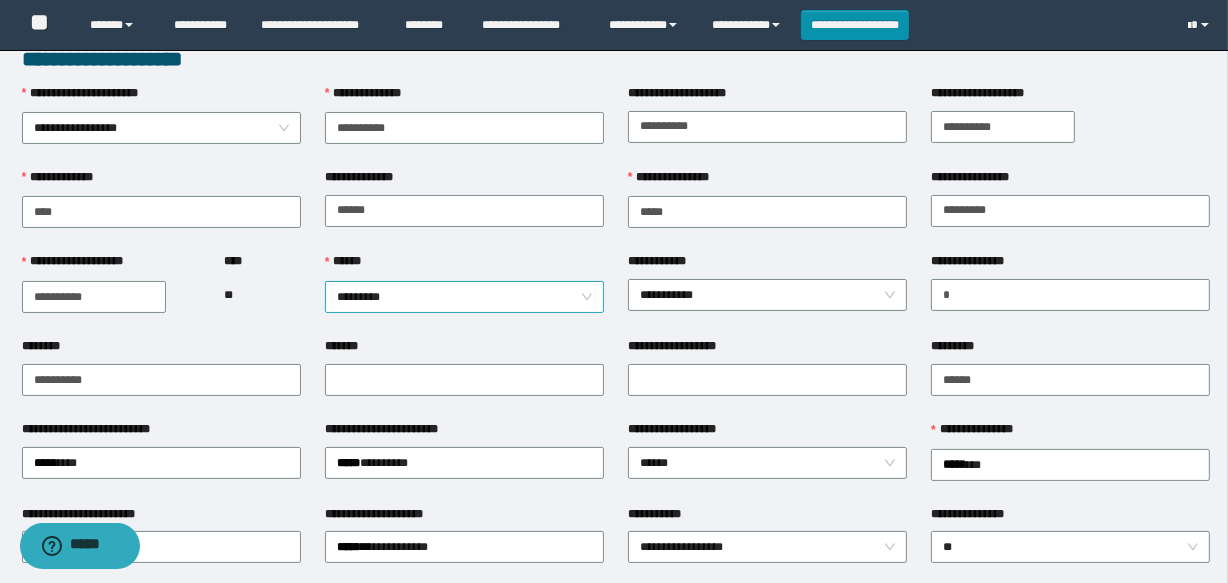 scroll, scrollTop: 0, scrollLeft: 0, axis: both 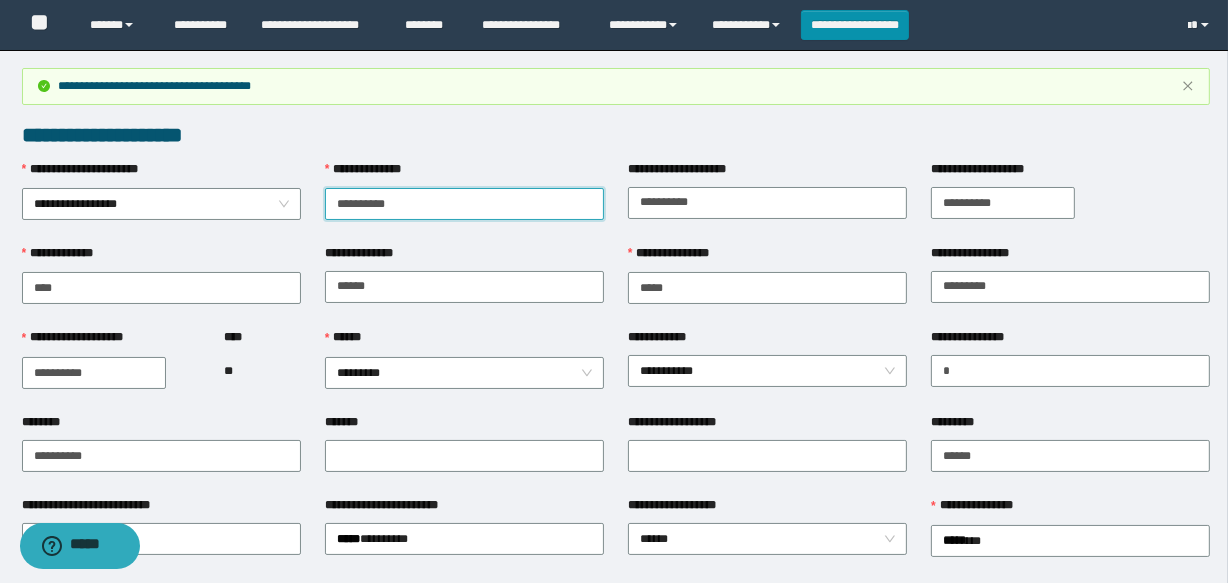 drag, startPoint x: 435, startPoint y: 196, endPoint x: 323, endPoint y: 198, distance: 112.01785 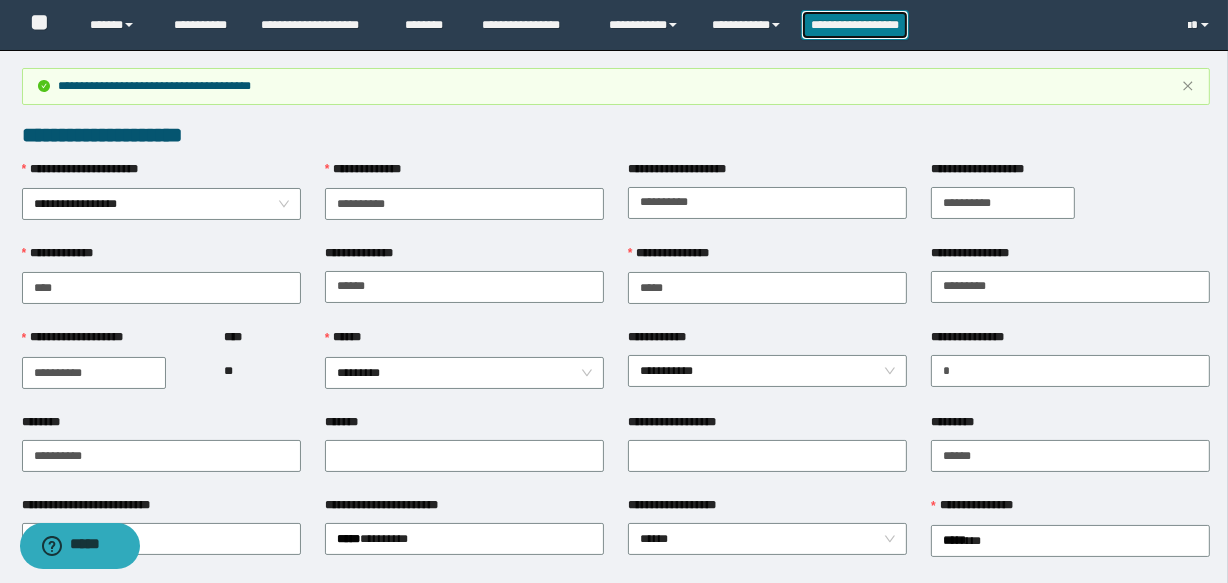 click on "**********" at bounding box center [855, 25] 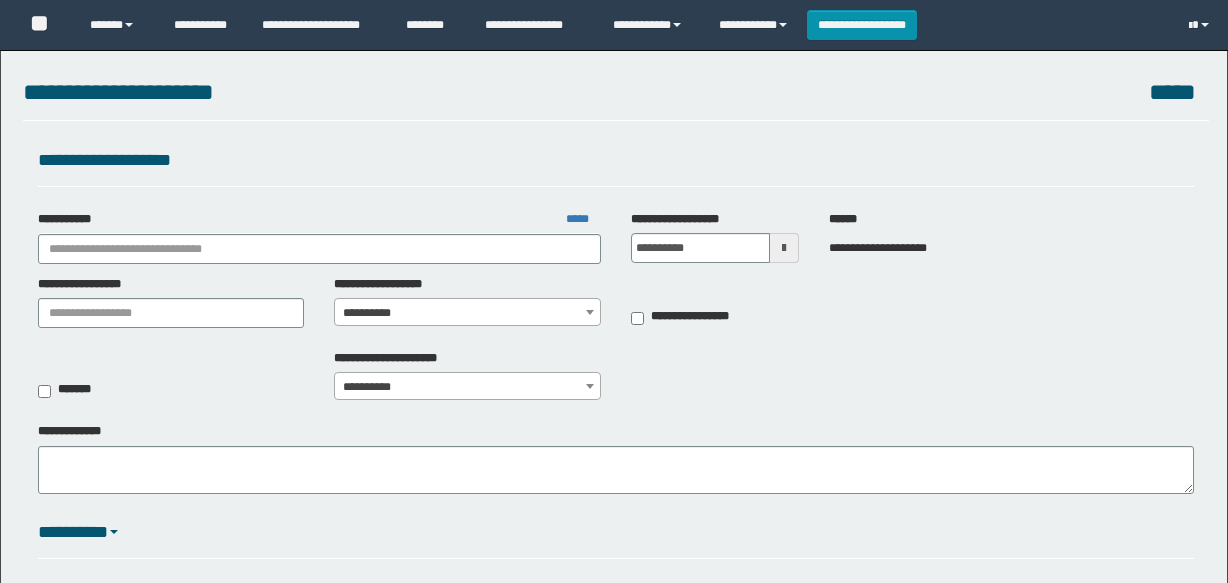 scroll, scrollTop: 0, scrollLeft: 0, axis: both 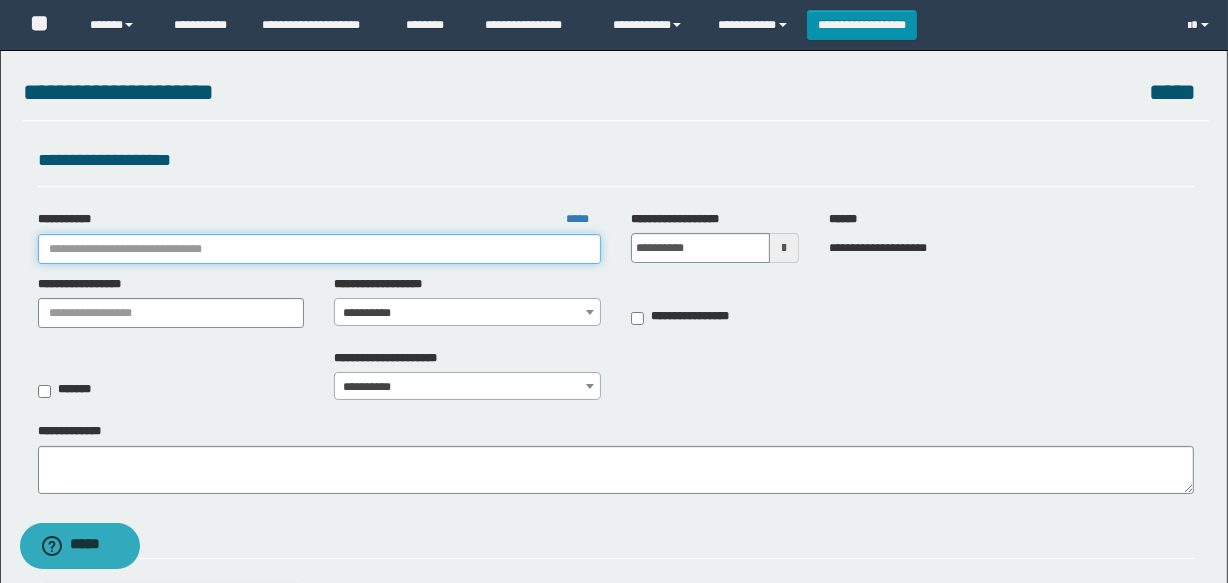 click on "**********" at bounding box center (319, 249) 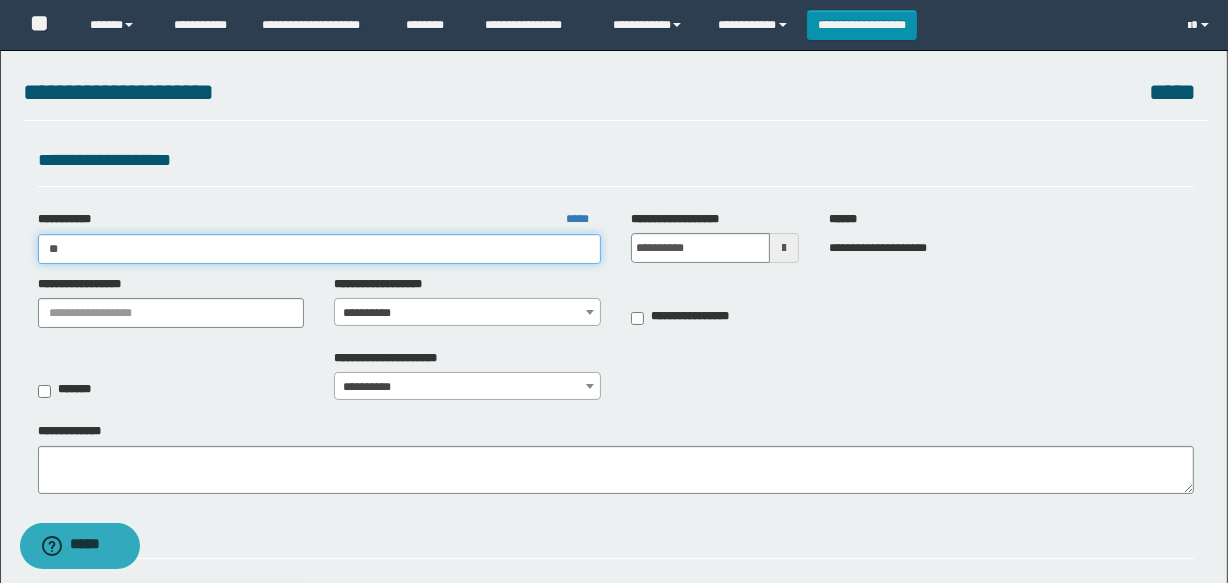 type on "***" 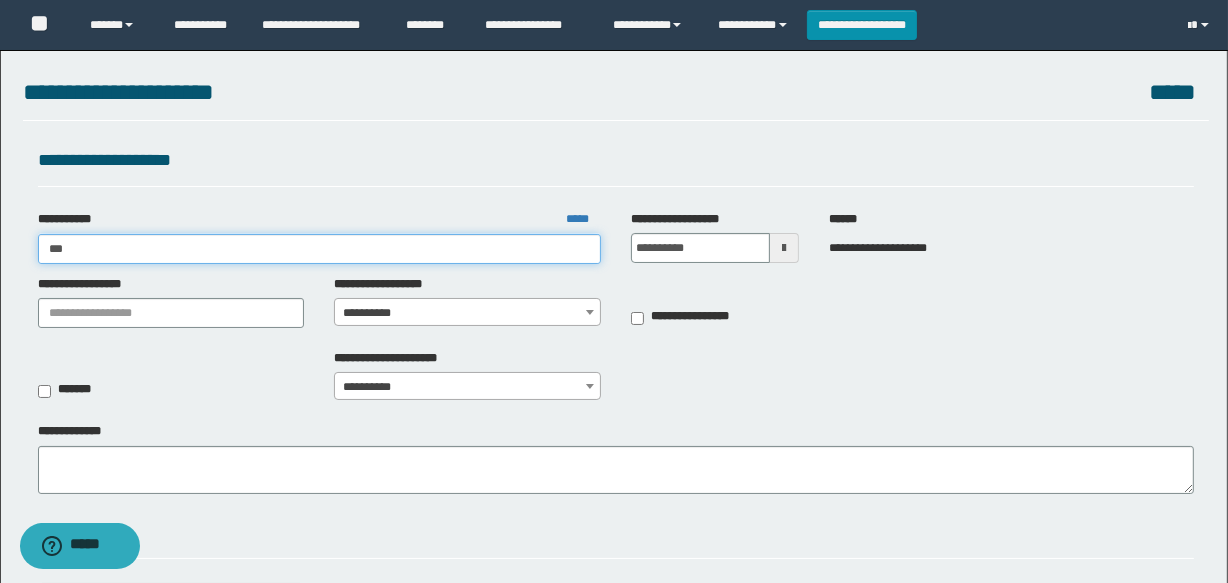 type on "***" 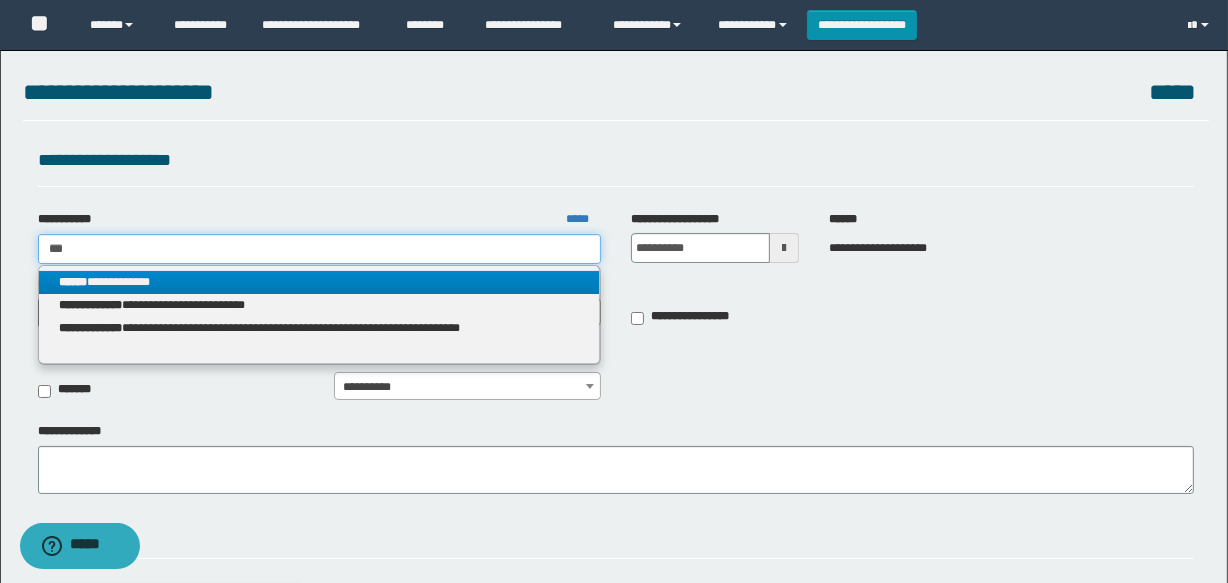 type on "***" 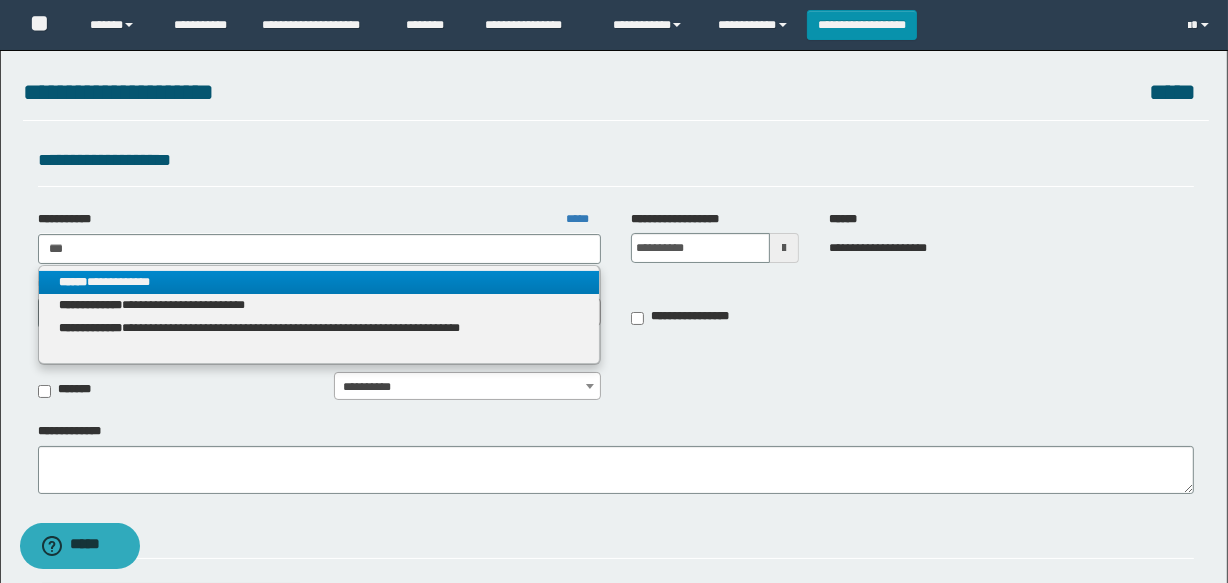 click on "**********" at bounding box center (319, 282) 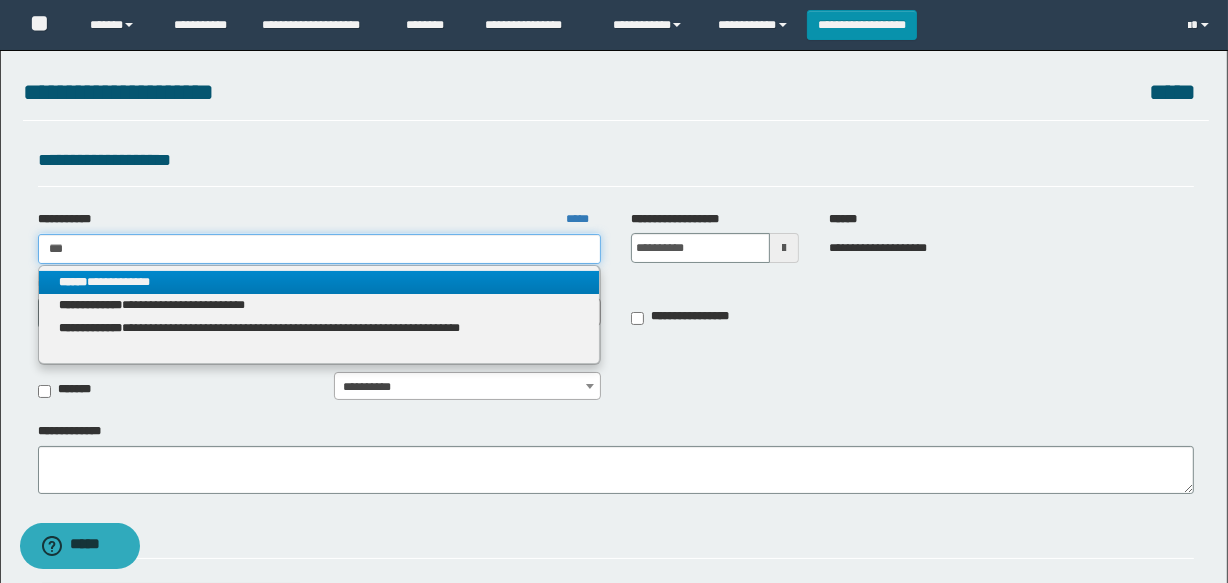 type 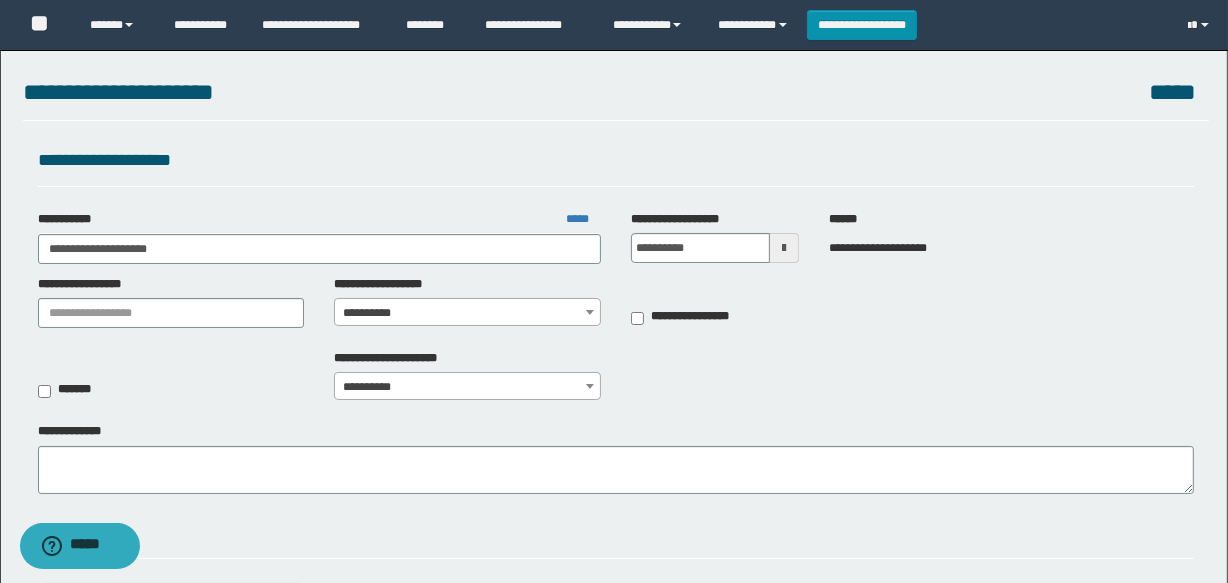 click on "**********" at bounding box center (467, 313) 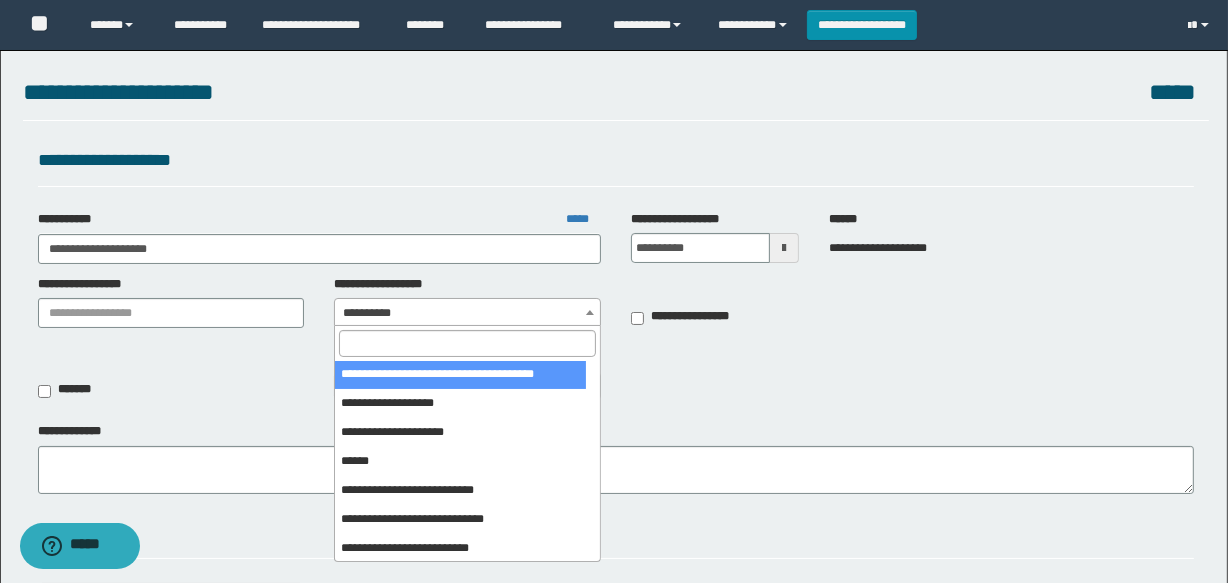 scroll, scrollTop: 90, scrollLeft: 0, axis: vertical 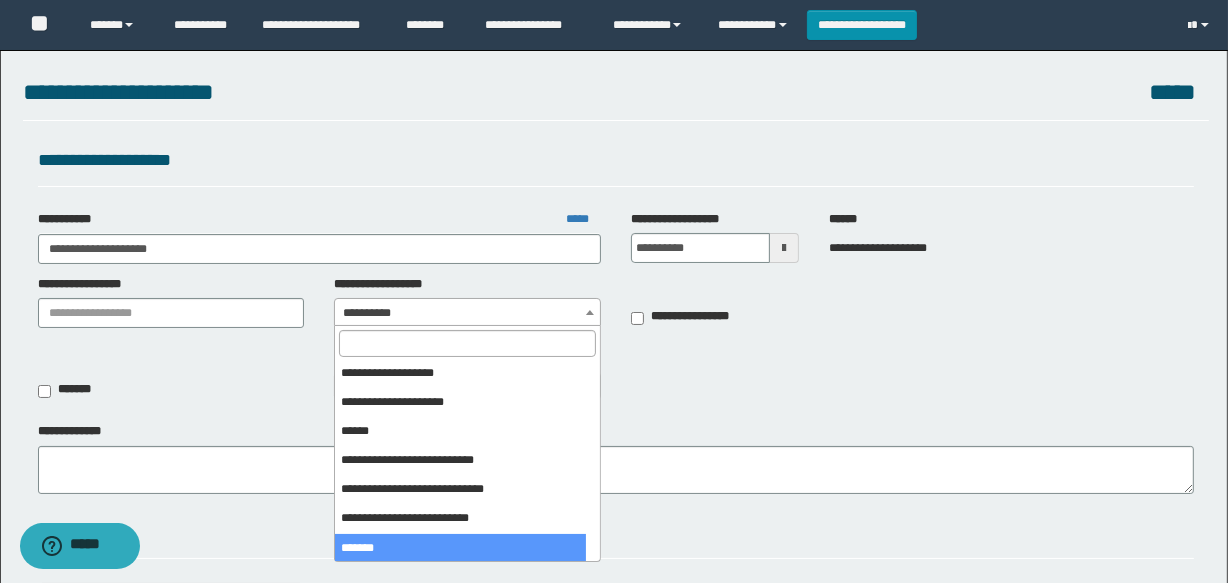 select on "***" 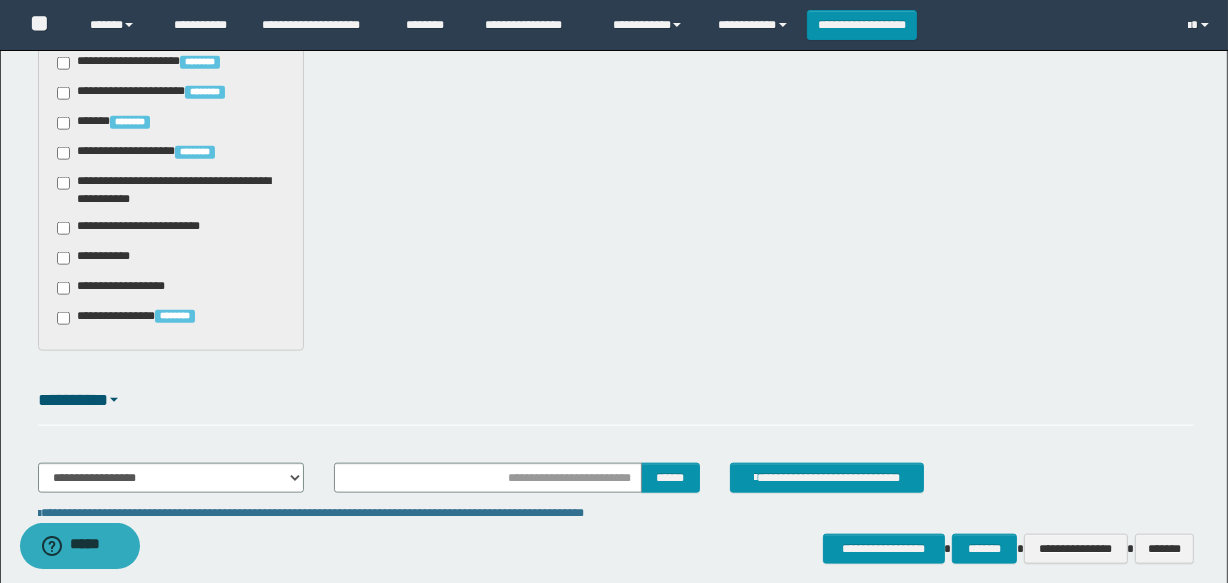 scroll, scrollTop: 2069, scrollLeft: 0, axis: vertical 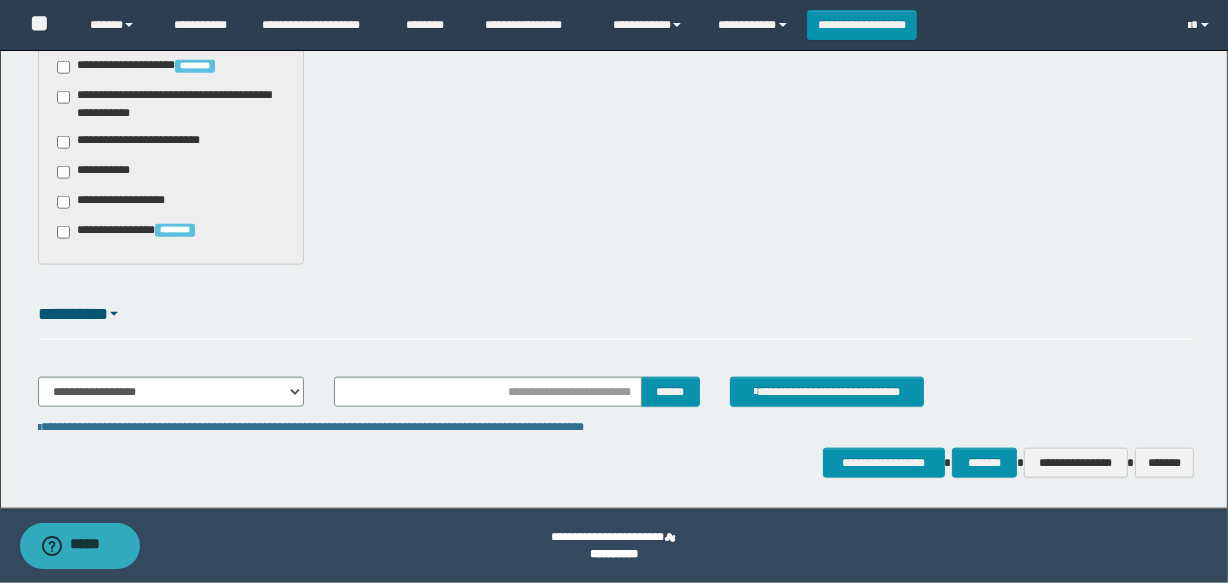 click on "**********" at bounding box center (143, 142) 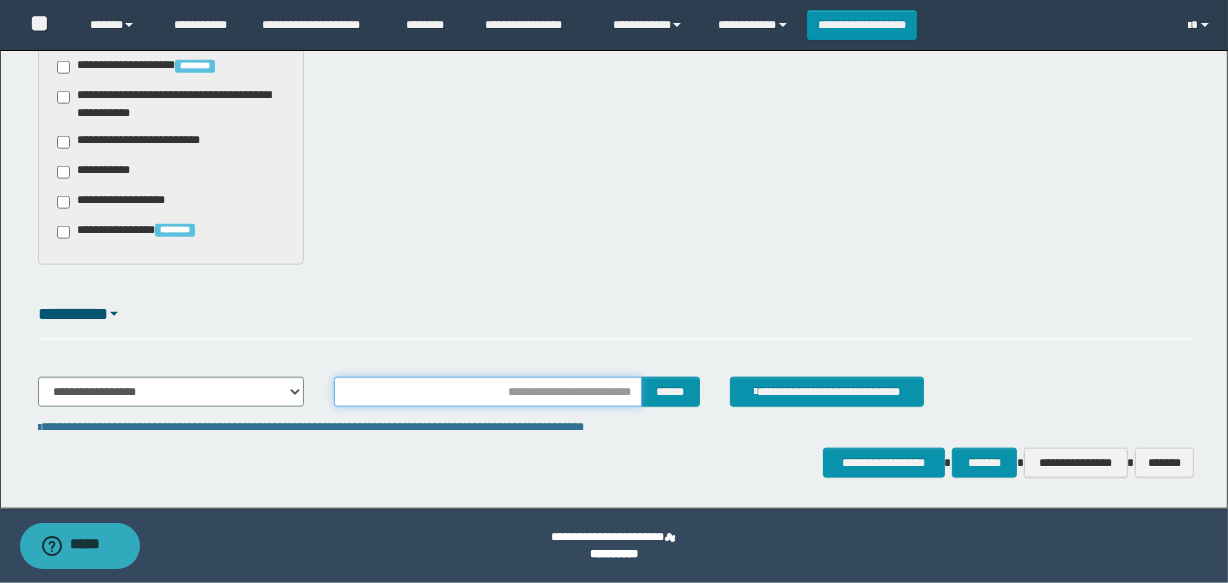 click at bounding box center (487, 392) 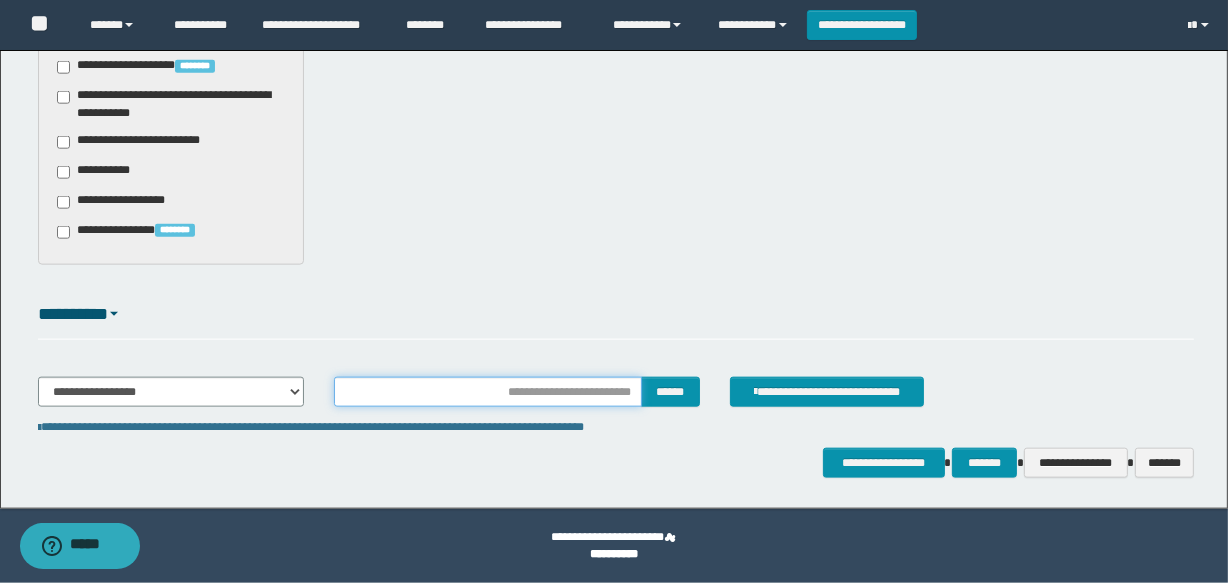 type on "**********" 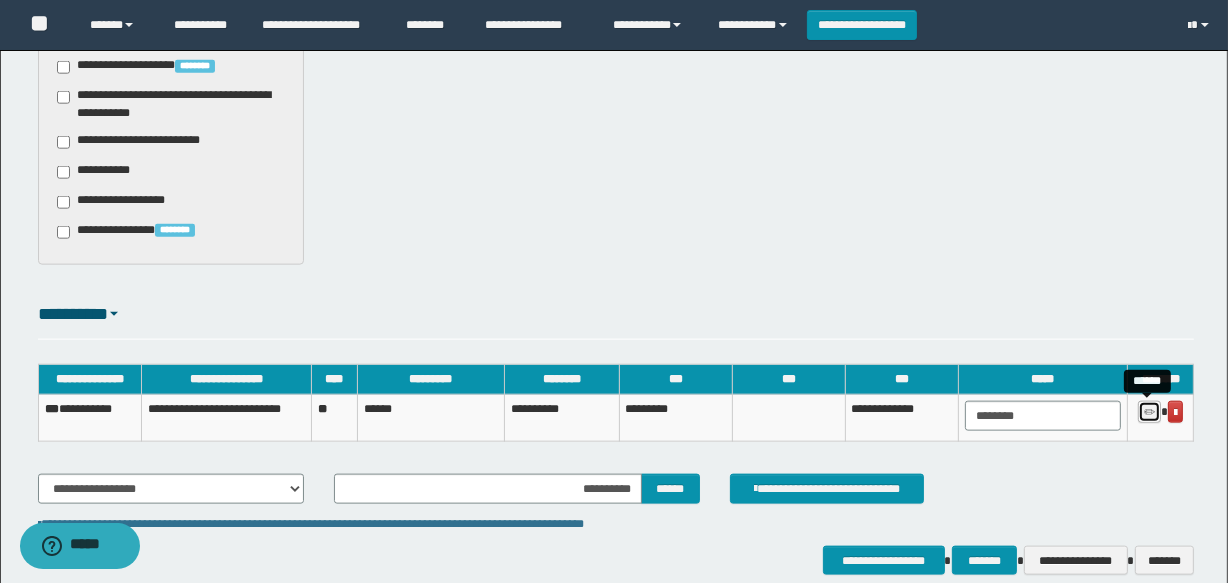 click at bounding box center [1149, 413] 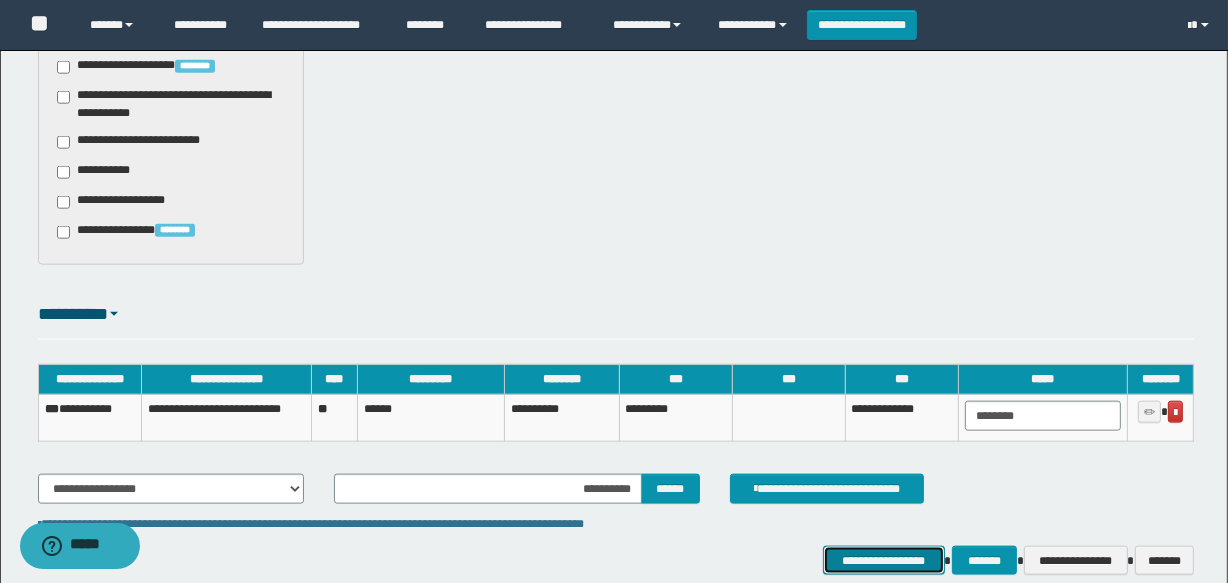 click on "**********" at bounding box center (884, 561) 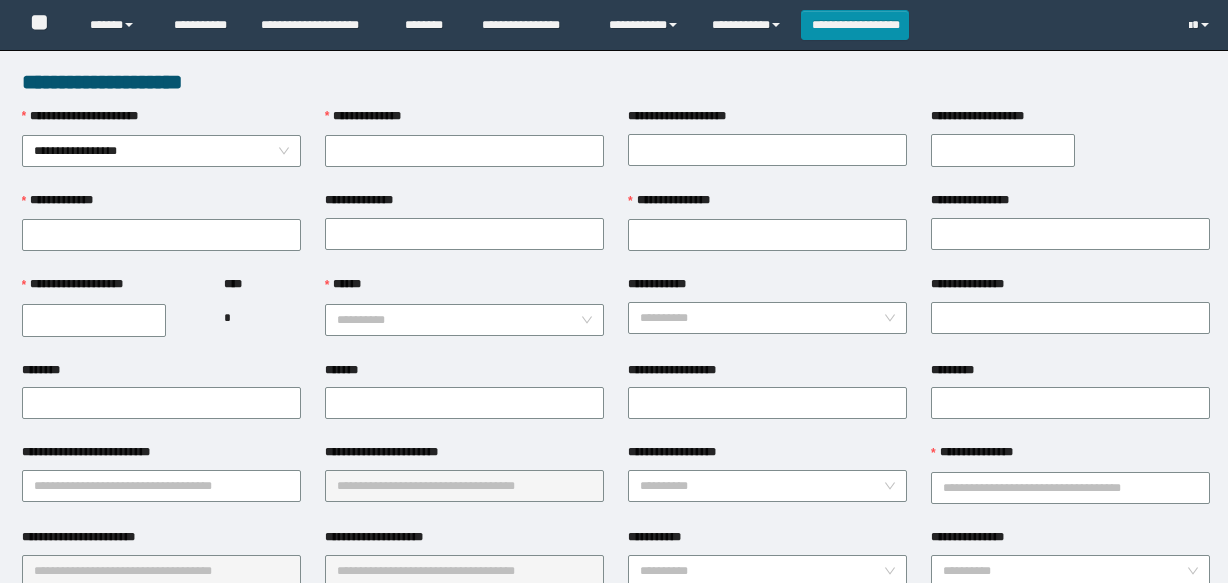 scroll, scrollTop: 0, scrollLeft: 0, axis: both 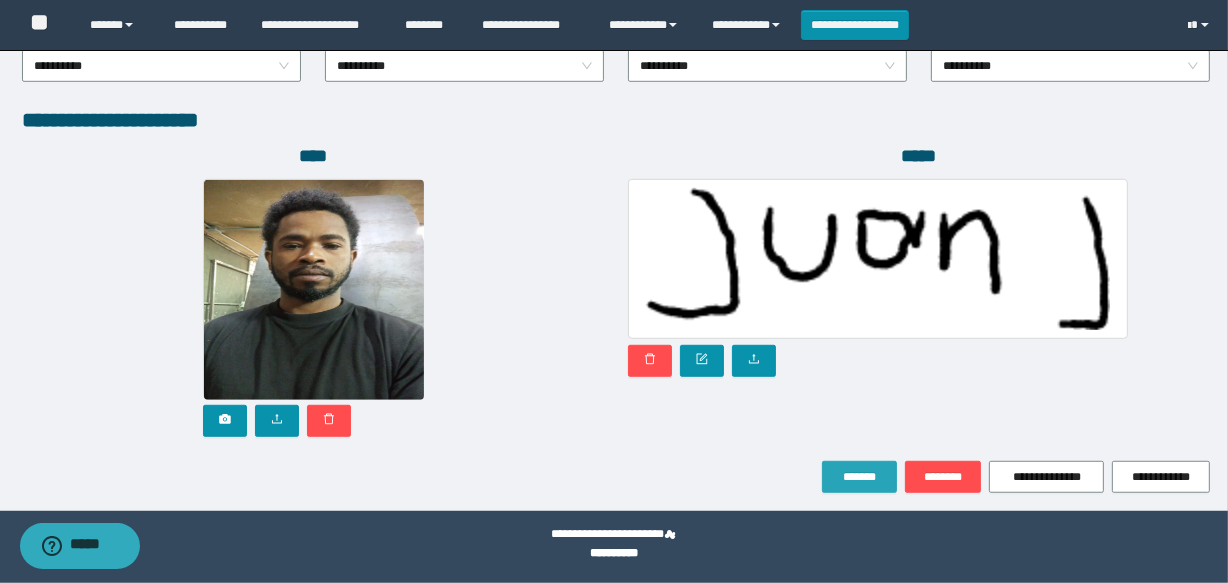 click on "*******" at bounding box center [859, 477] 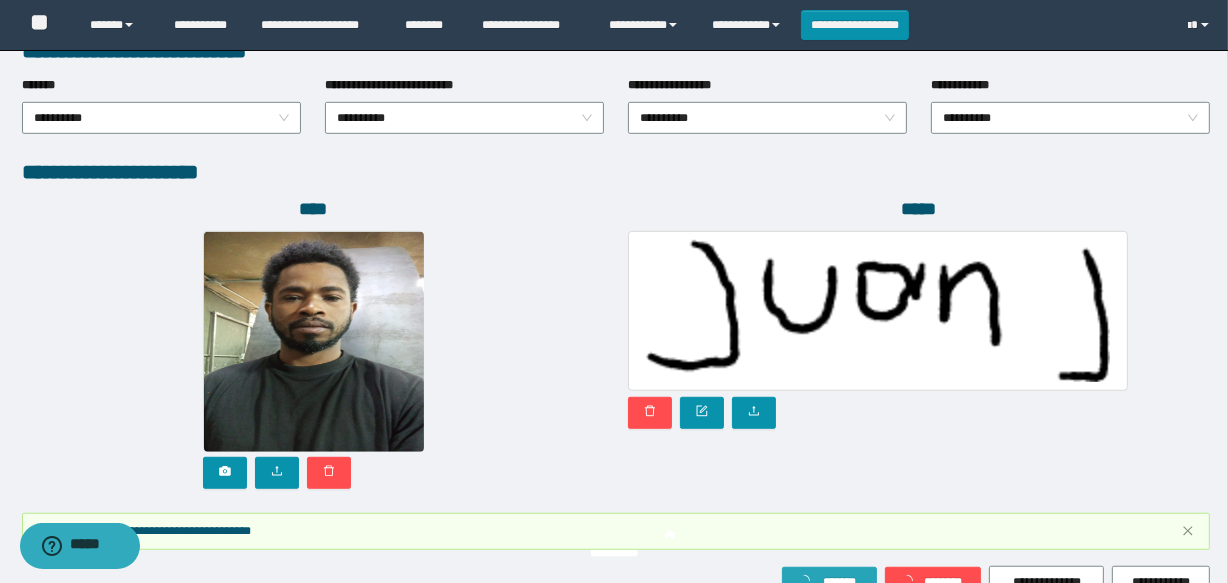 scroll, scrollTop: 1171, scrollLeft: 0, axis: vertical 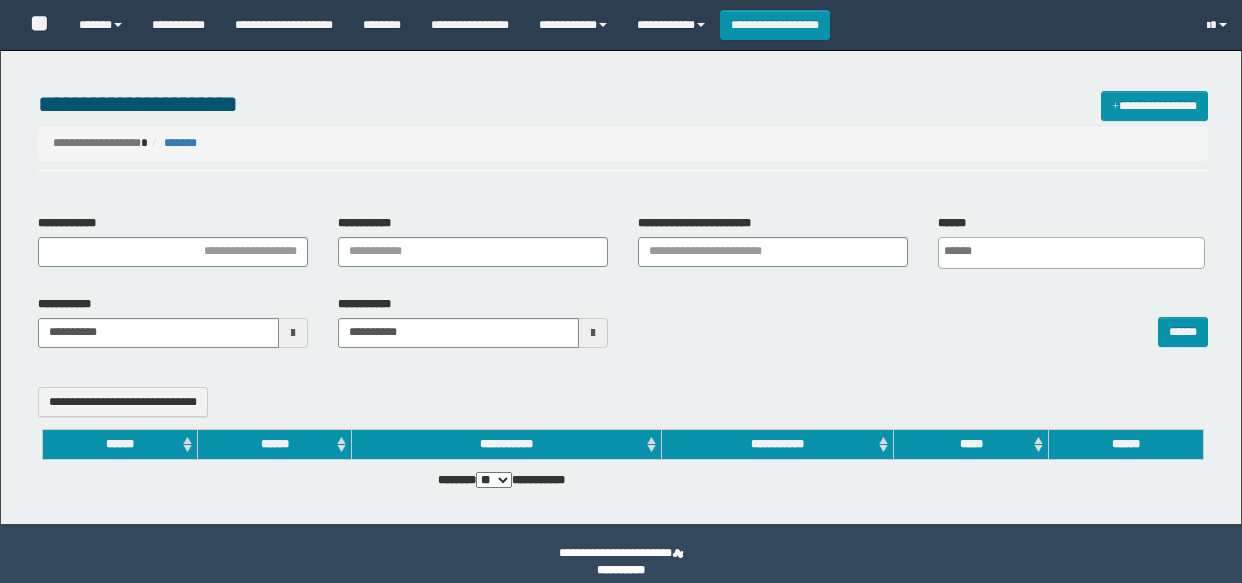 select 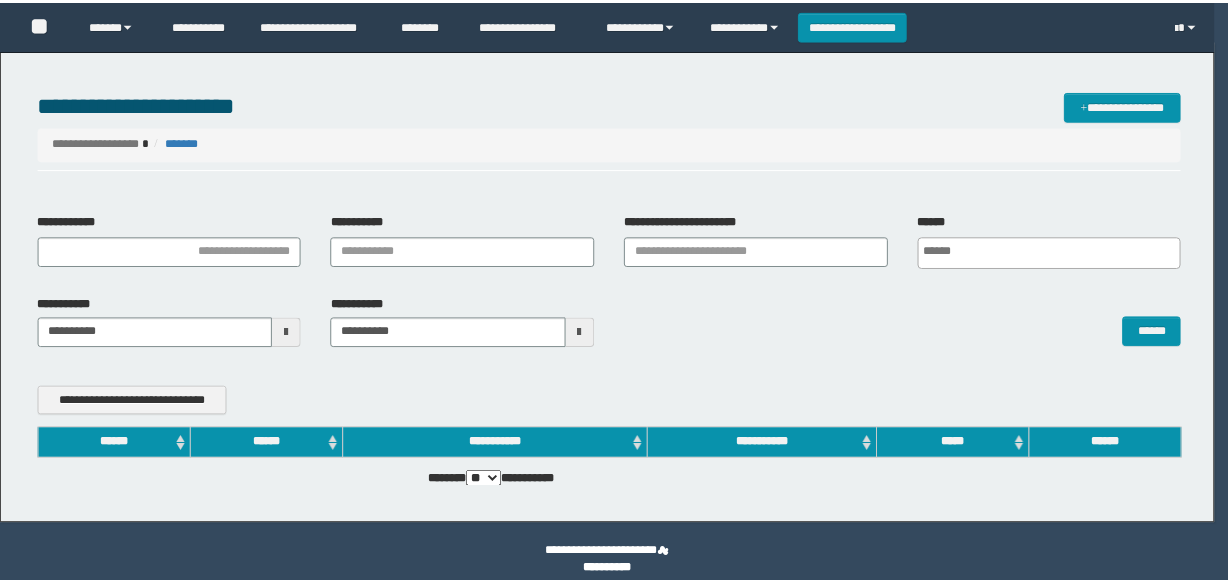 scroll, scrollTop: 0, scrollLeft: 0, axis: both 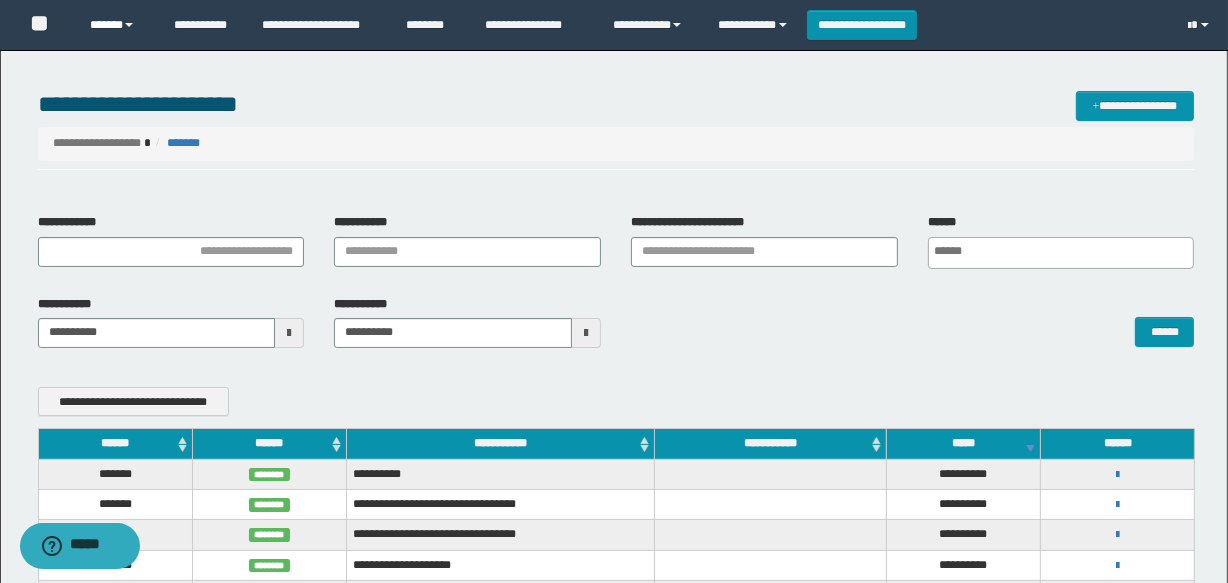 click on "******" at bounding box center (117, 25) 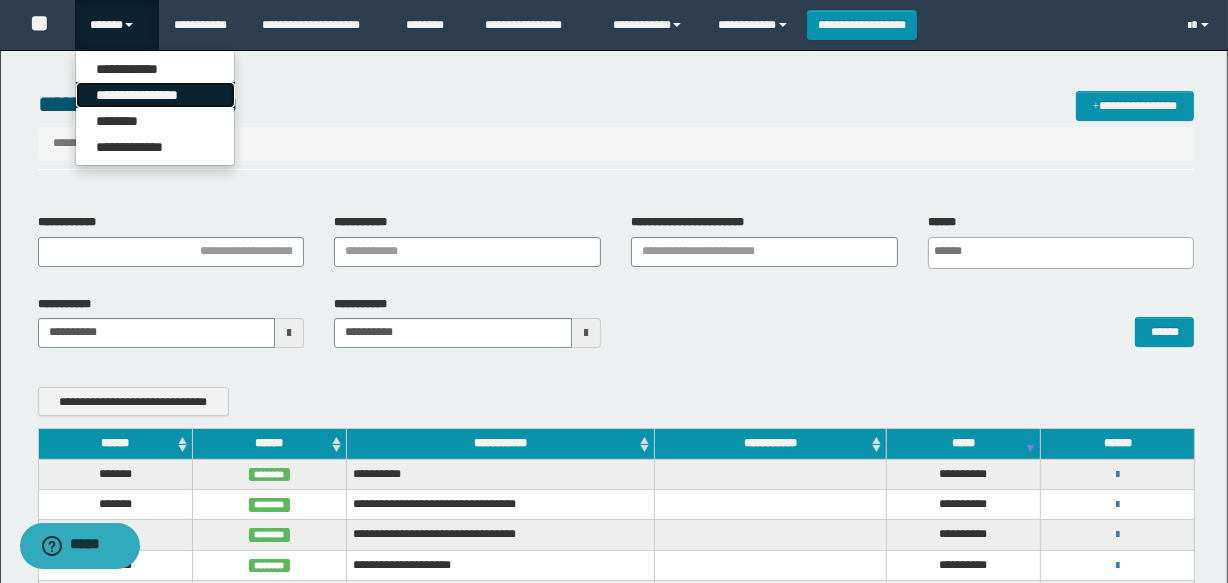 click on "**********" at bounding box center (155, 95) 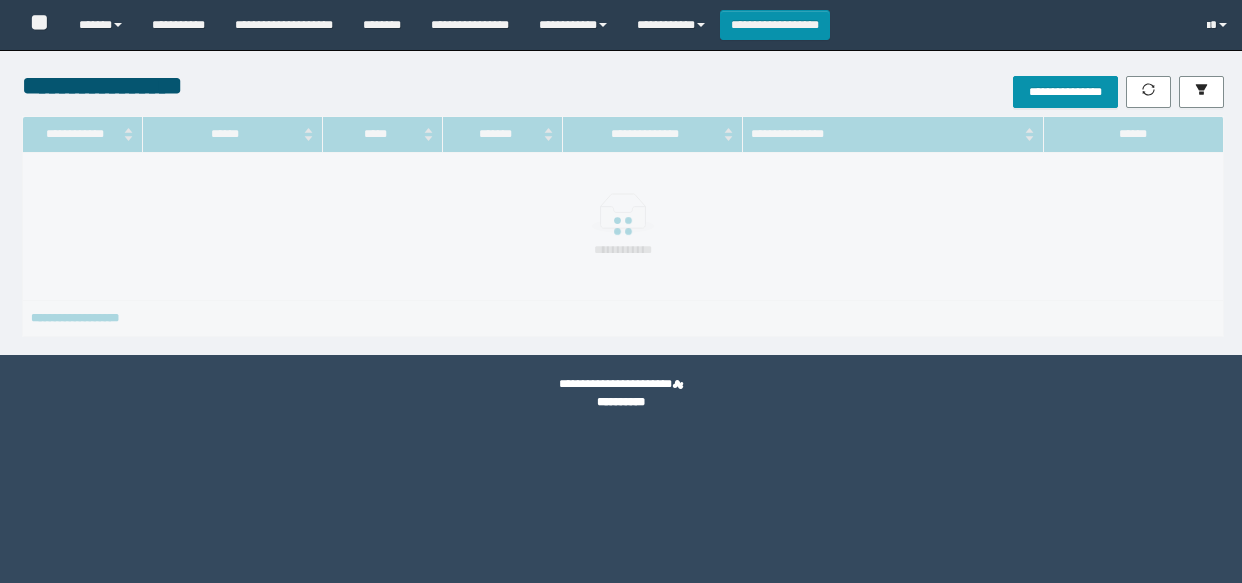 scroll, scrollTop: 0, scrollLeft: 0, axis: both 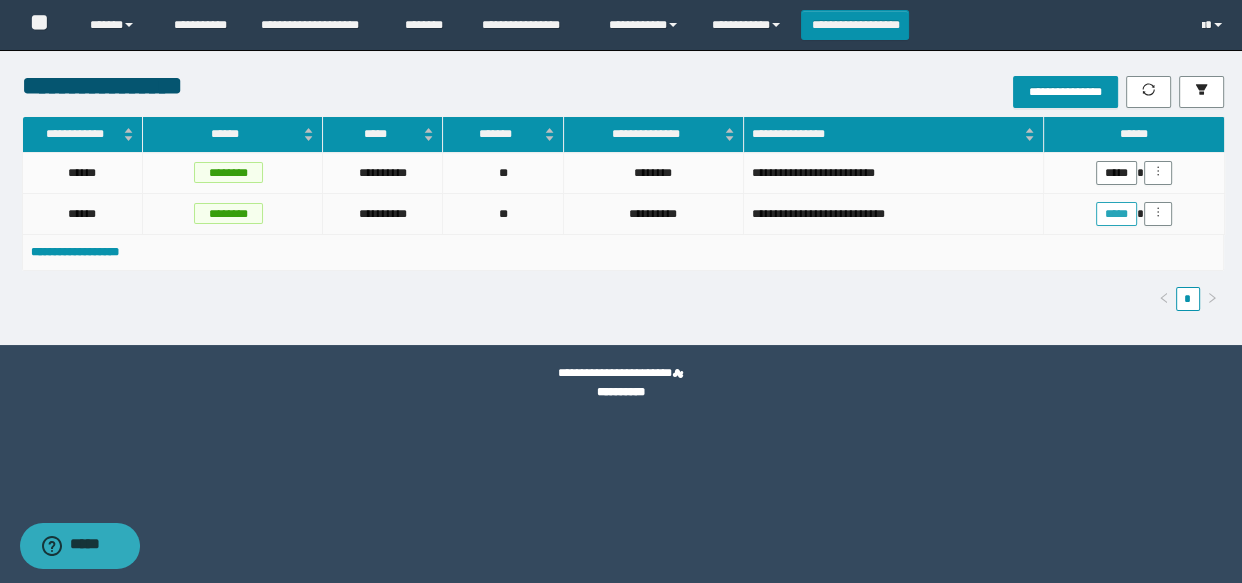 click on "*****" at bounding box center [1116, 214] 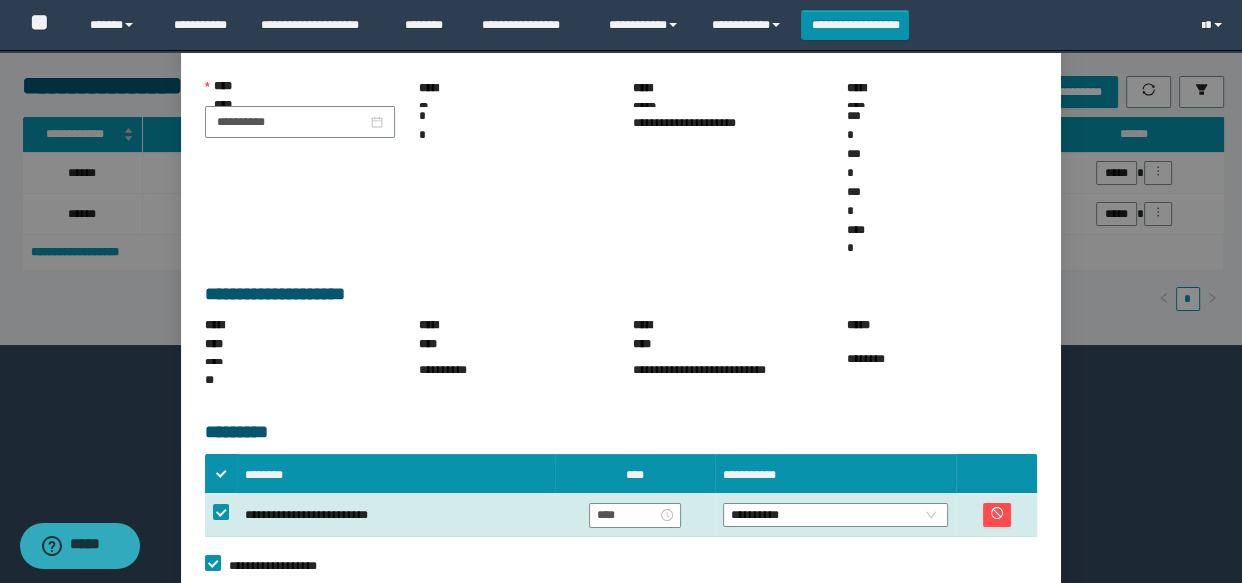 scroll, scrollTop: 272, scrollLeft: 0, axis: vertical 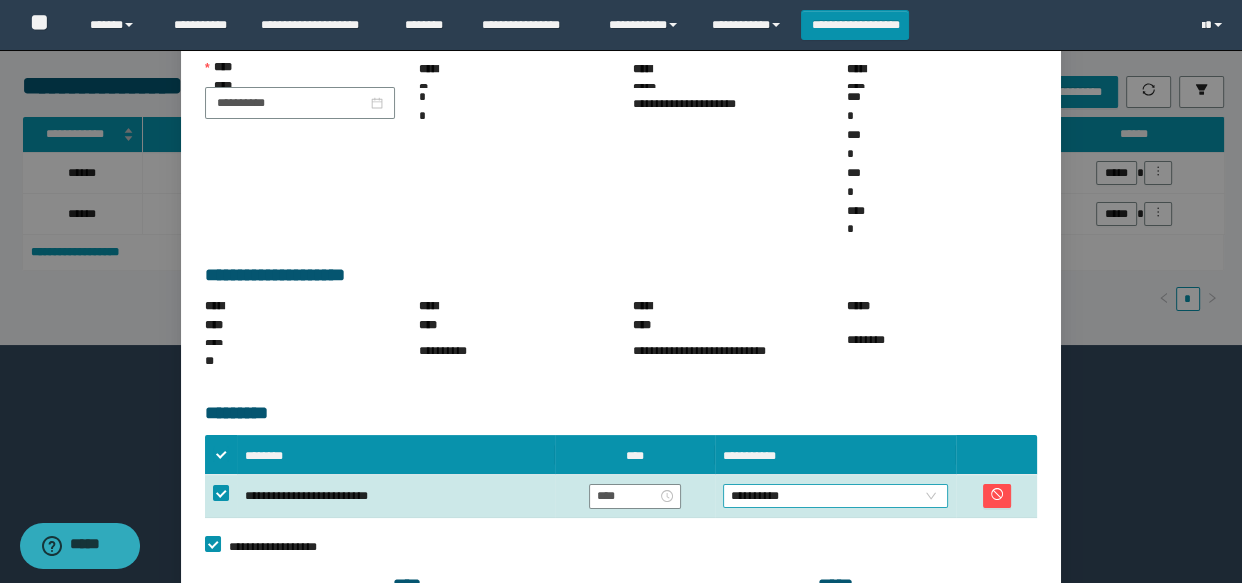 click on "**********" at bounding box center (836, 496) 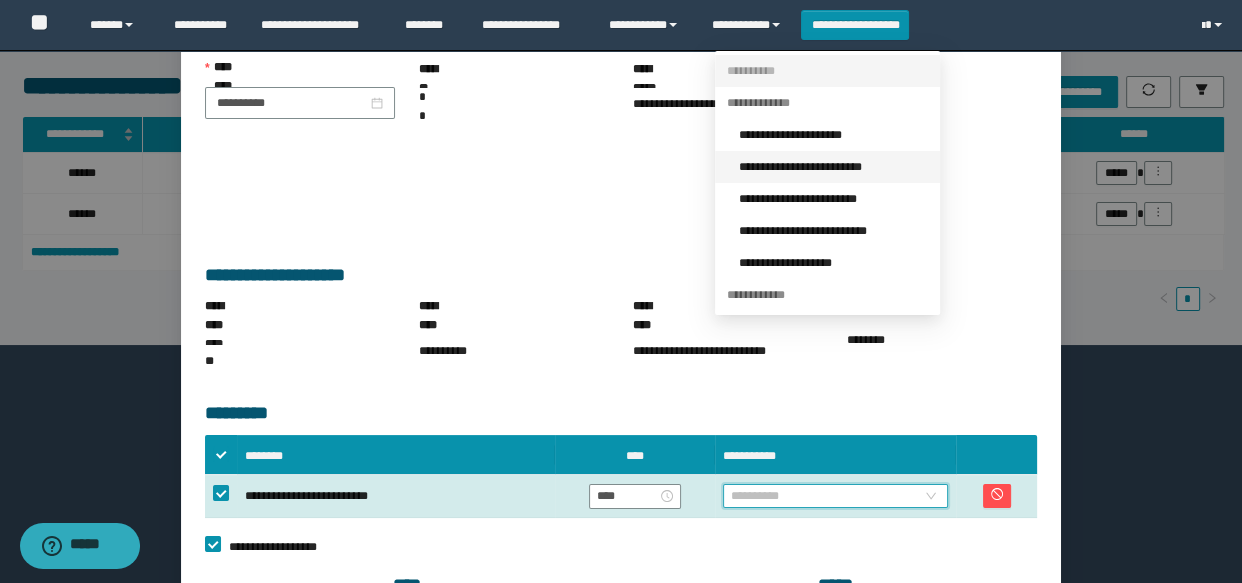 click on "**********" at bounding box center [833, 167] 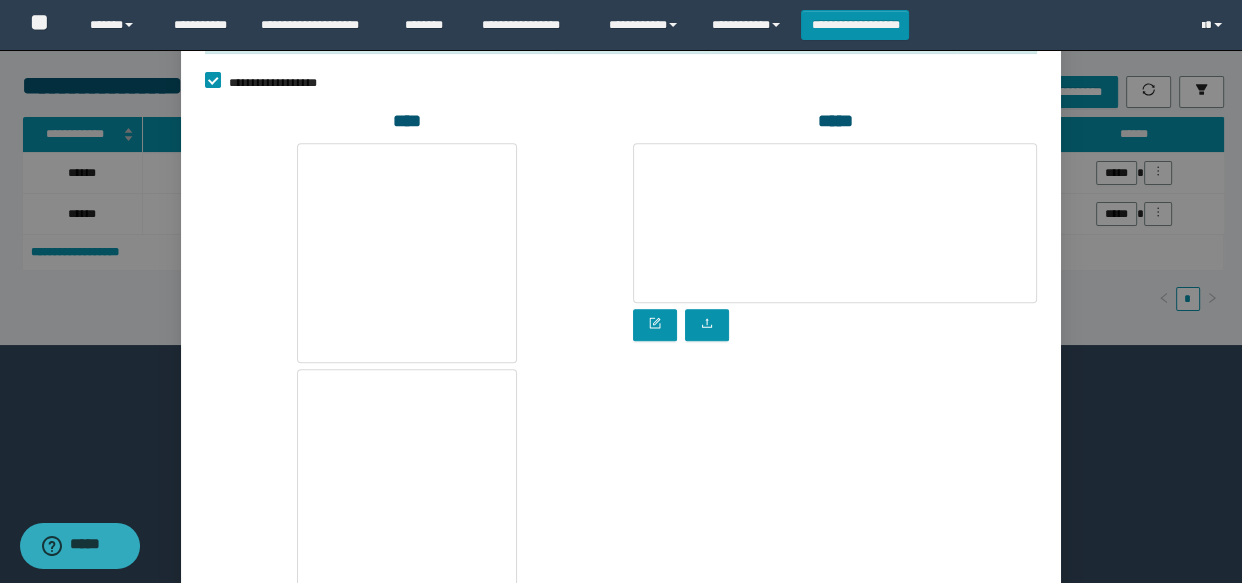 scroll, scrollTop: 737, scrollLeft: 0, axis: vertical 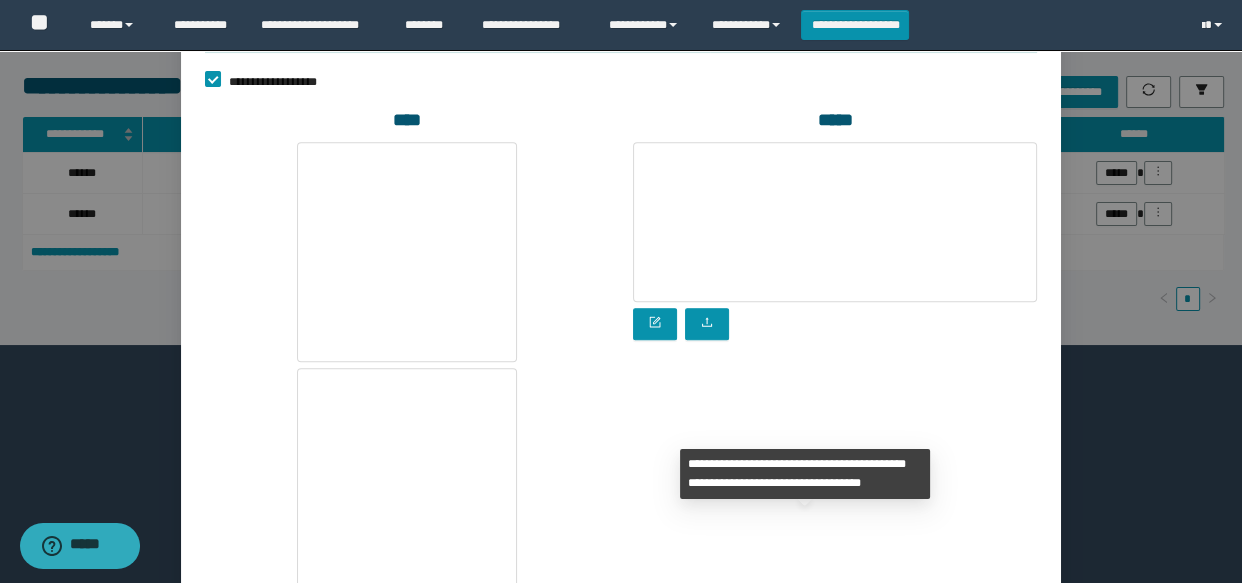 click on "**********" at bounding box center [915, 694] 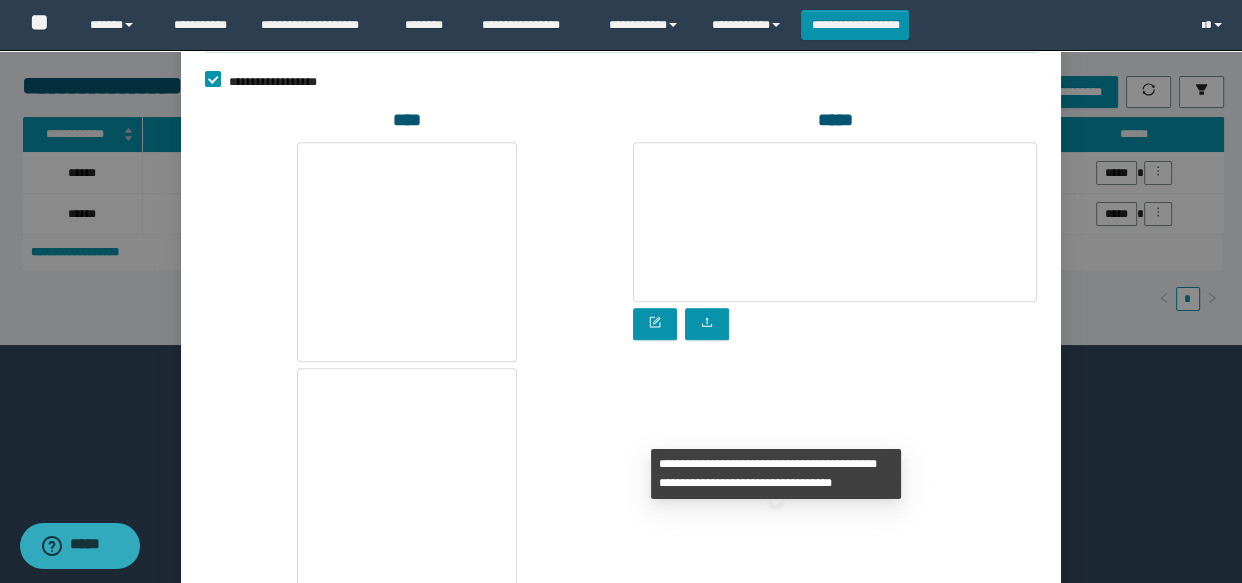 scroll, scrollTop: 191, scrollLeft: 0, axis: vertical 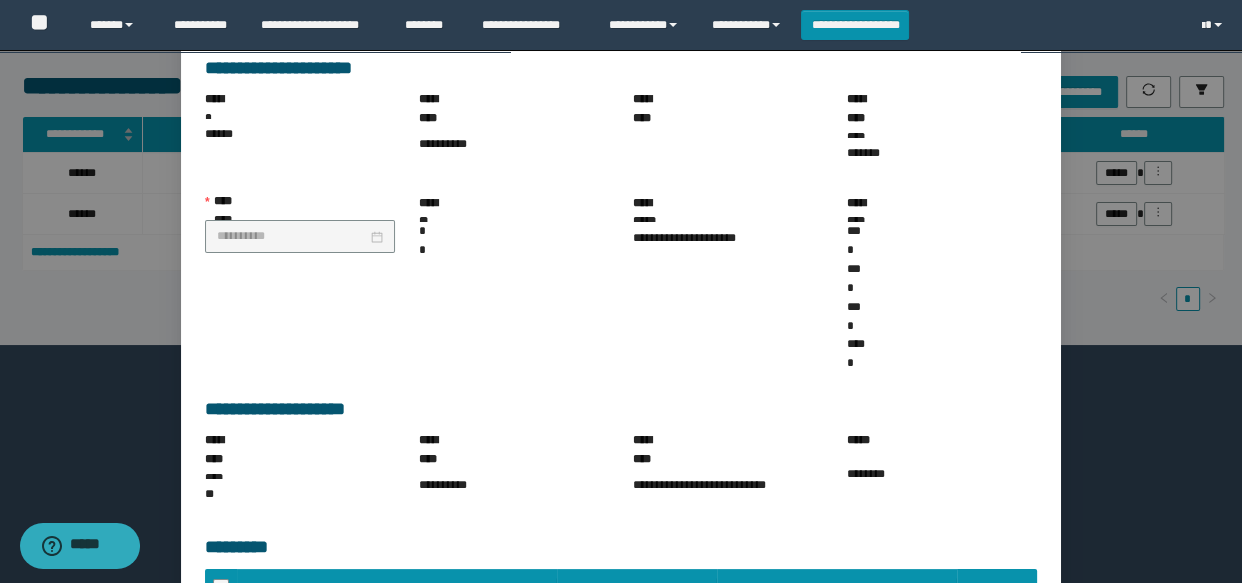 click on "******" at bounding box center [1025, 692] 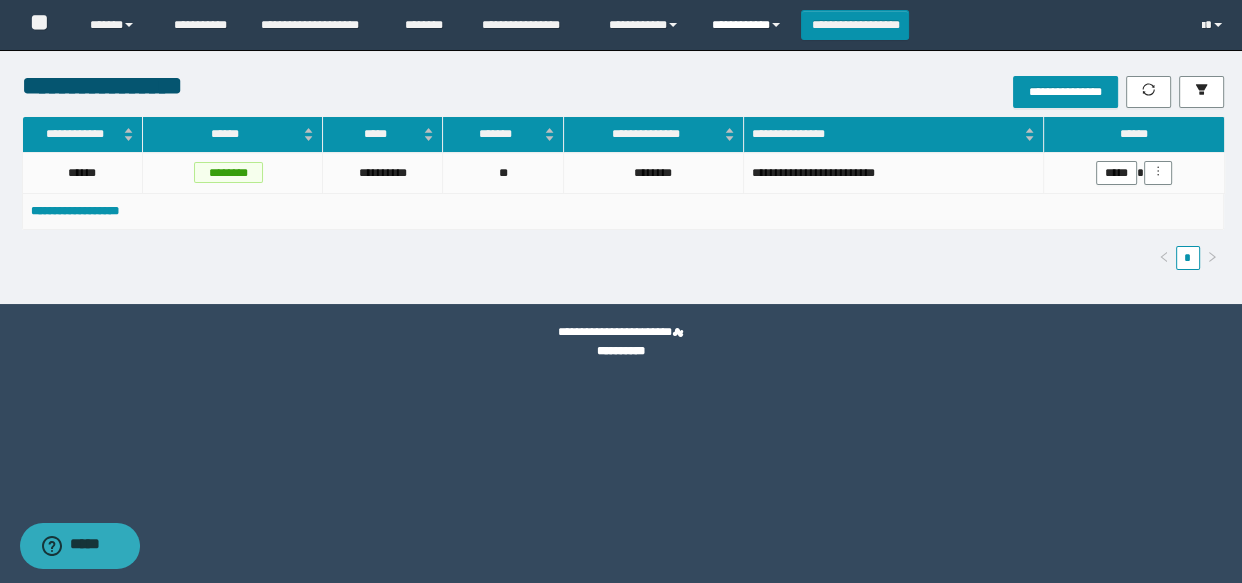 click on "**********" at bounding box center [749, 25] 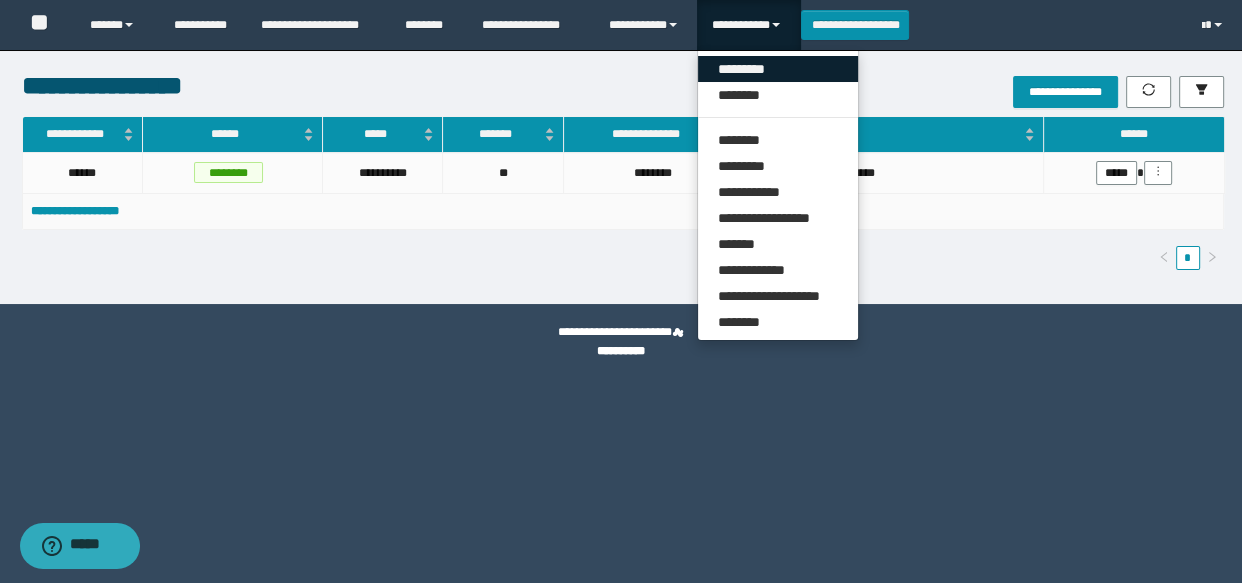 click on "*********" at bounding box center [778, 69] 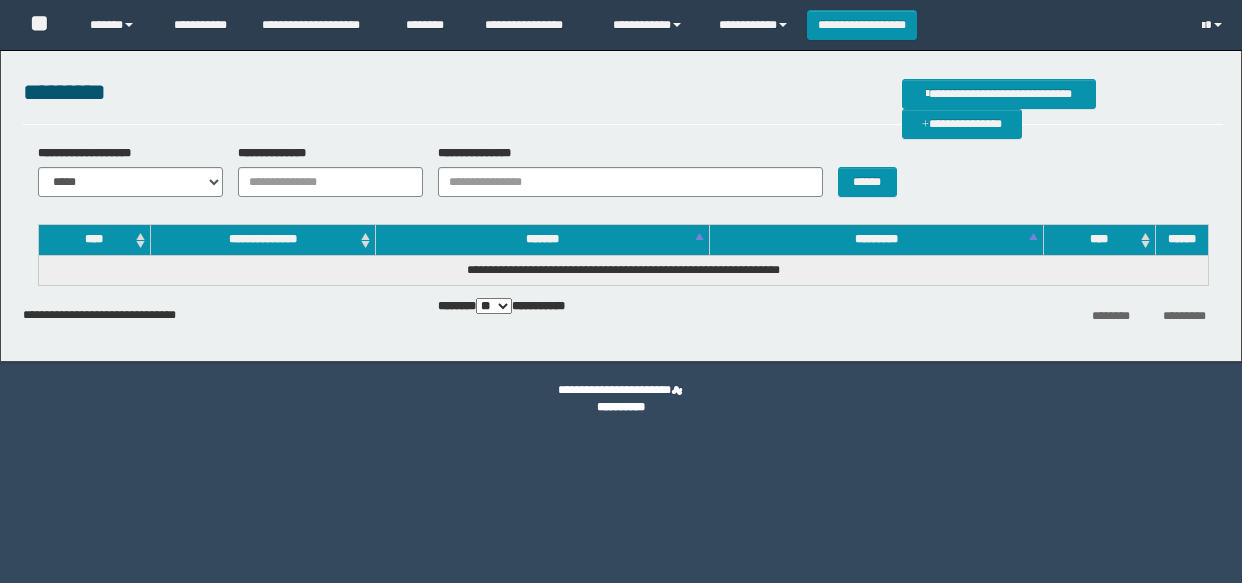 scroll, scrollTop: 0, scrollLeft: 0, axis: both 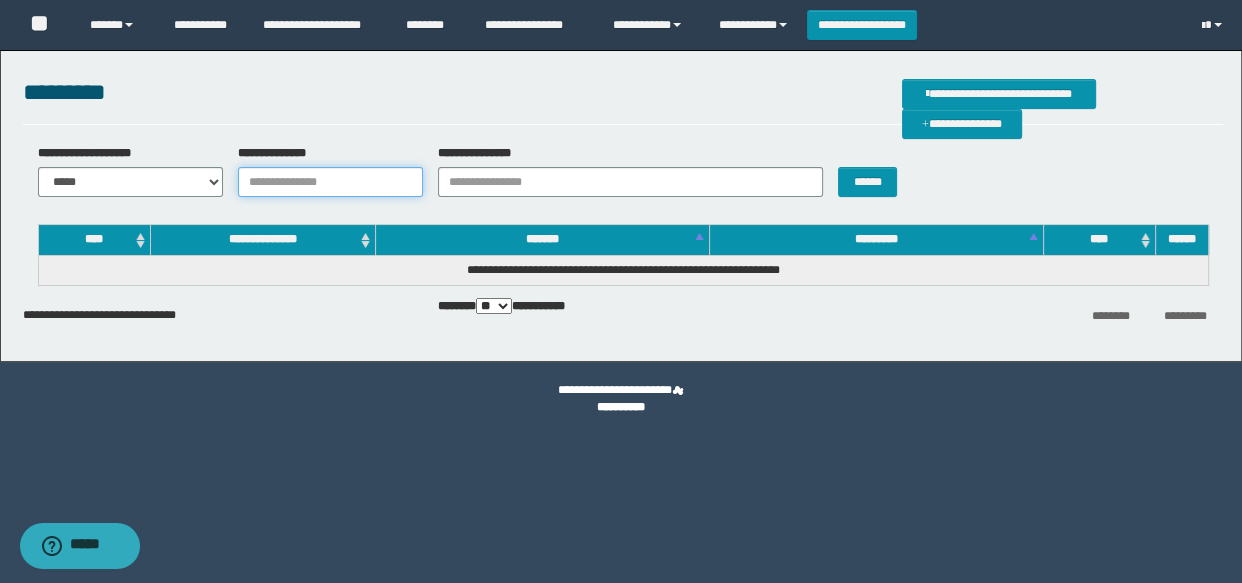 click on "**********" at bounding box center (330, 182) 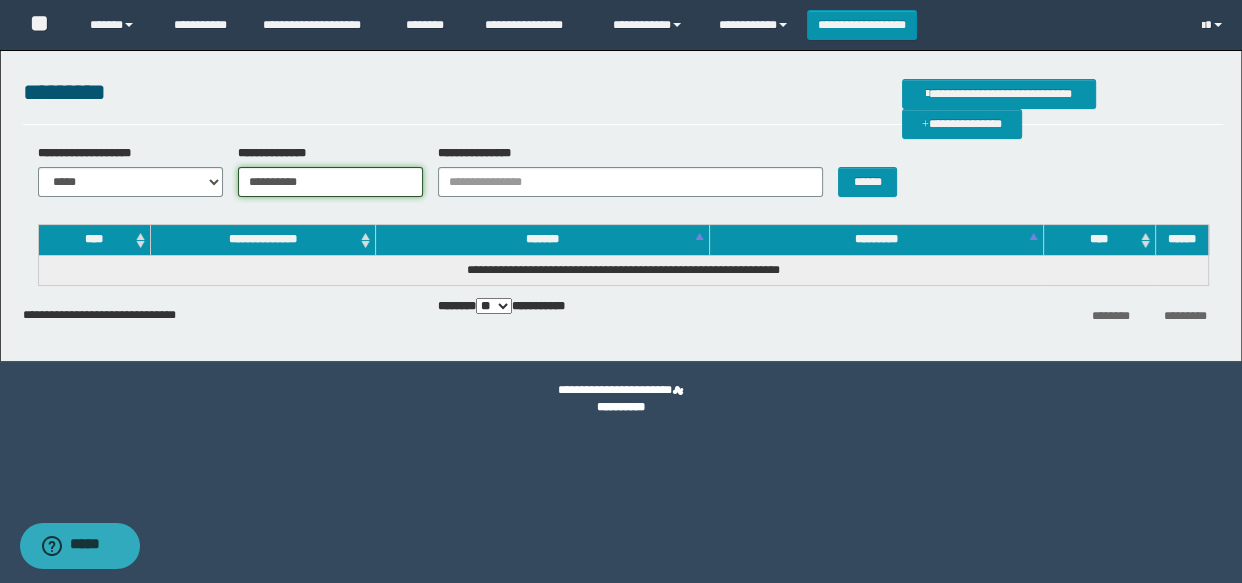 type on "**********" 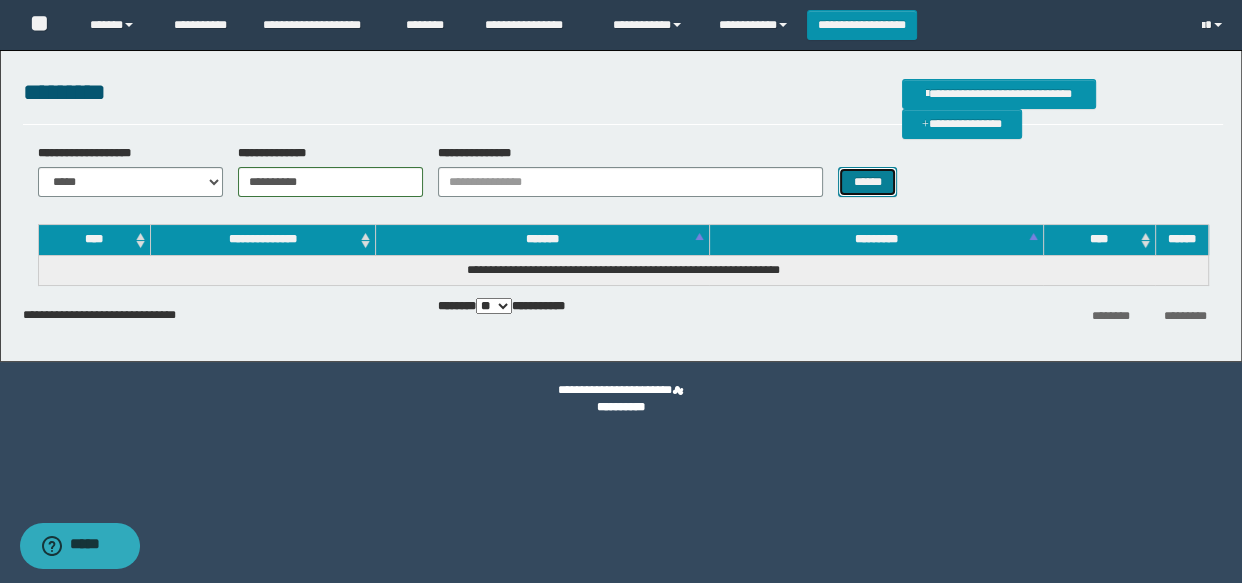 click on "******" at bounding box center (867, 182) 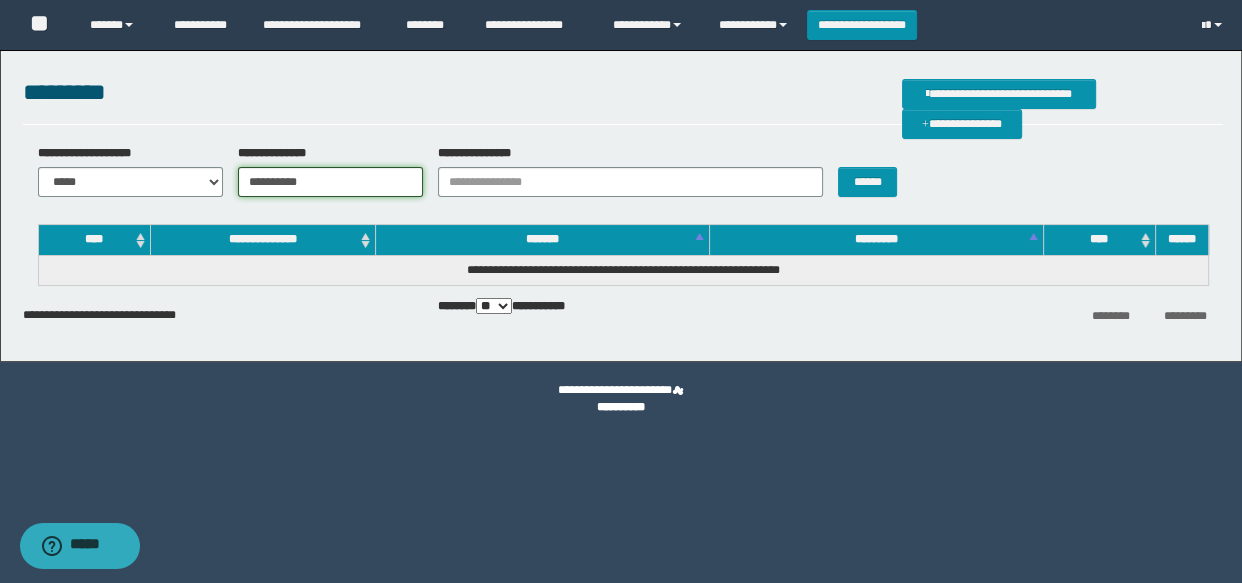 drag, startPoint x: 345, startPoint y: 186, endPoint x: 235, endPoint y: 190, distance: 110.0727 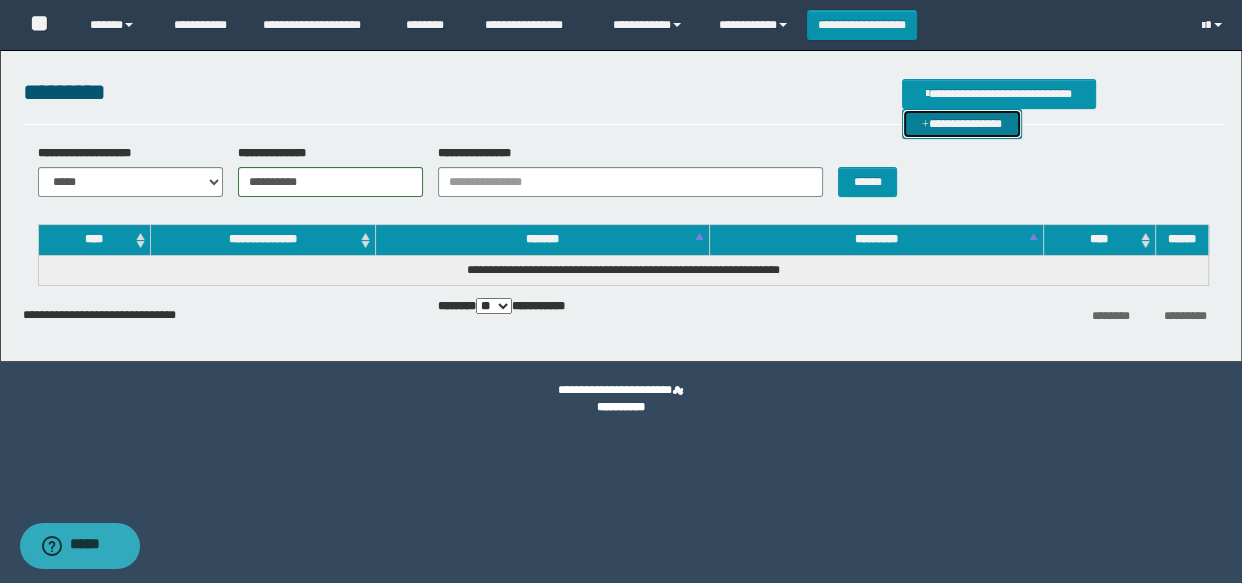 click on "**********" at bounding box center (962, 124) 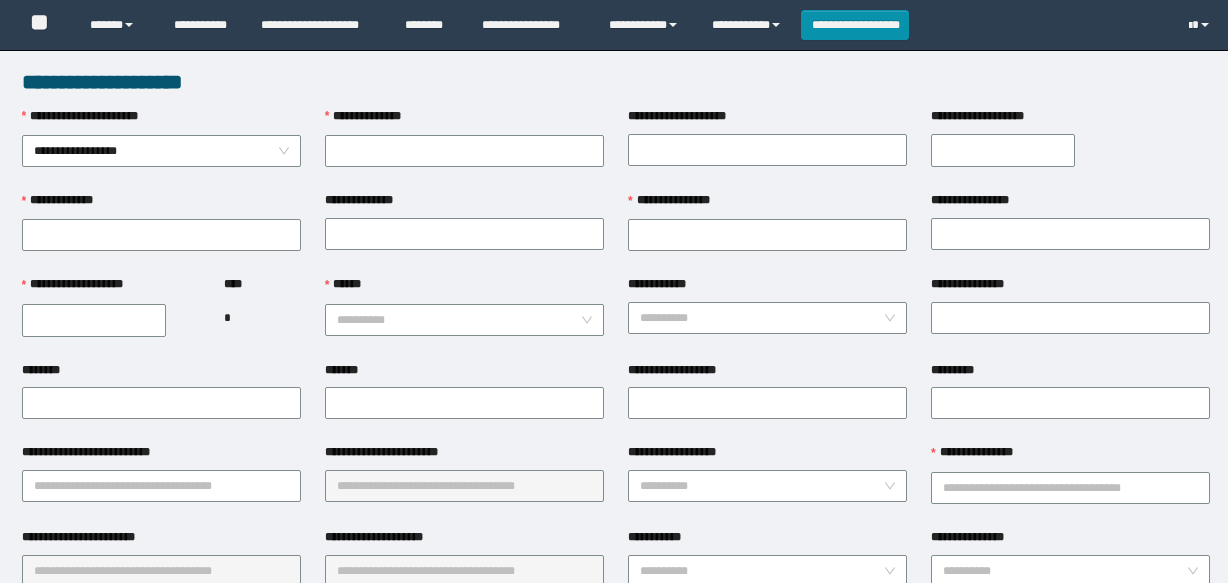 scroll, scrollTop: 0, scrollLeft: 0, axis: both 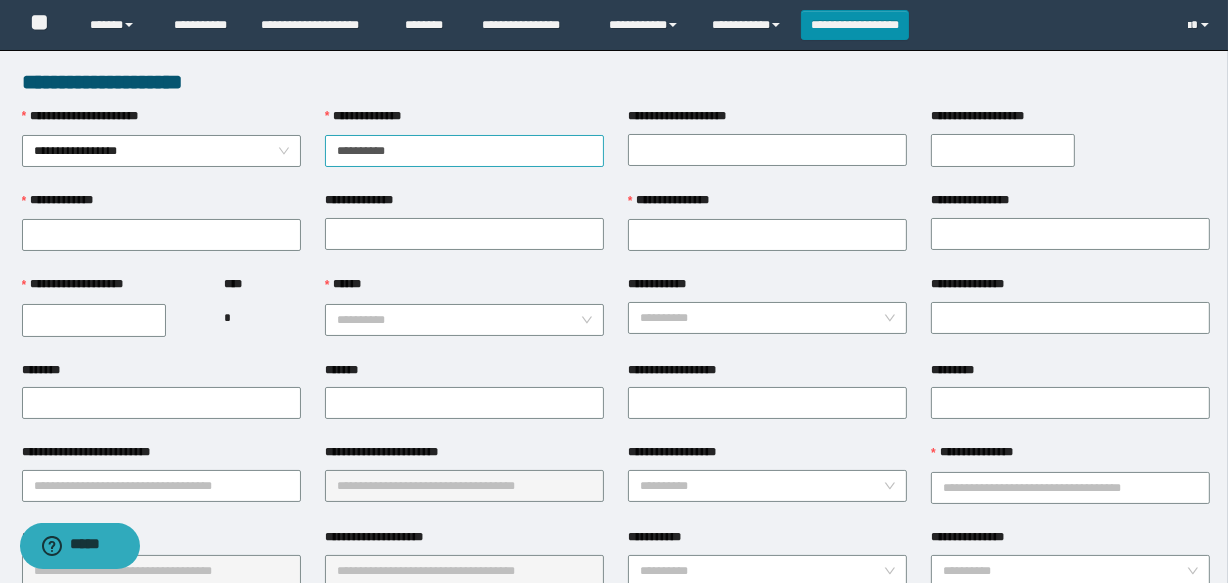 type on "**********" 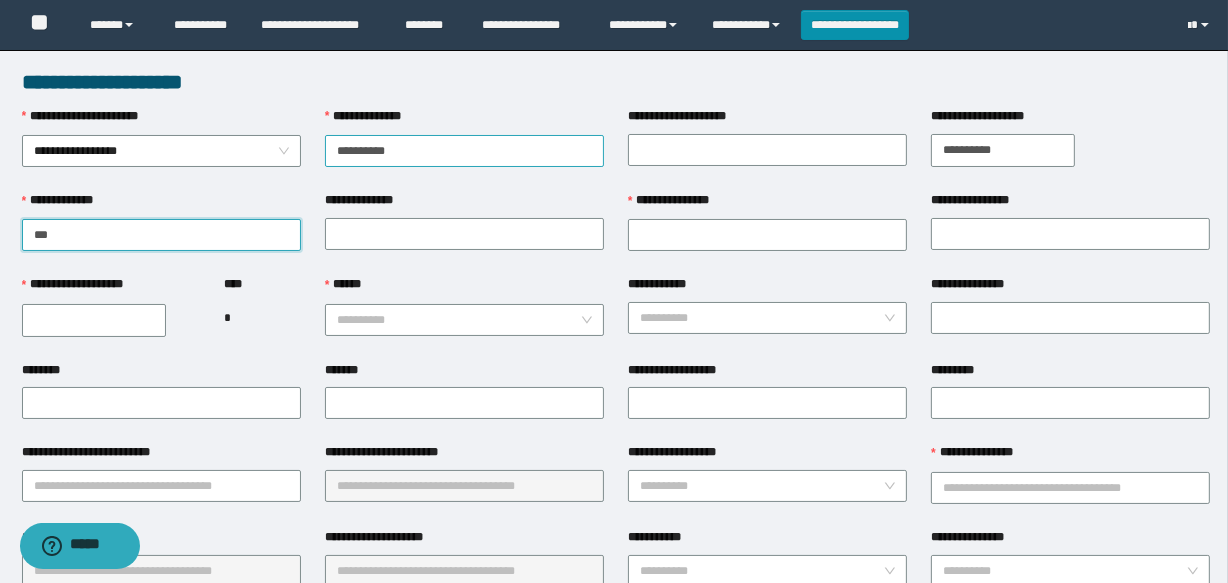 type on "****" 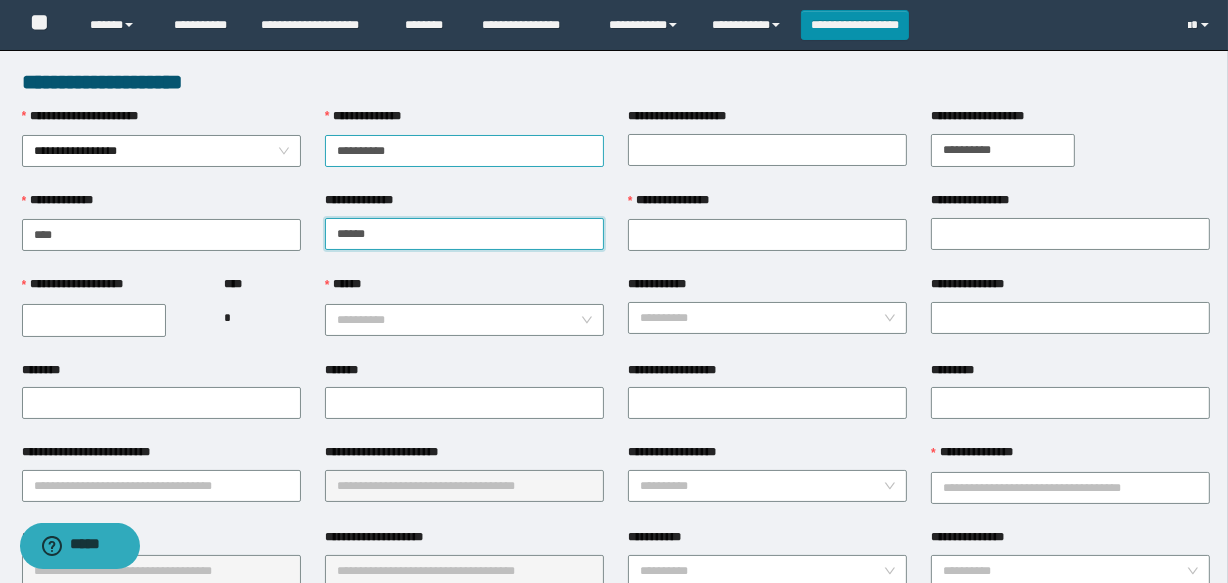 type on "******" 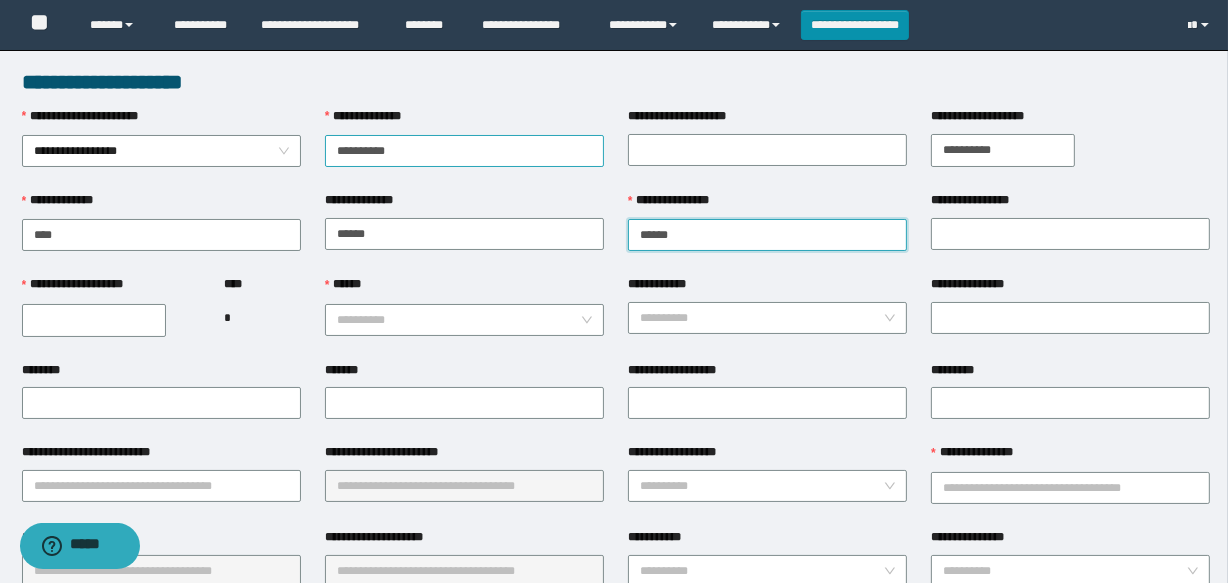 type on "******" 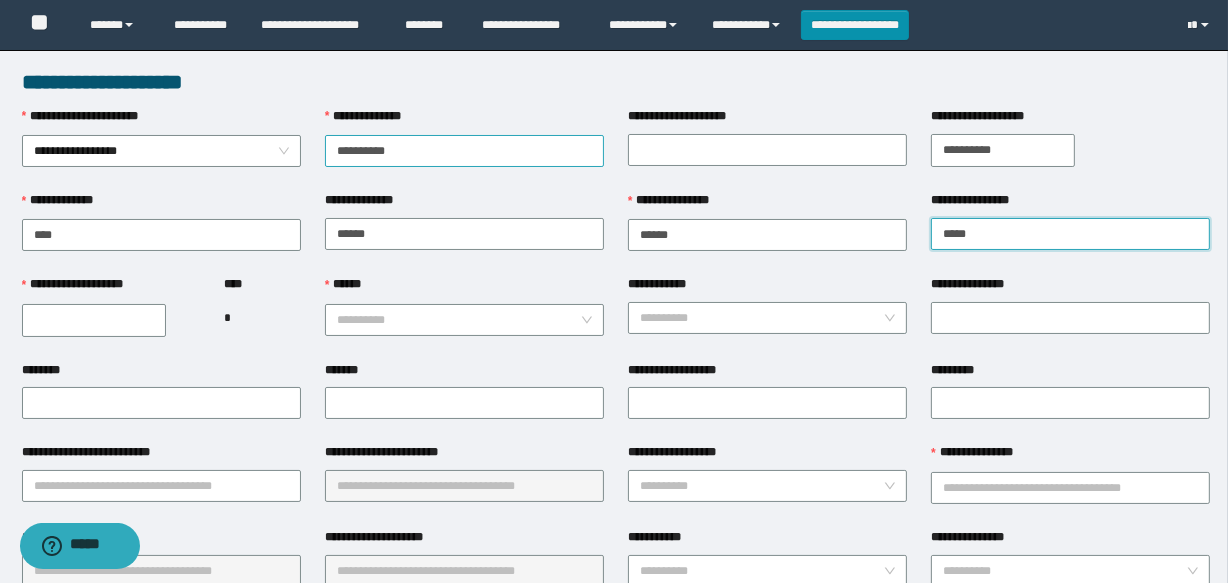 type on "*****" 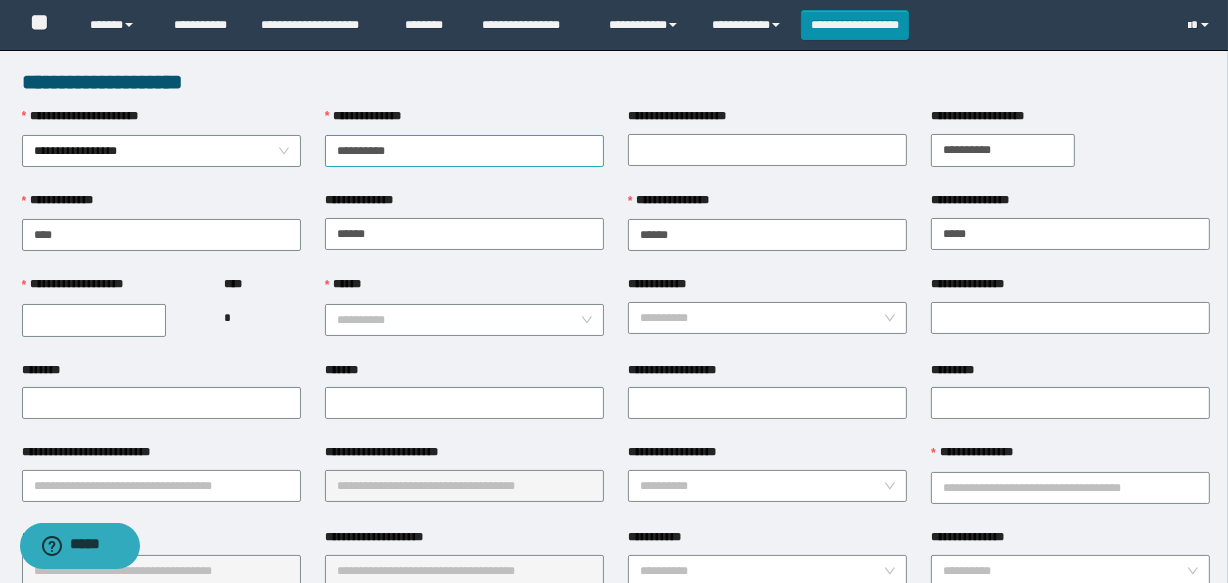 type on "**********" 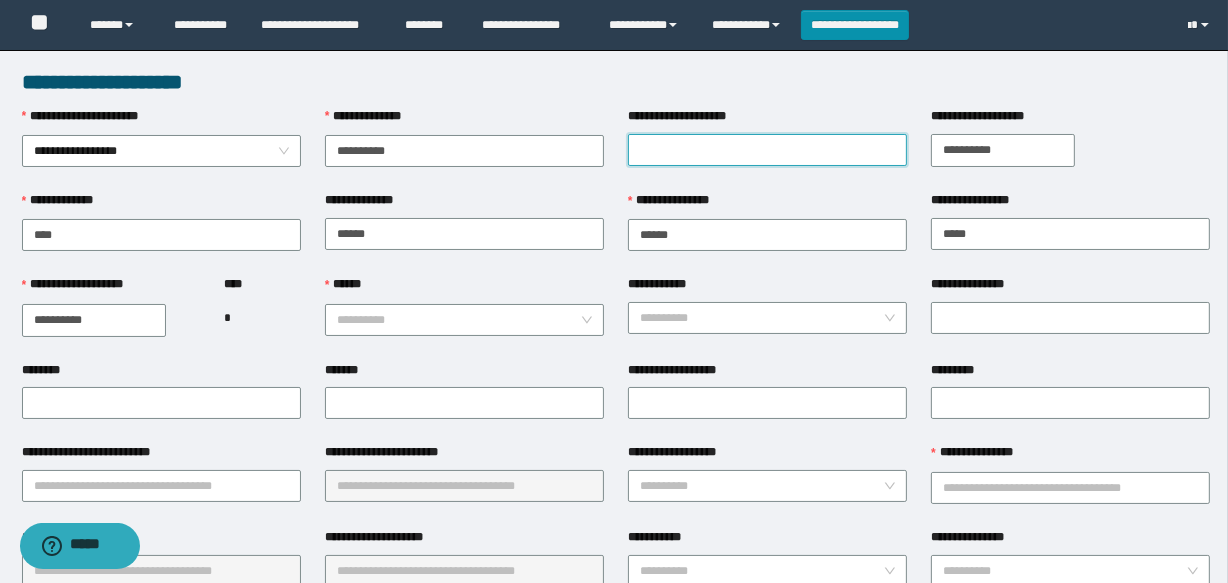 click on "**********" at bounding box center (767, 150) 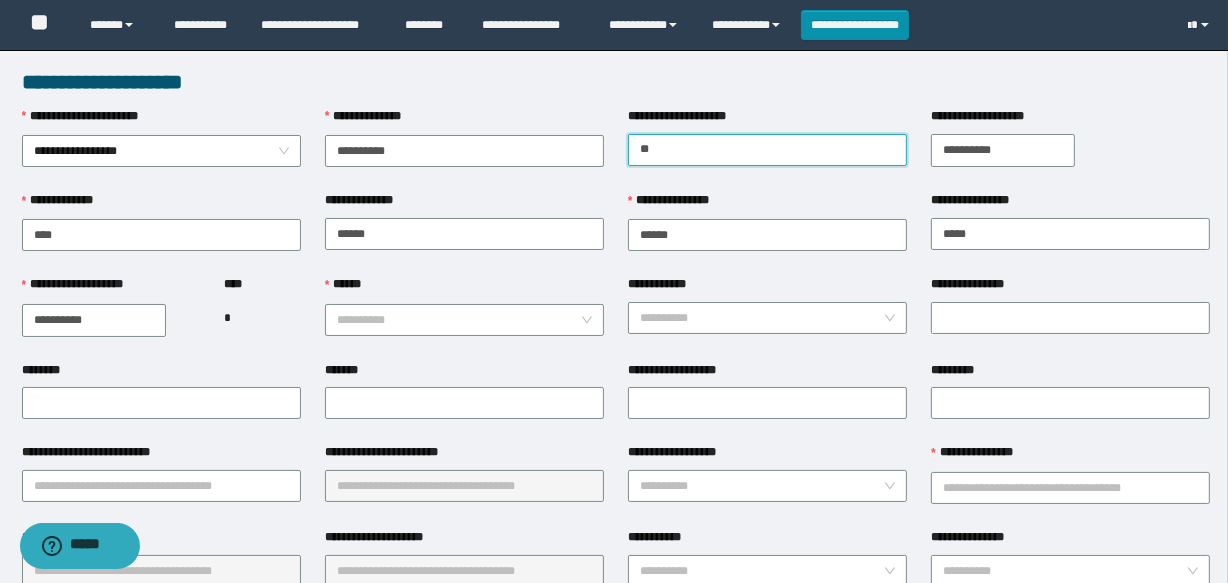 type on "********" 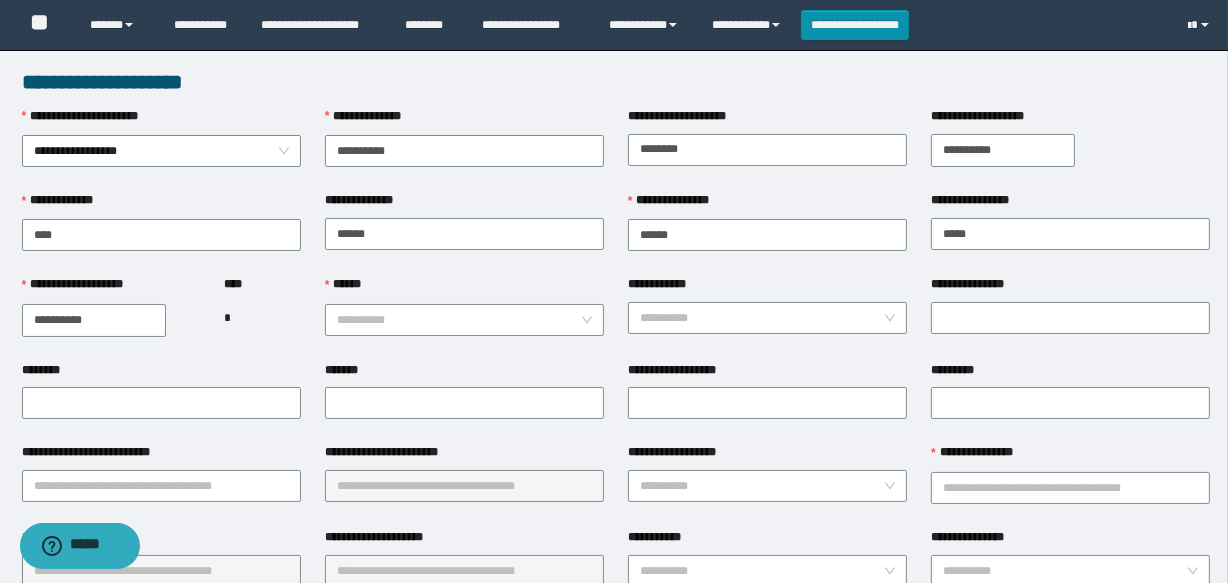 click on "**********" at bounding box center [1003, 150] 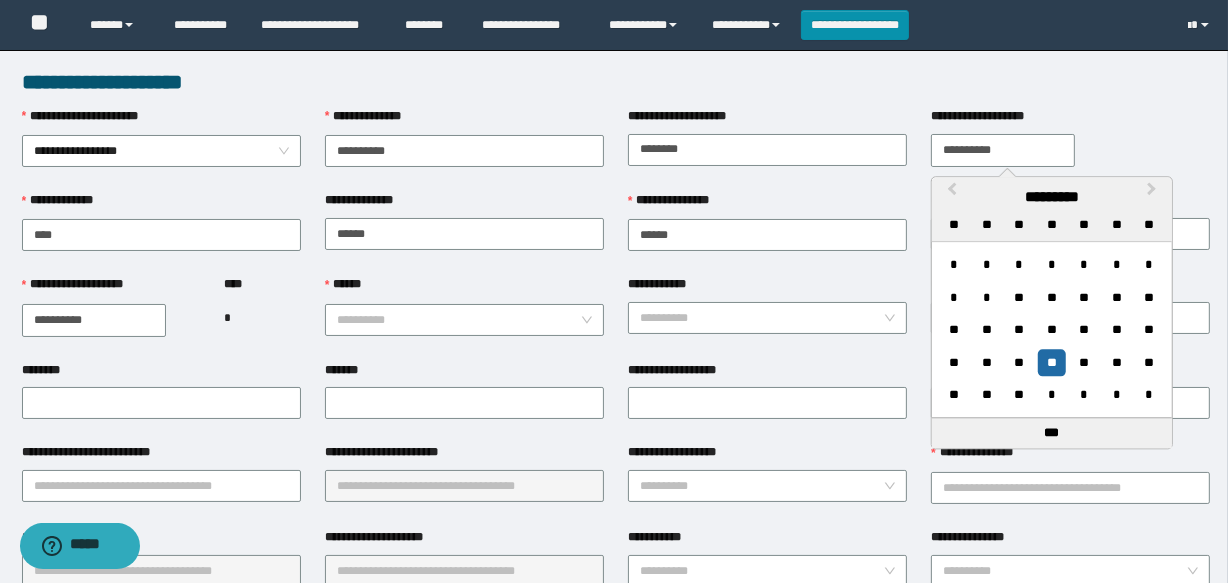 type on "**********" 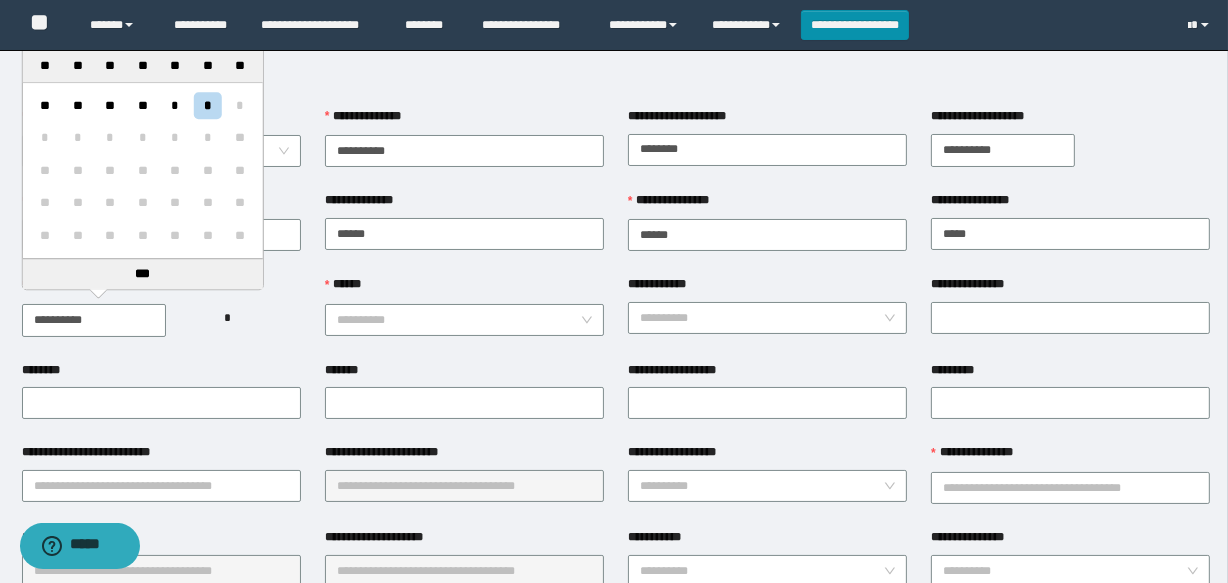click on "**********" at bounding box center [94, 320] 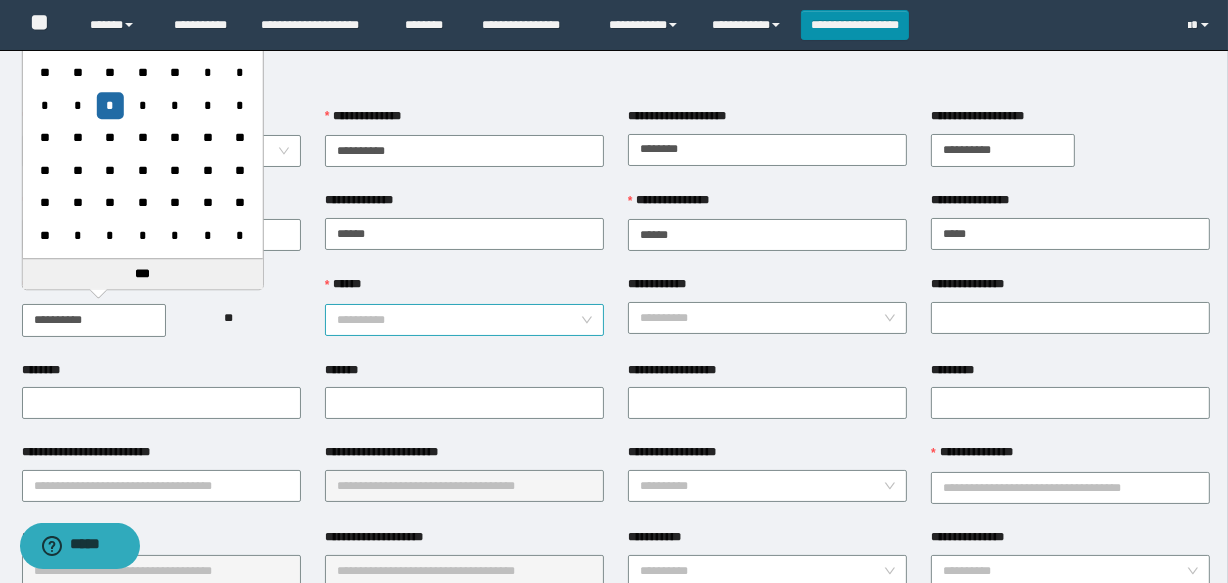 type on "**********" 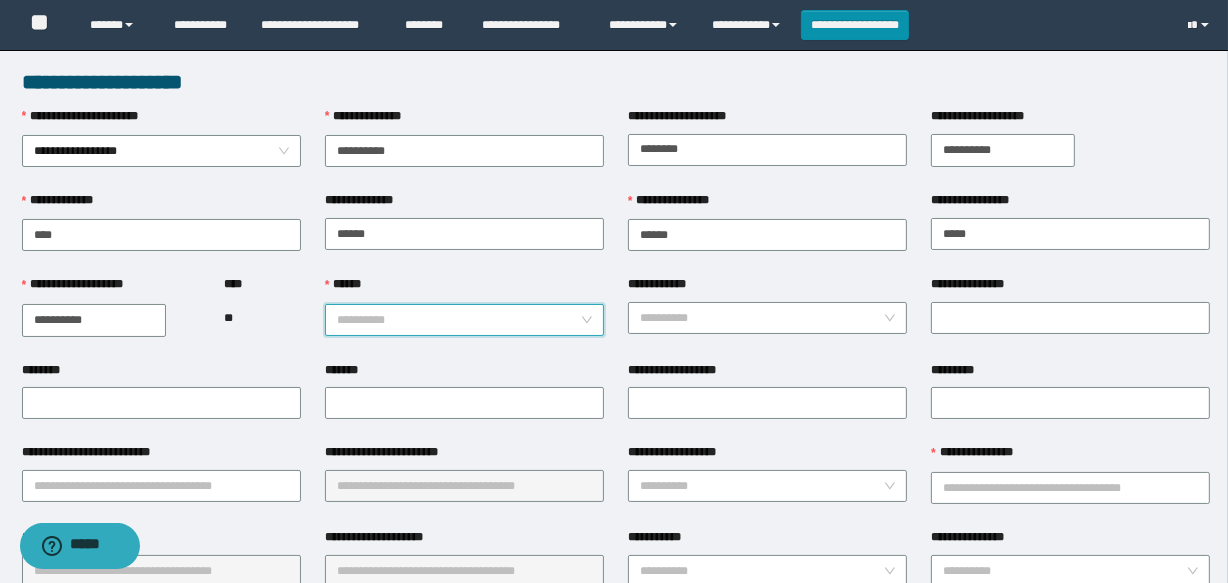 click on "******" at bounding box center (458, 320) 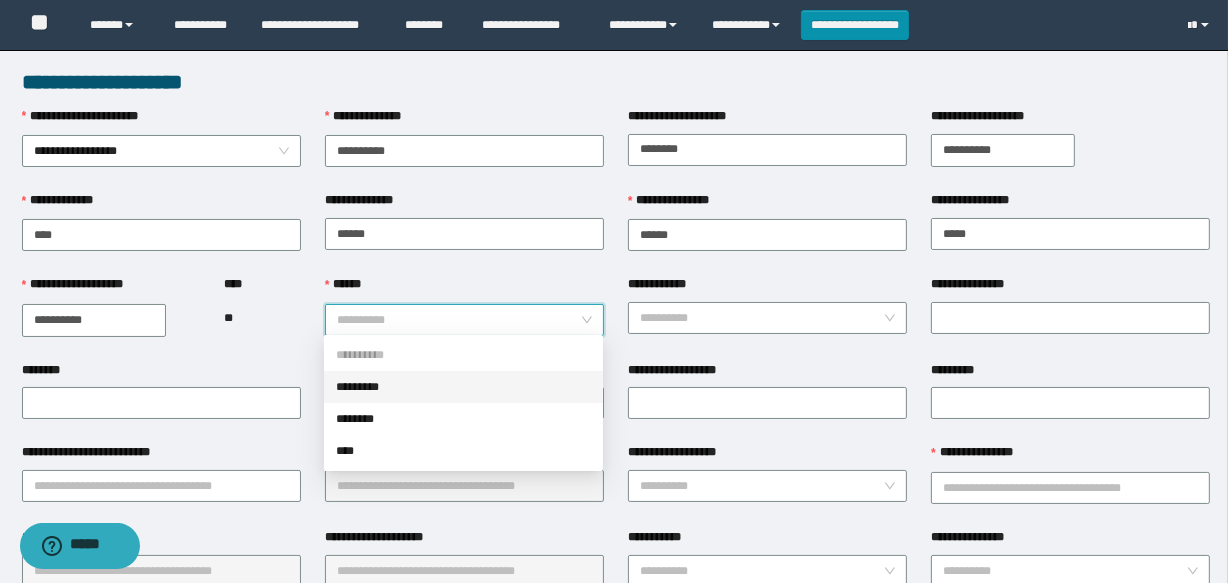 drag, startPoint x: 396, startPoint y: 390, endPoint x: 632, endPoint y: 364, distance: 237.42789 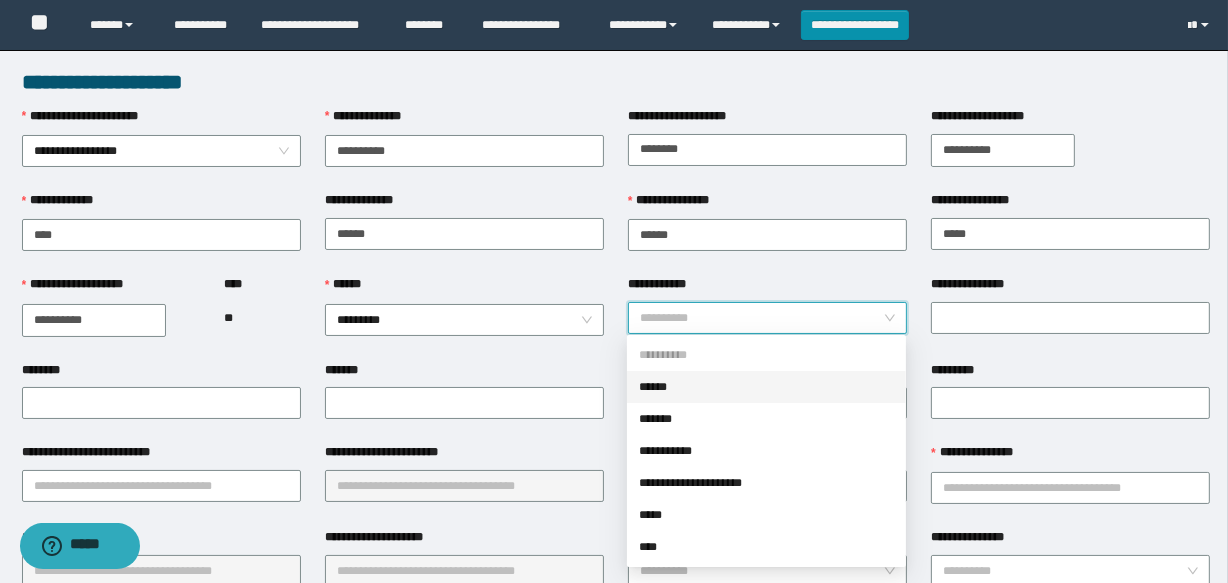 click on "**********" at bounding box center (761, 318) 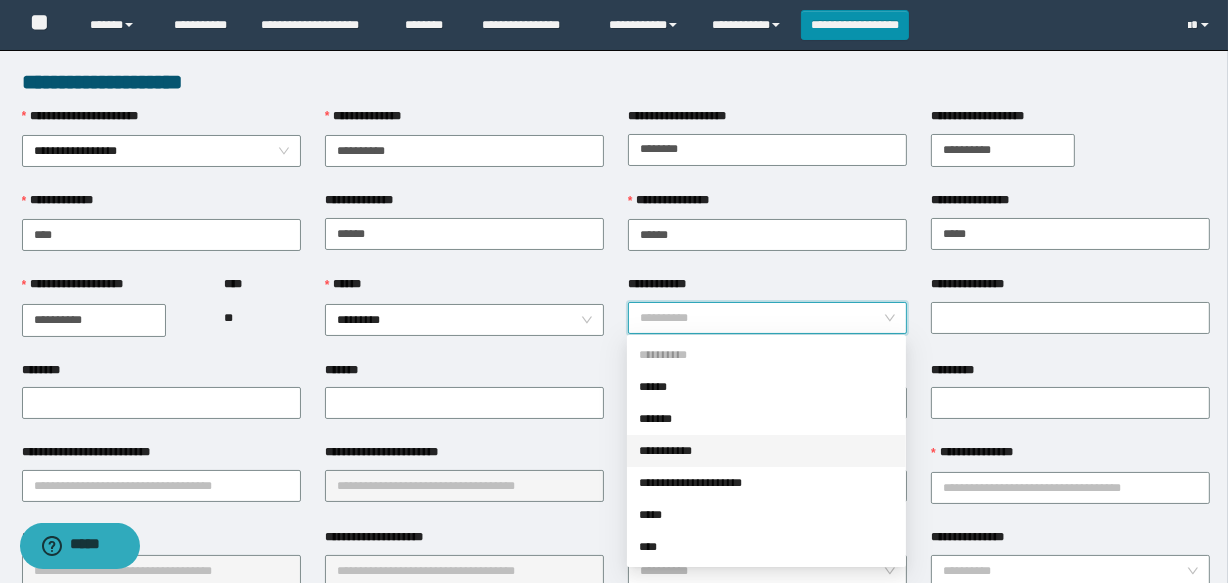 drag, startPoint x: 705, startPoint y: 446, endPoint x: 916, endPoint y: 397, distance: 216.61487 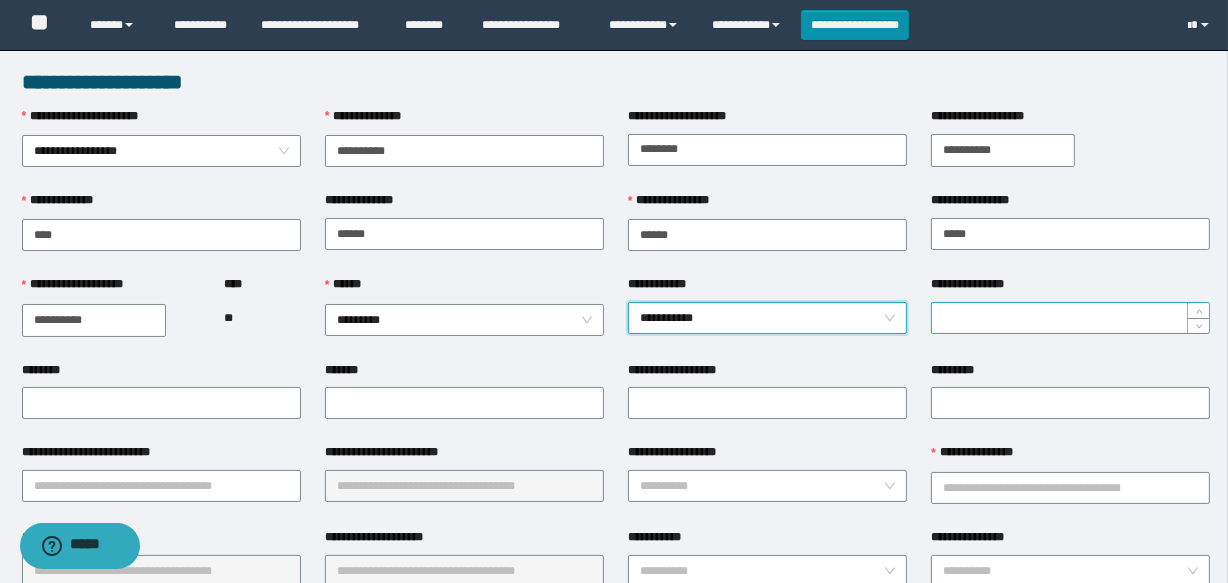 click on "**********" at bounding box center (1070, 318) 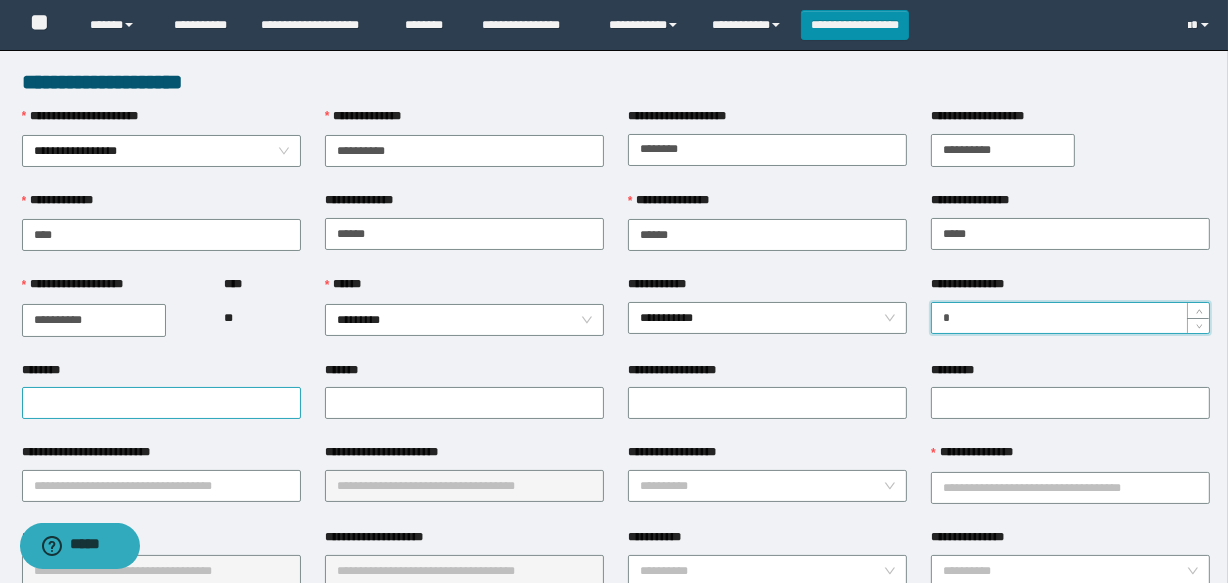 type on "*" 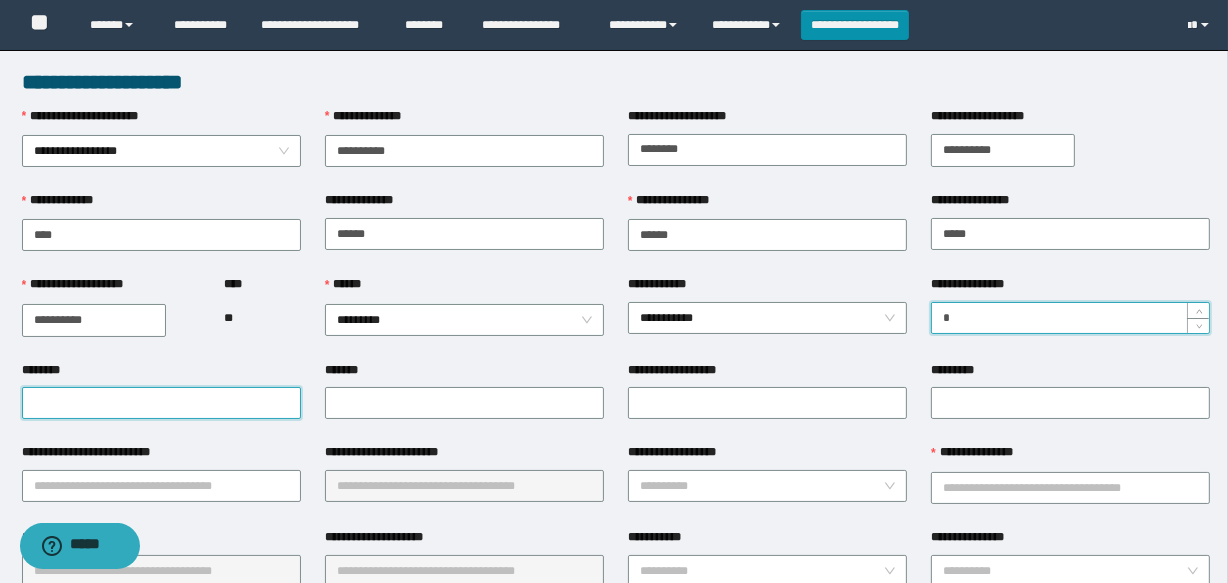 click on "********" at bounding box center [161, 403] 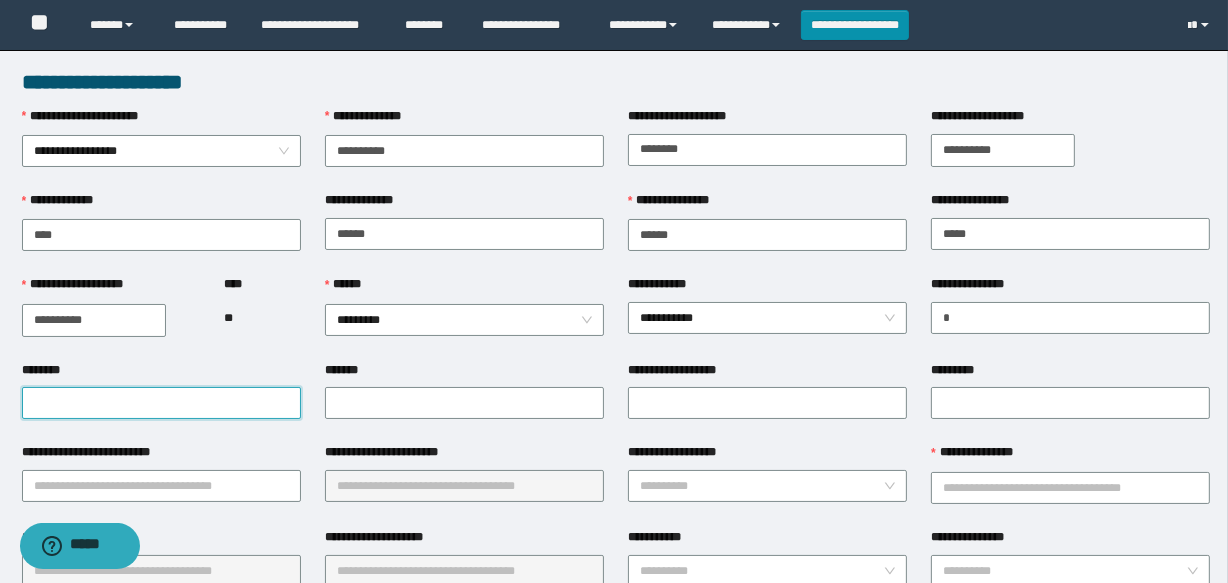 paste on "**********" 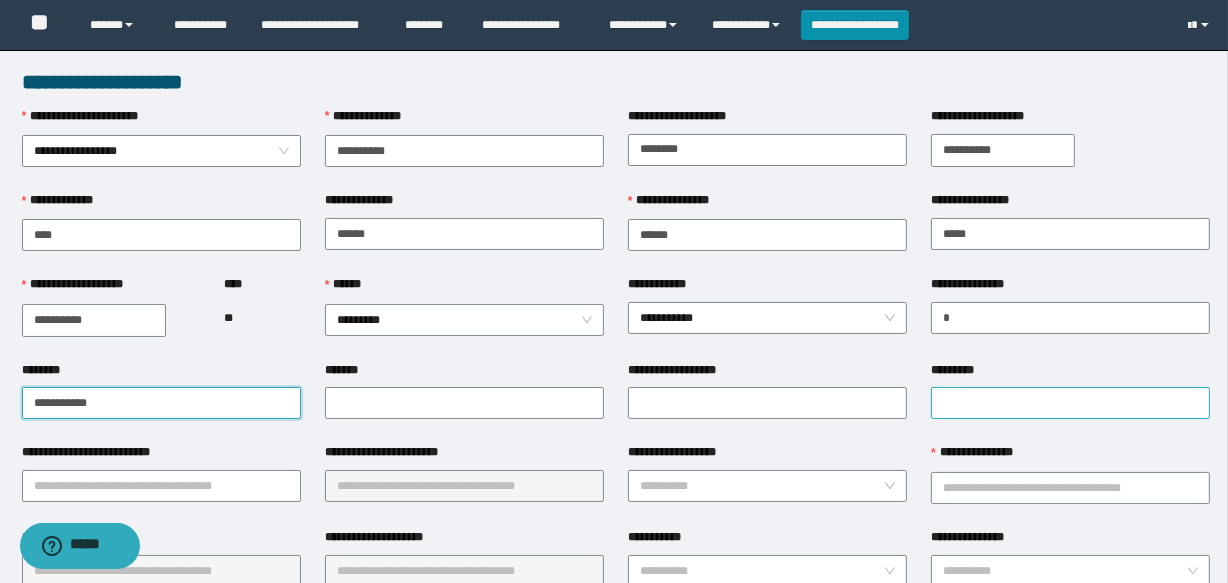 type on "**********" 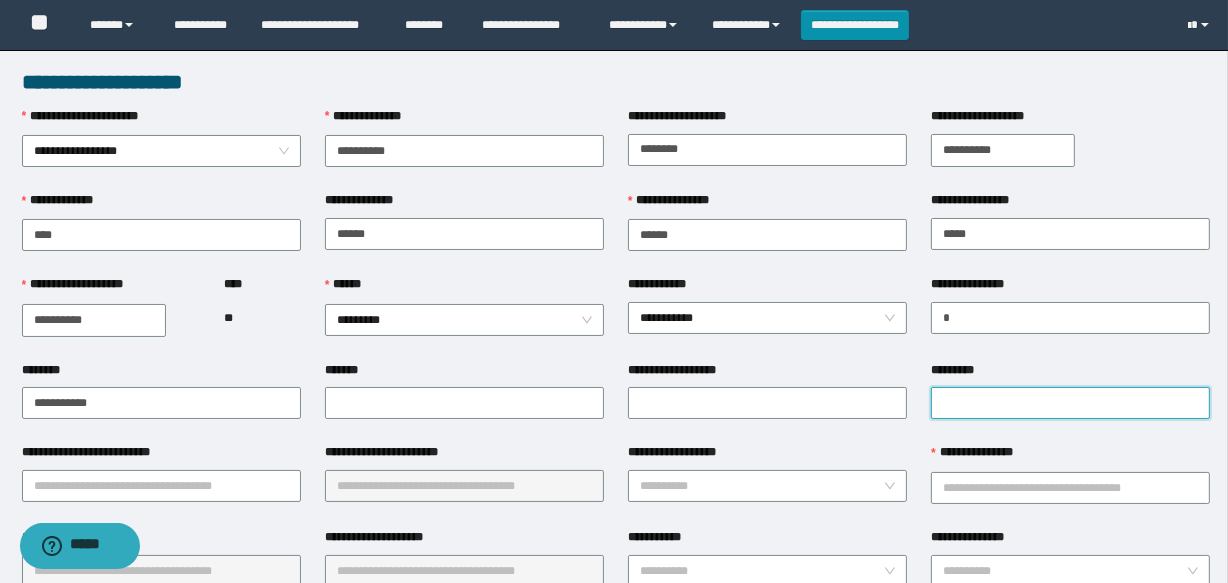 click on "*********" at bounding box center [1070, 403] 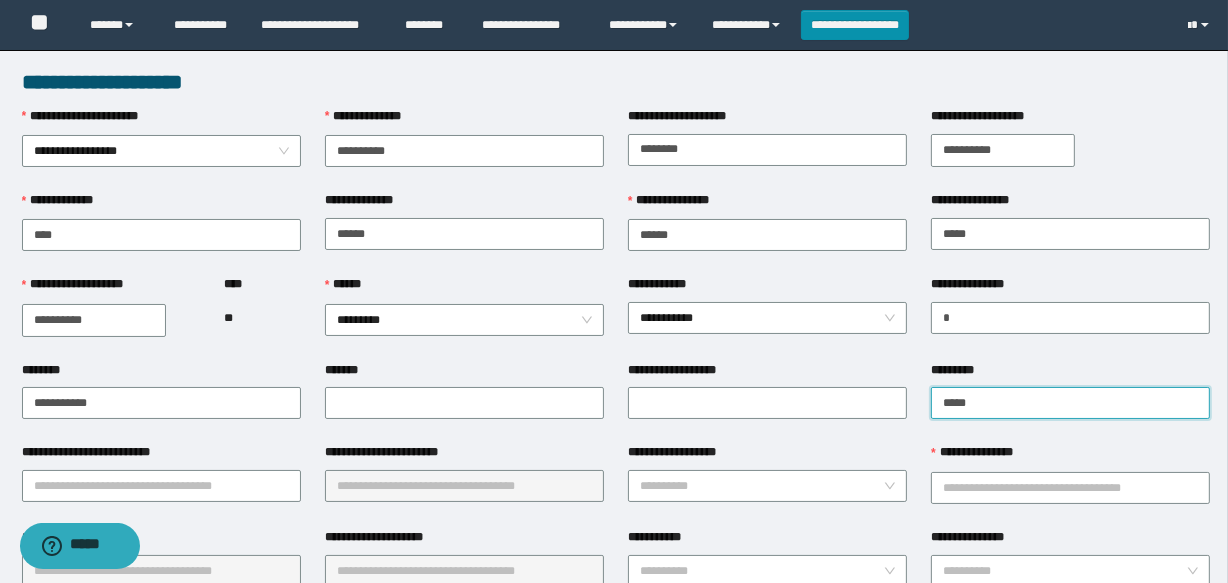 type on "*******" 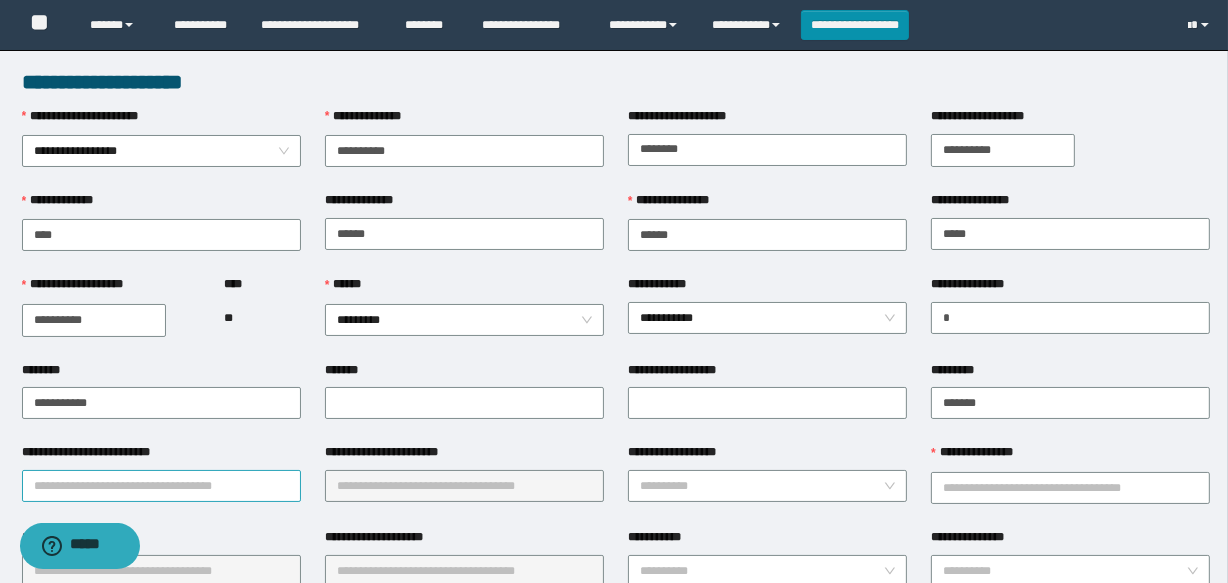click on "**********" at bounding box center (161, 486) 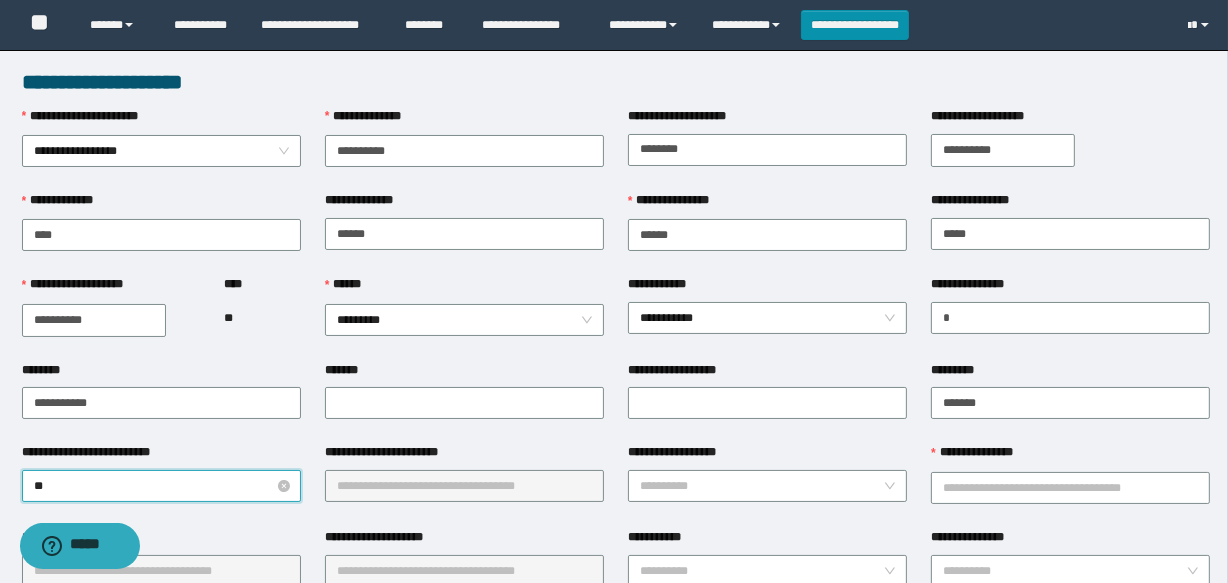 type on "***" 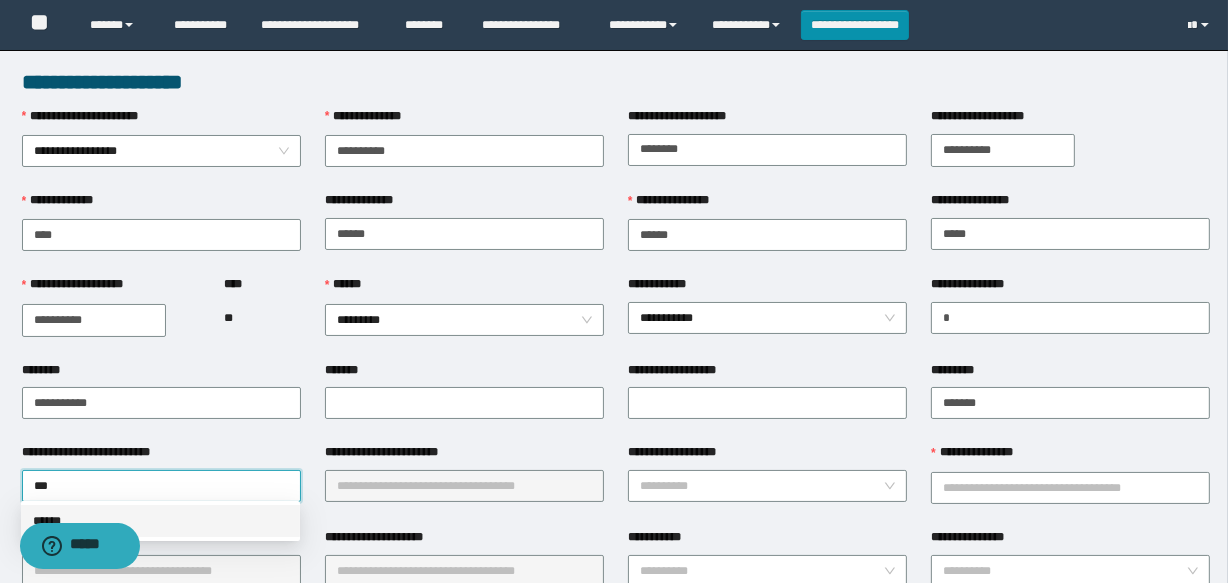 drag, startPoint x: 180, startPoint y: 531, endPoint x: 416, endPoint y: 486, distance: 240.25195 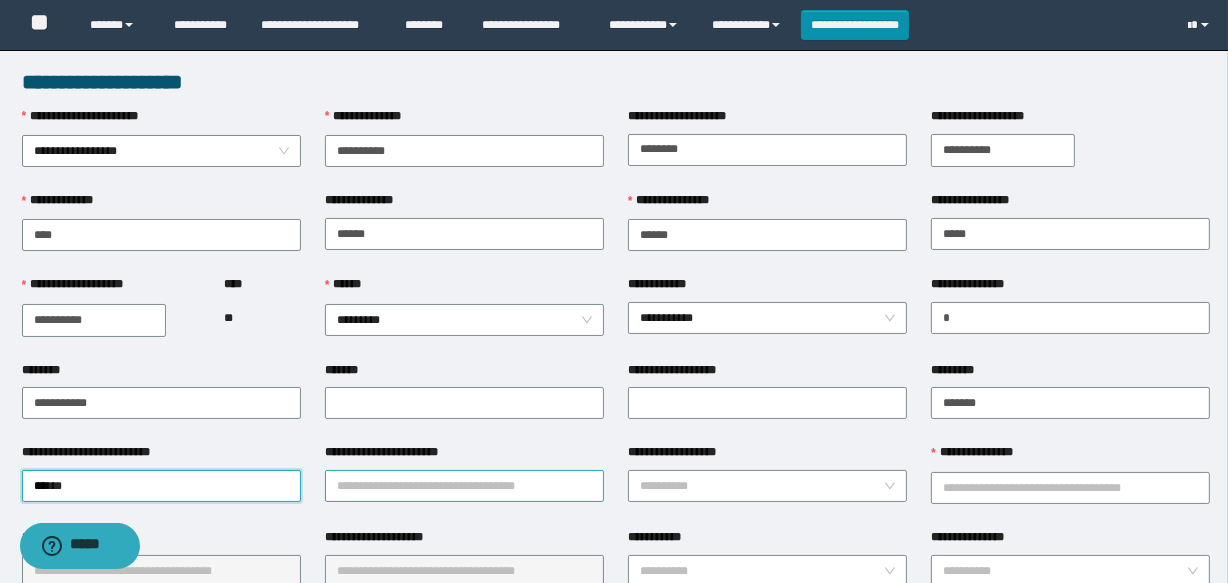click on "**********" at bounding box center [464, 486] 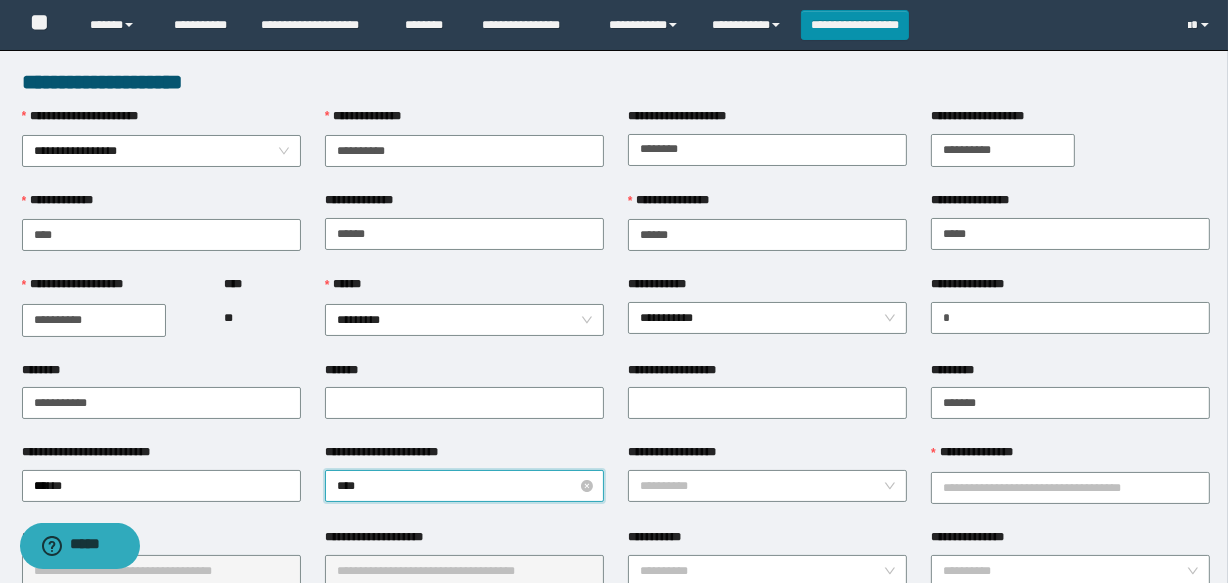 type on "*****" 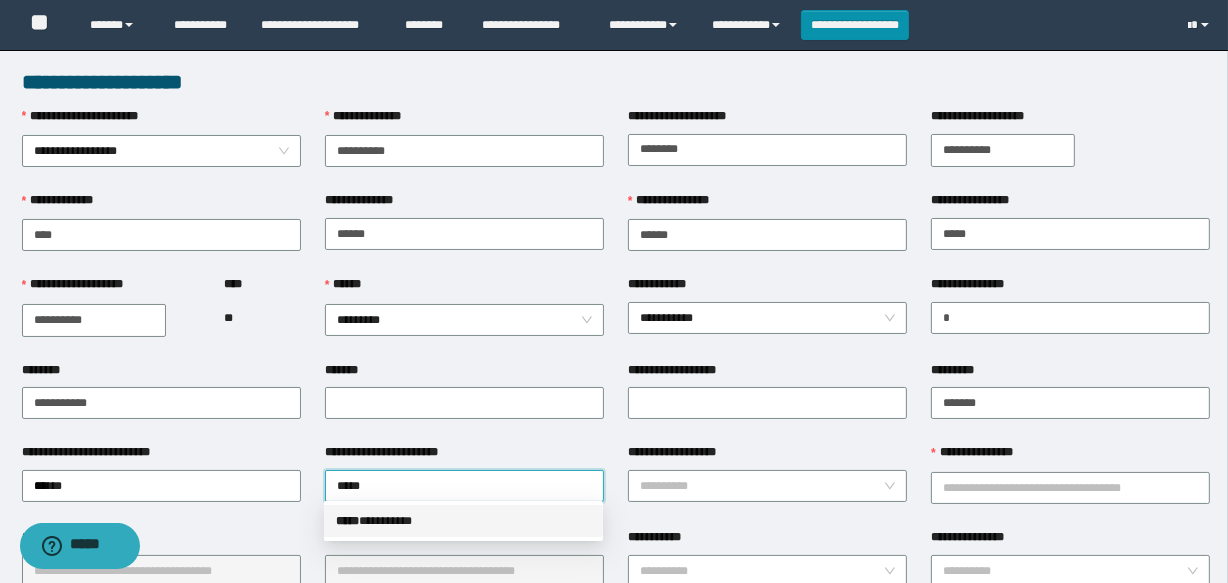 click on "***** * ********" at bounding box center (463, 521) 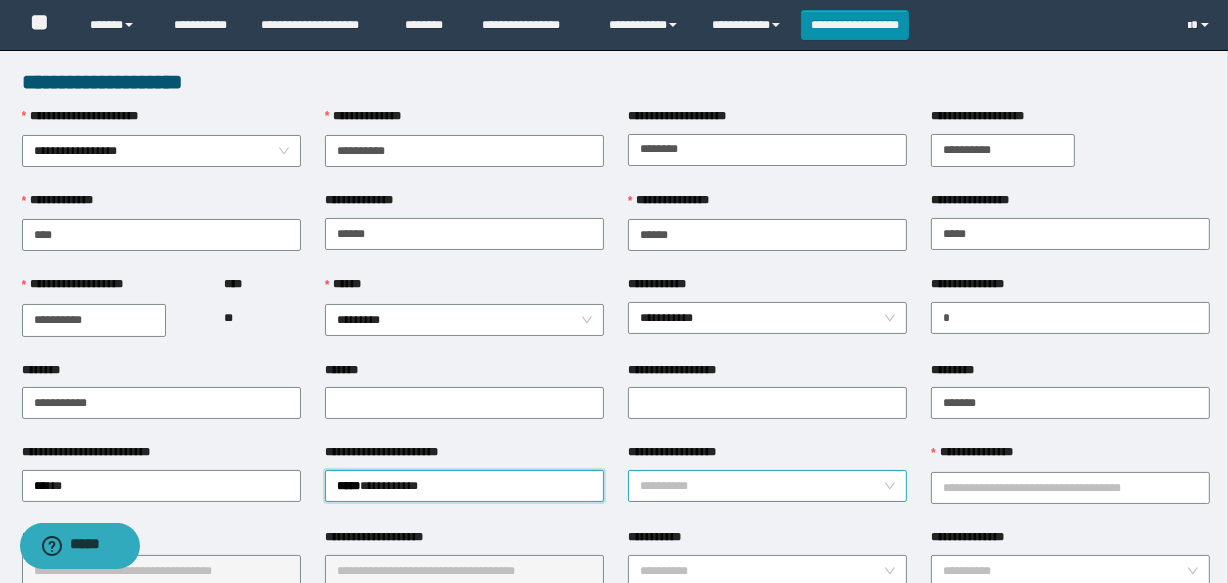 click on "**********" at bounding box center (761, 486) 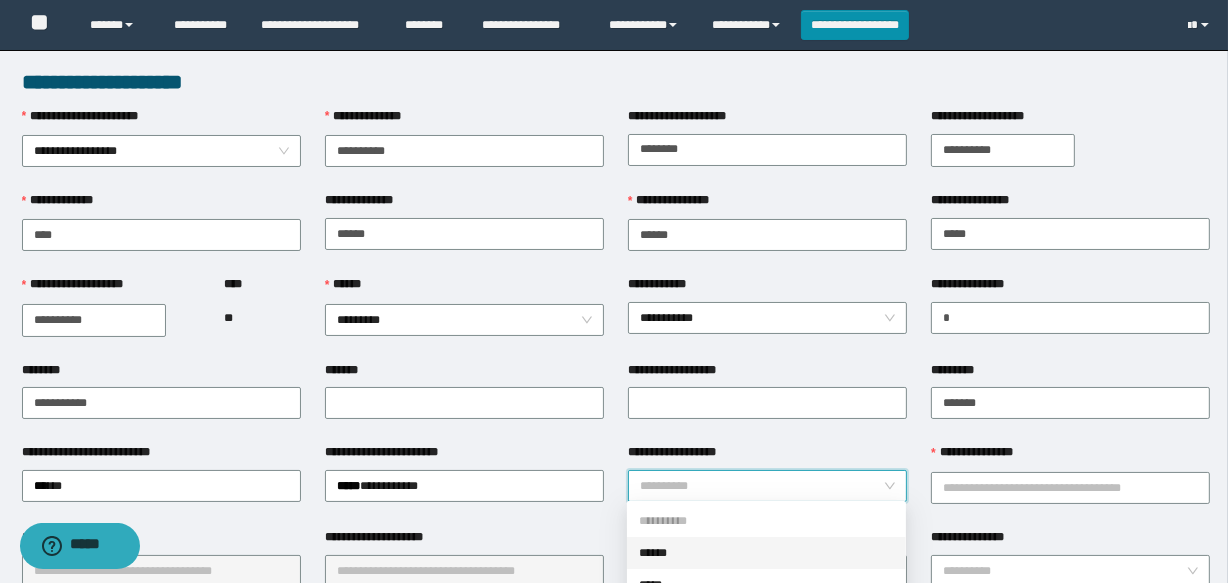 drag, startPoint x: 681, startPoint y: 545, endPoint x: 1011, endPoint y: 451, distance: 343.1268 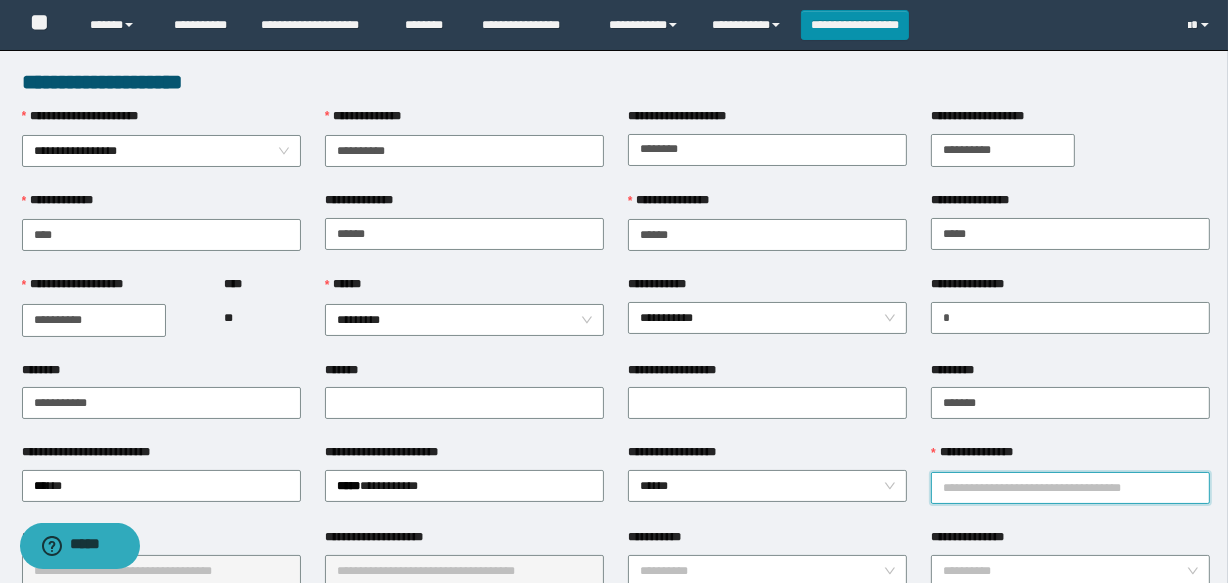 click on "**********" at bounding box center [1070, 488] 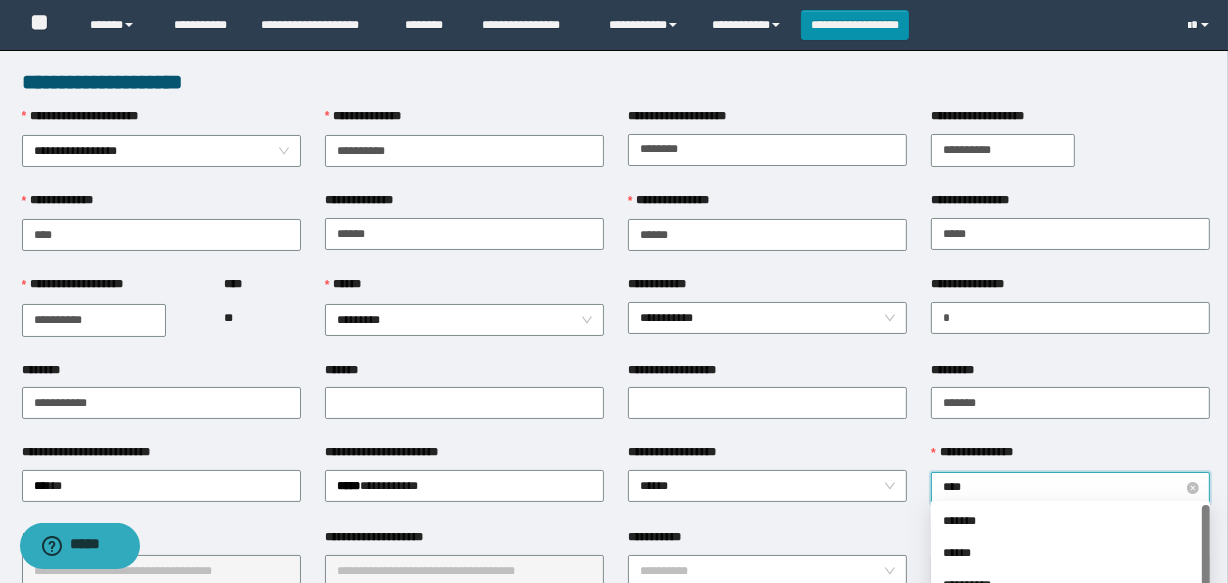 type on "*****" 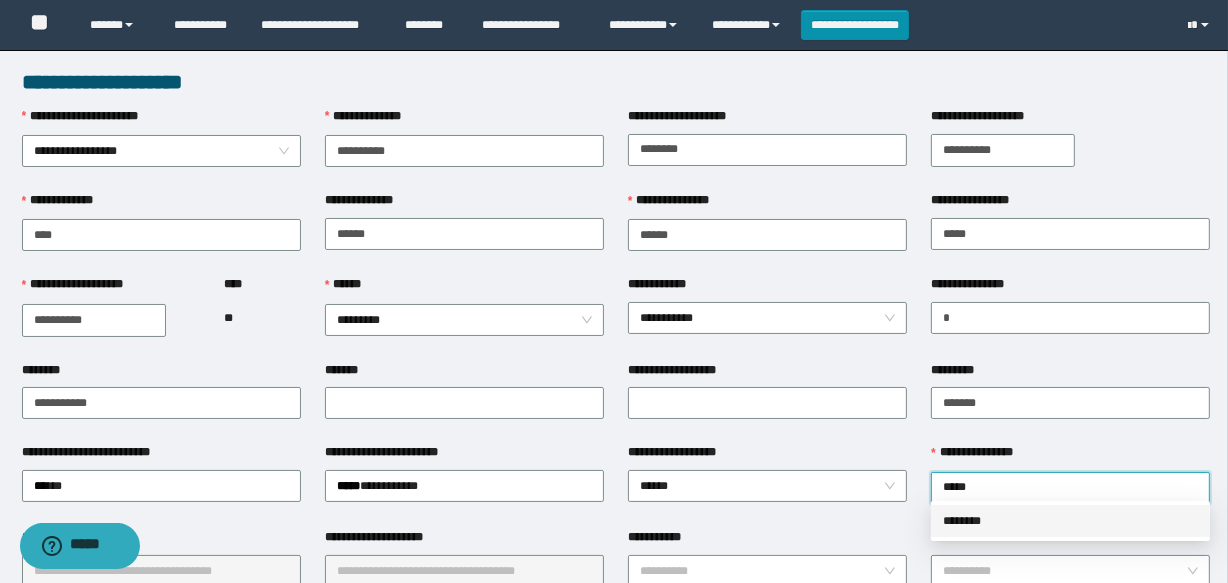 click on "********" at bounding box center (1070, 521) 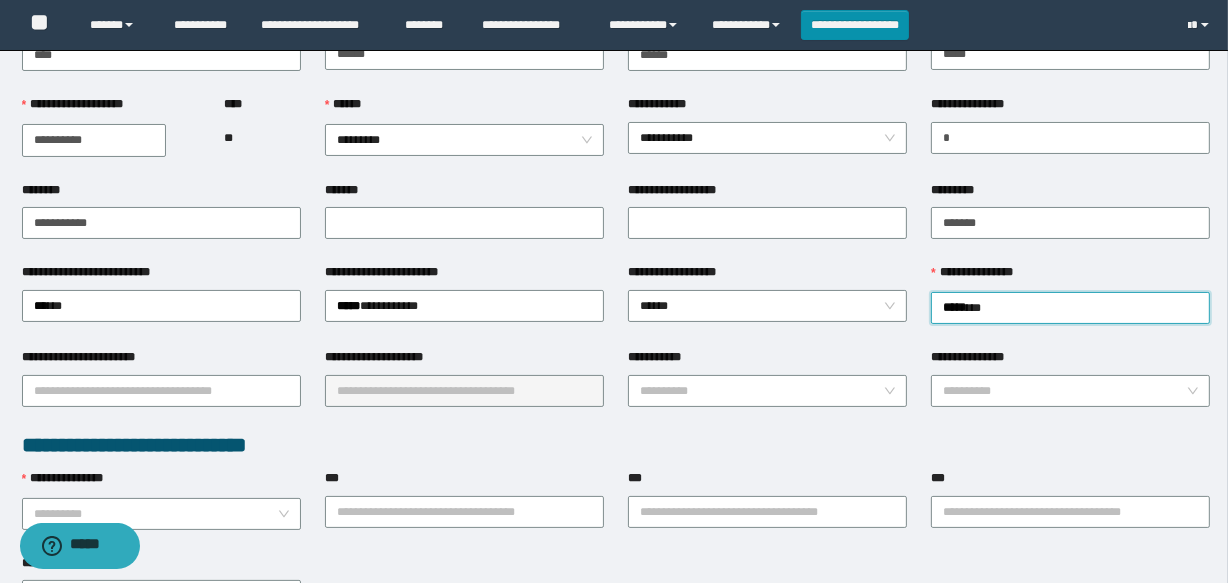 scroll, scrollTop: 181, scrollLeft: 0, axis: vertical 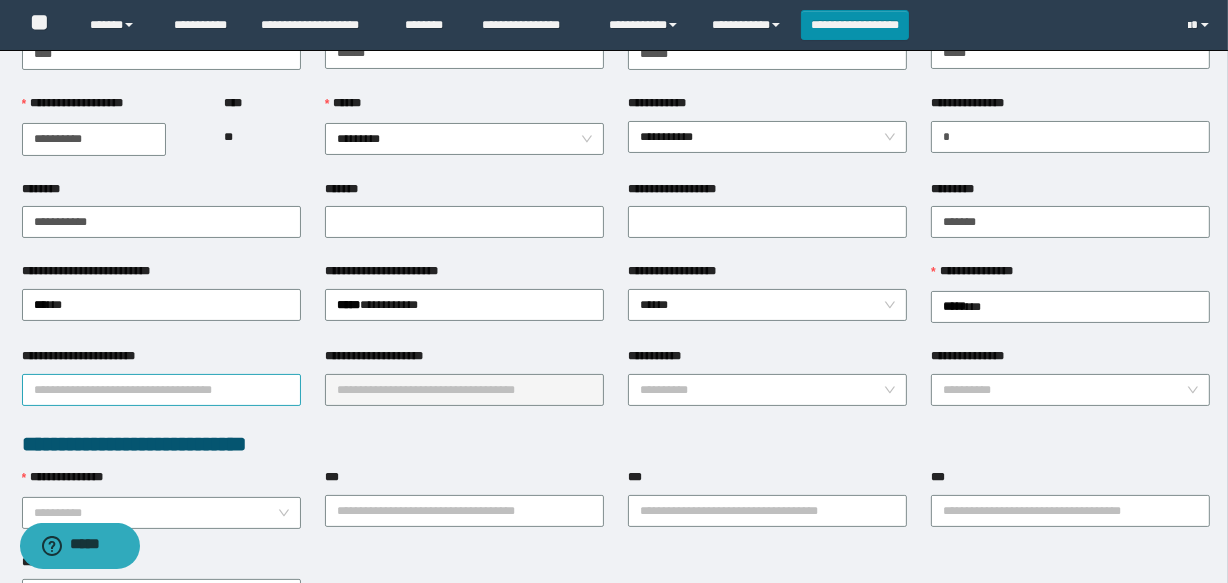 click on "**********" at bounding box center (161, 390) 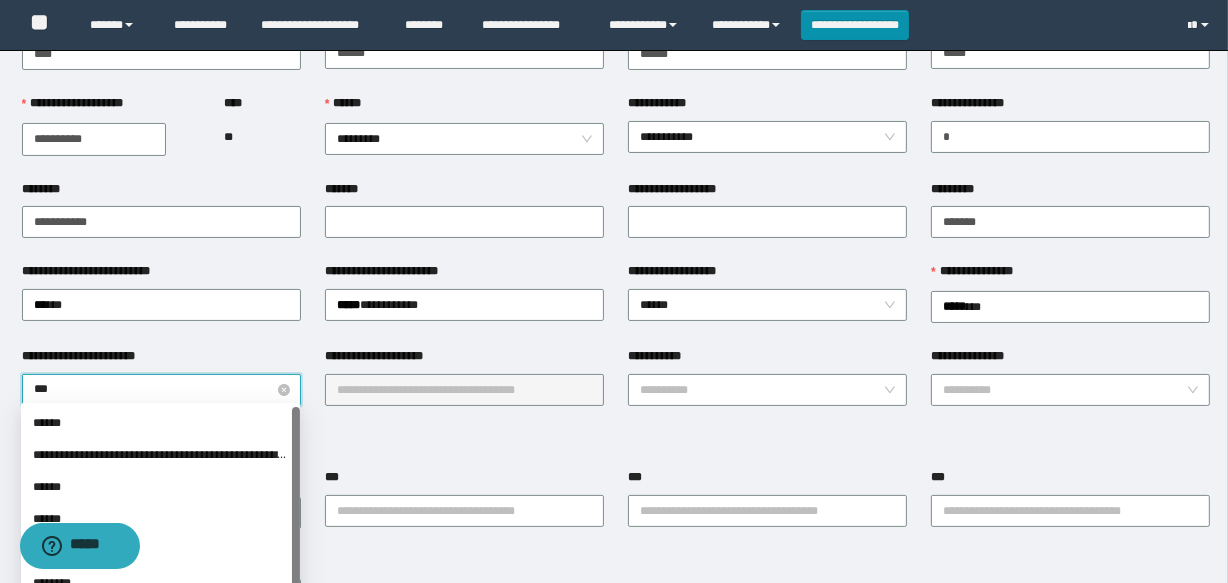 type on "****" 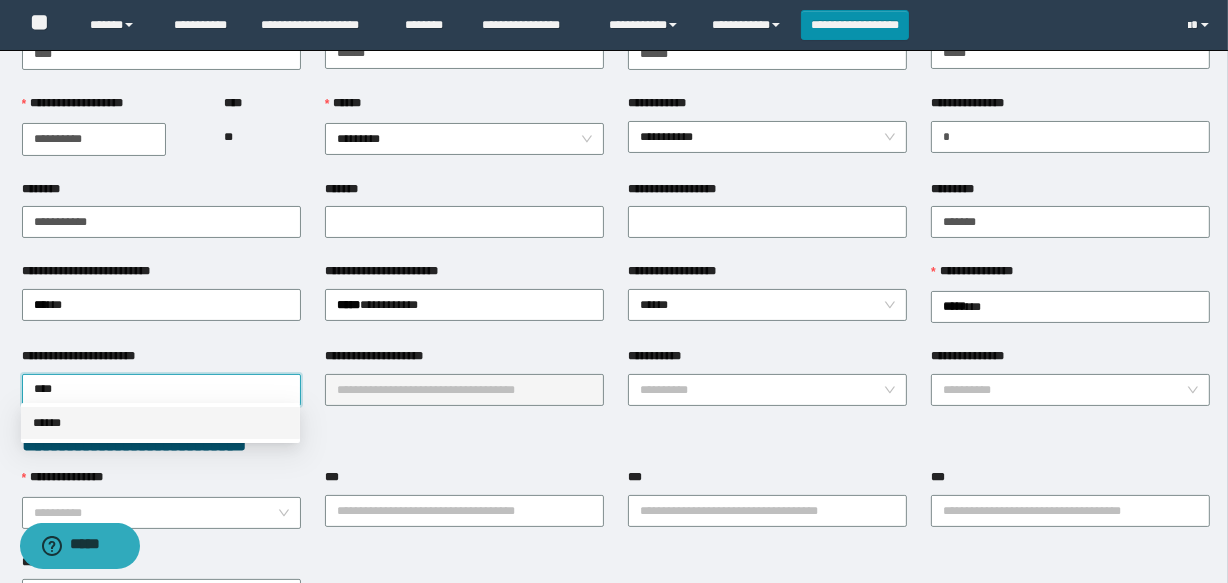 click on "******" at bounding box center (160, 423) 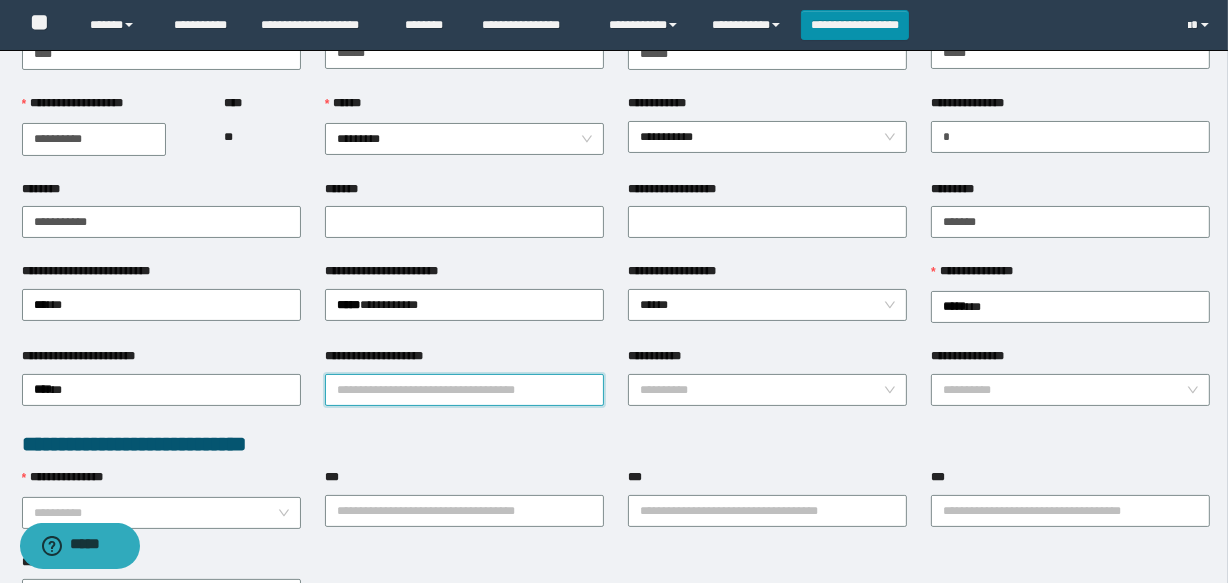 click on "**********" at bounding box center [464, 390] 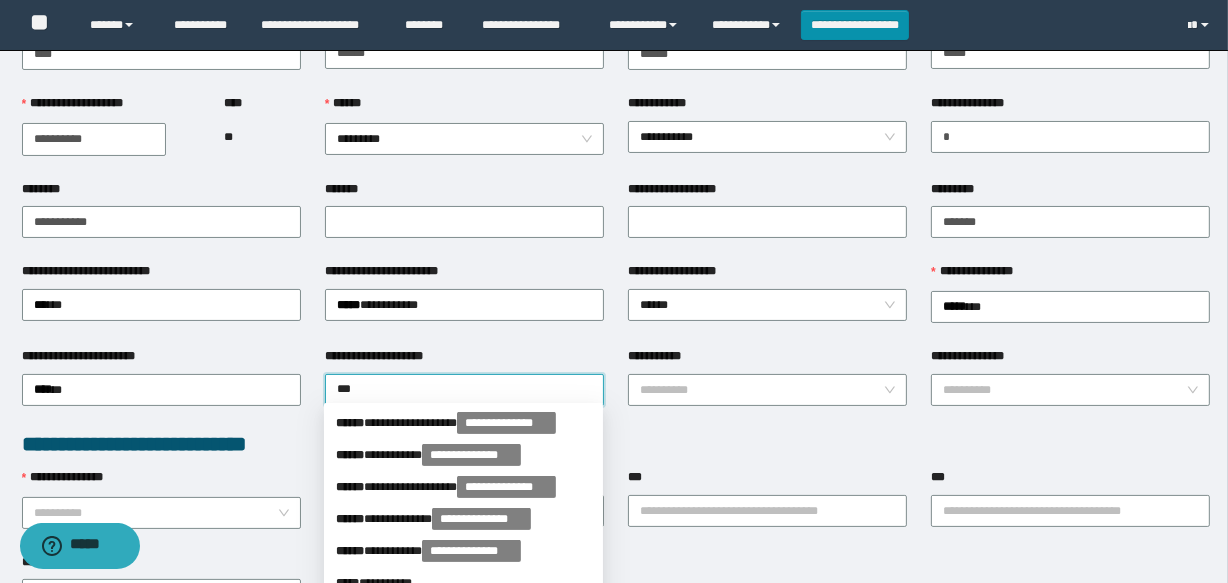 type on "****" 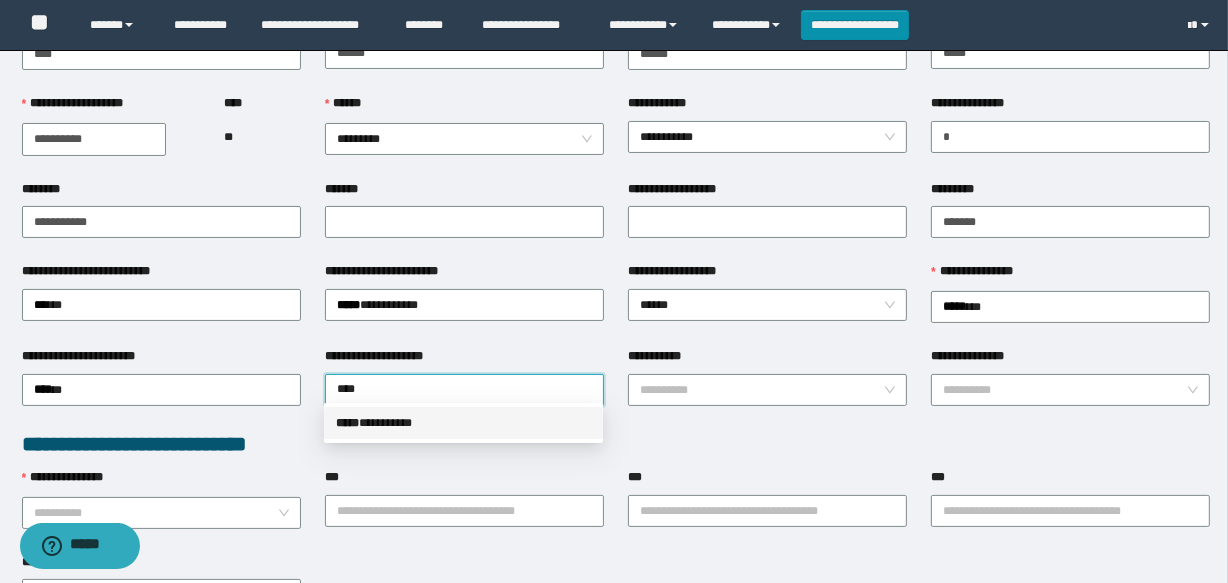 click on "***** * ********" at bounding box center (463, 423) 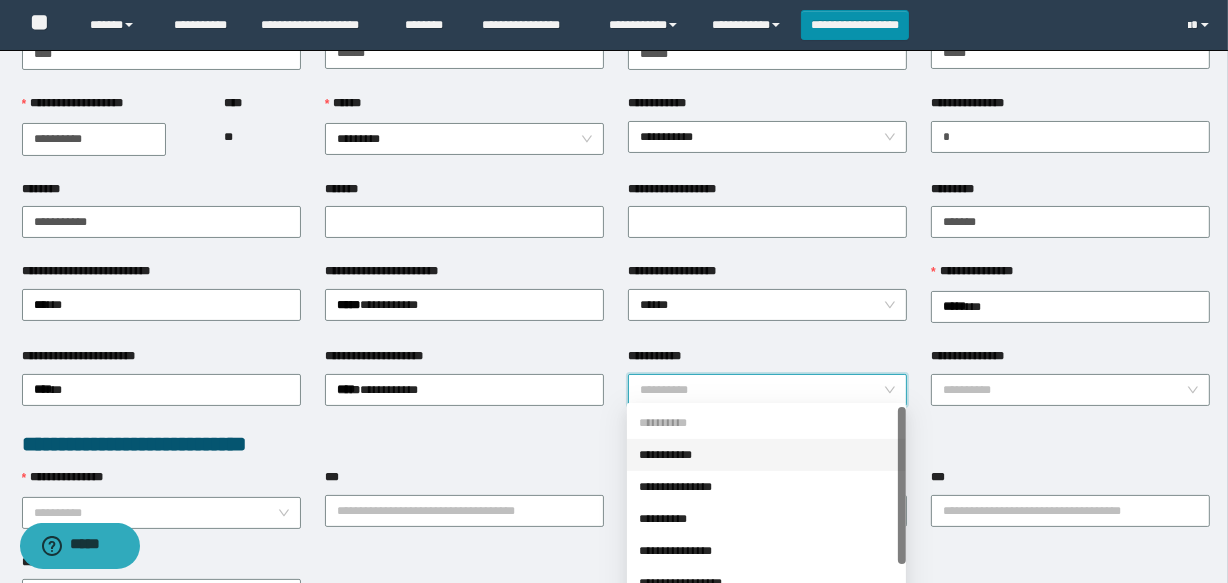 click on "**********" at bounding box center (761, 390) 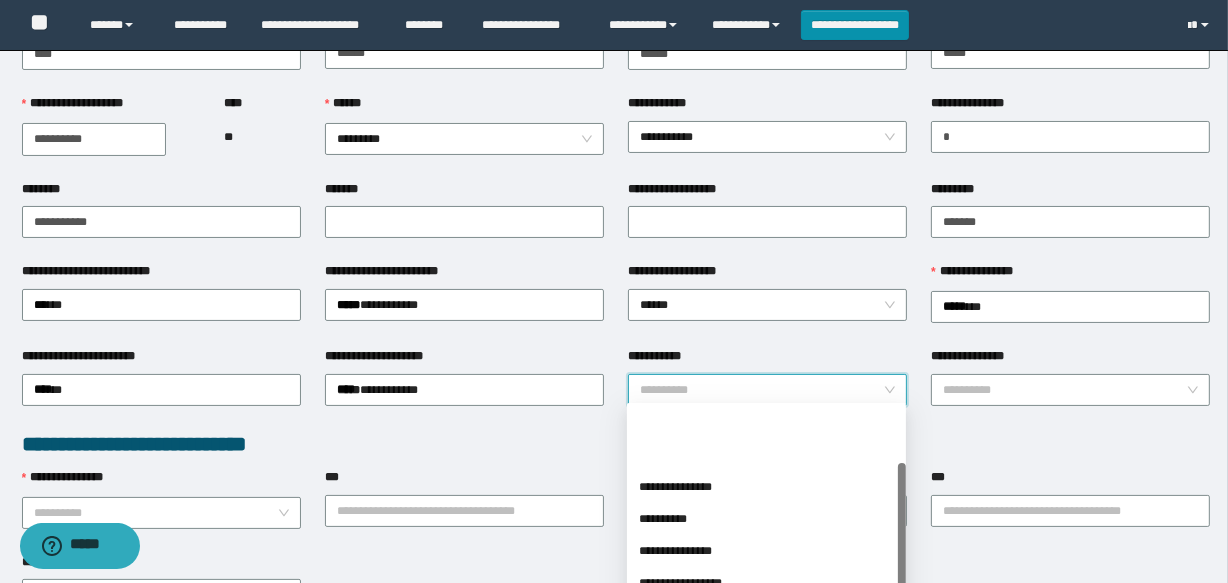 scroll, scrollTop: 90, scrollLeft: 0, axis: vertical 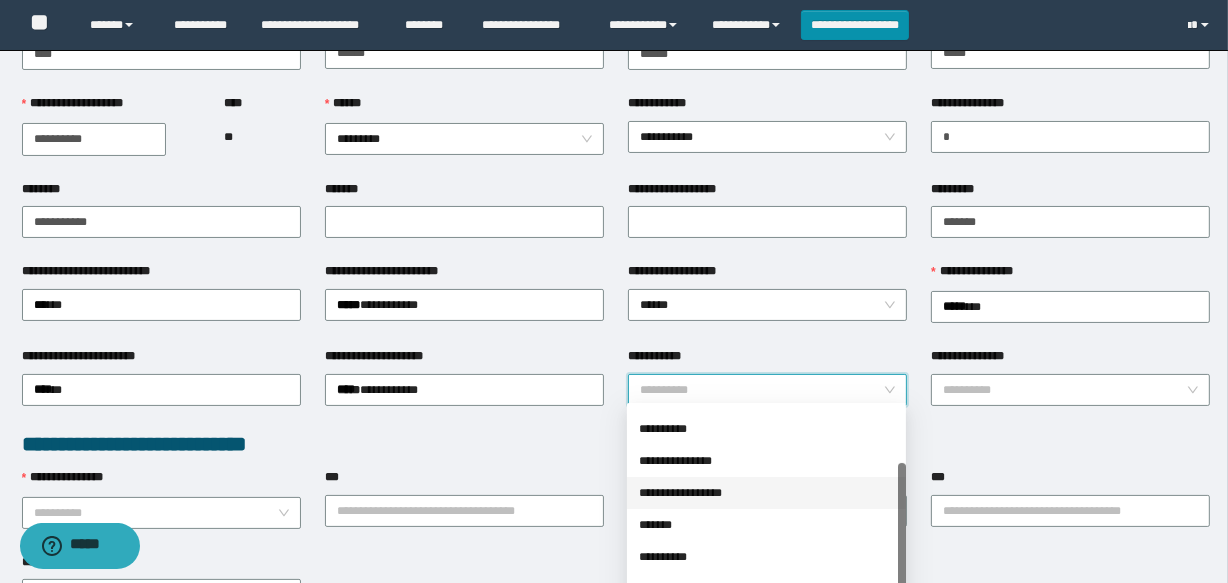 click on "**********" at bounding box center [766, 493] 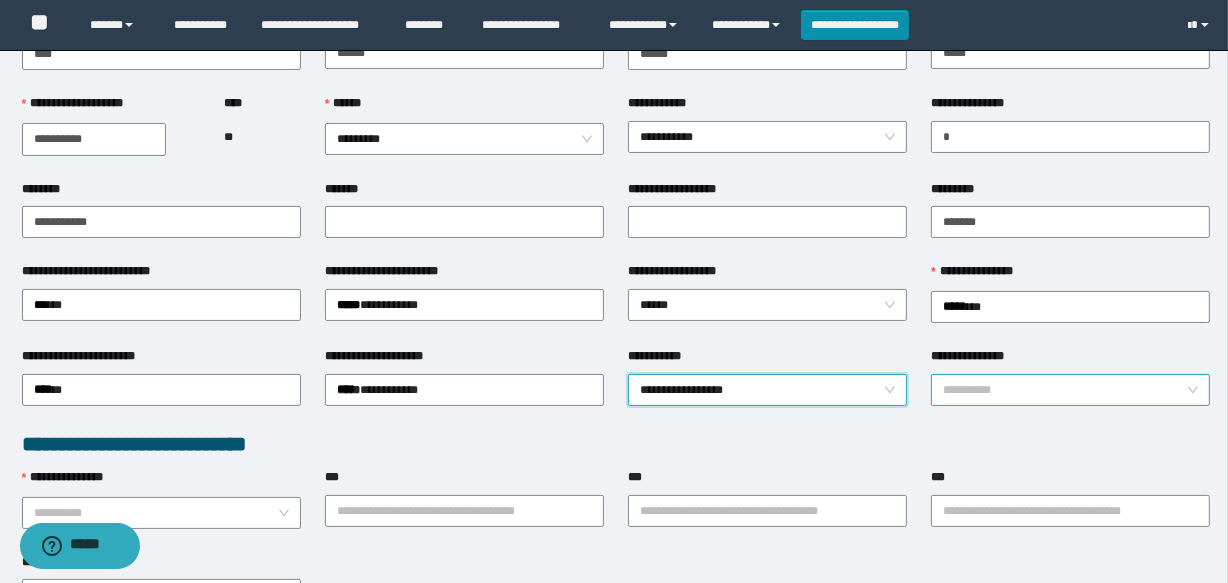 click on "**********" at bounding box center [1064, 390] 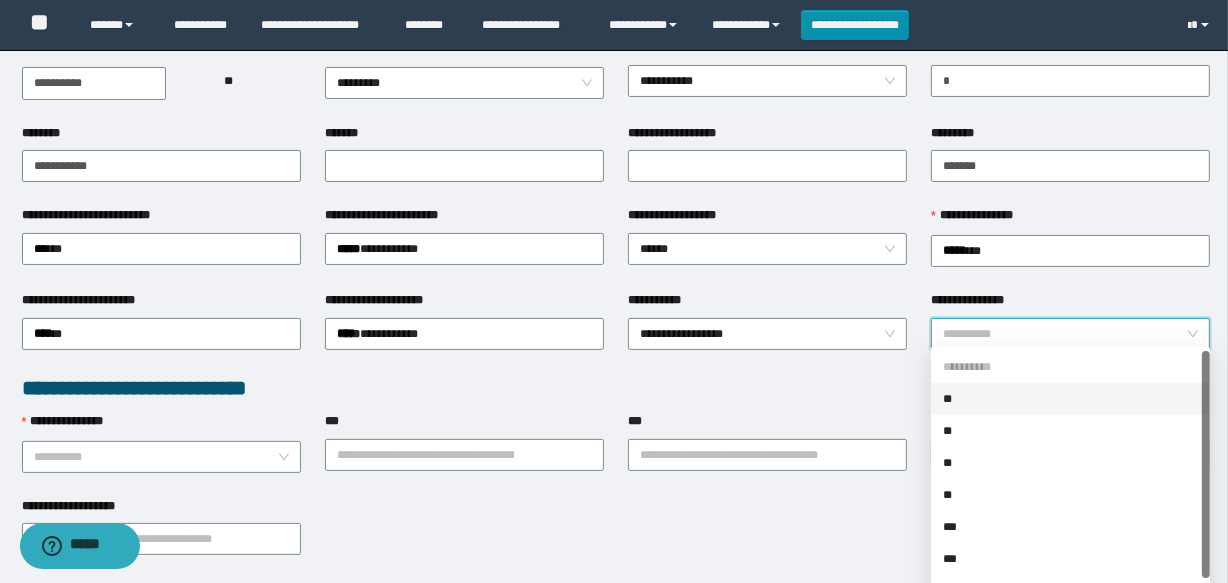 scroll, scrollTop: 363, scrollLeft: 0, axis: vertical 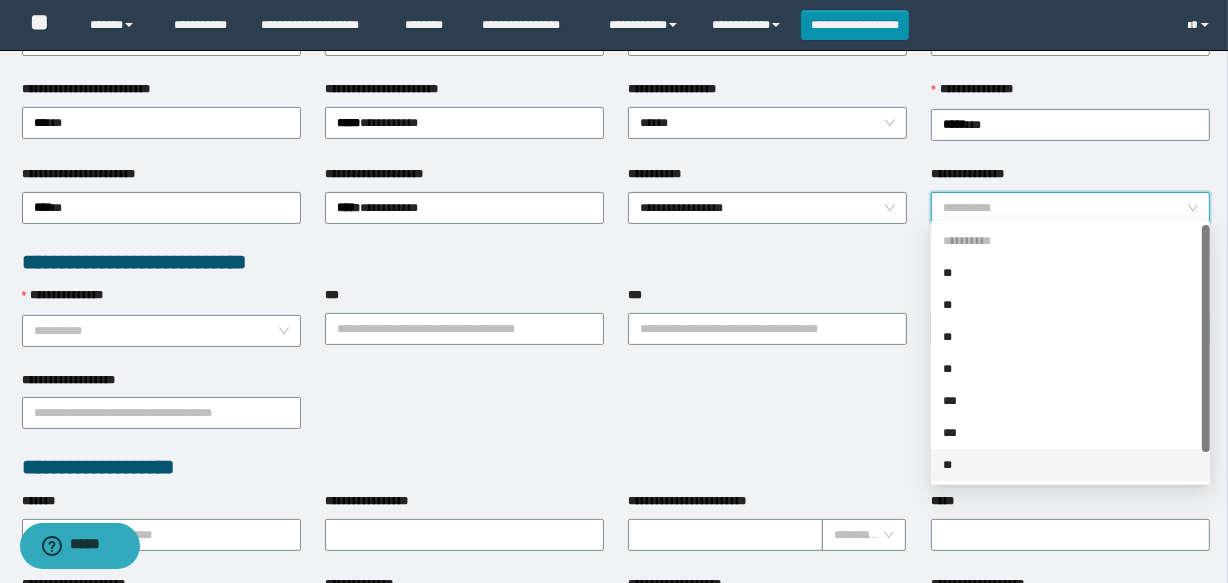 click on "**" at bounding box center (1070, 465) 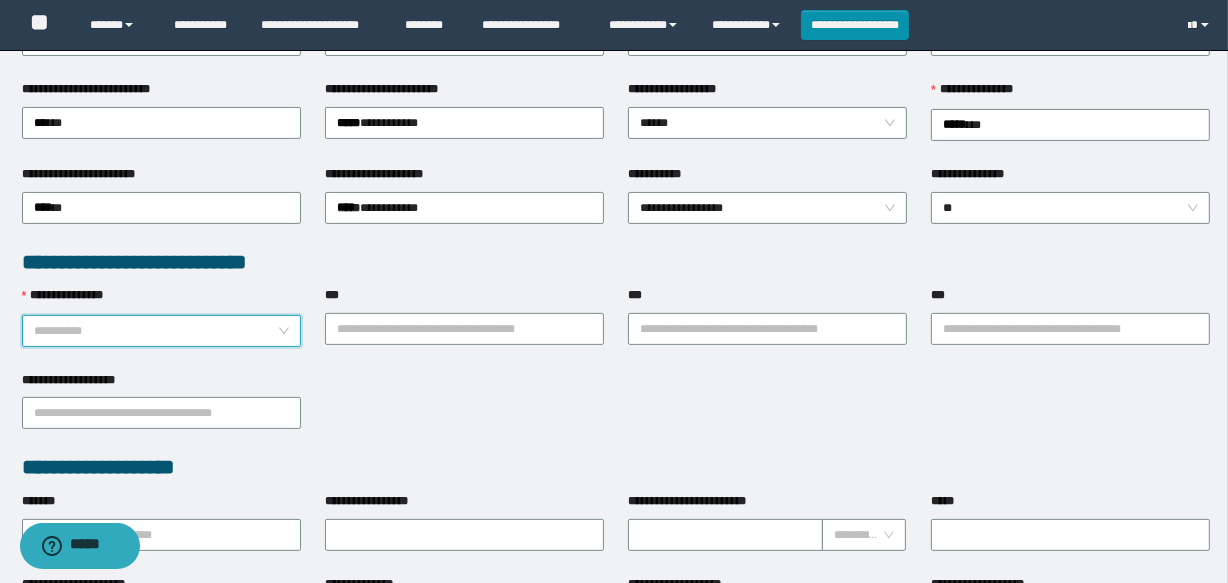 click on "**********" at bounding box center [155, 331] 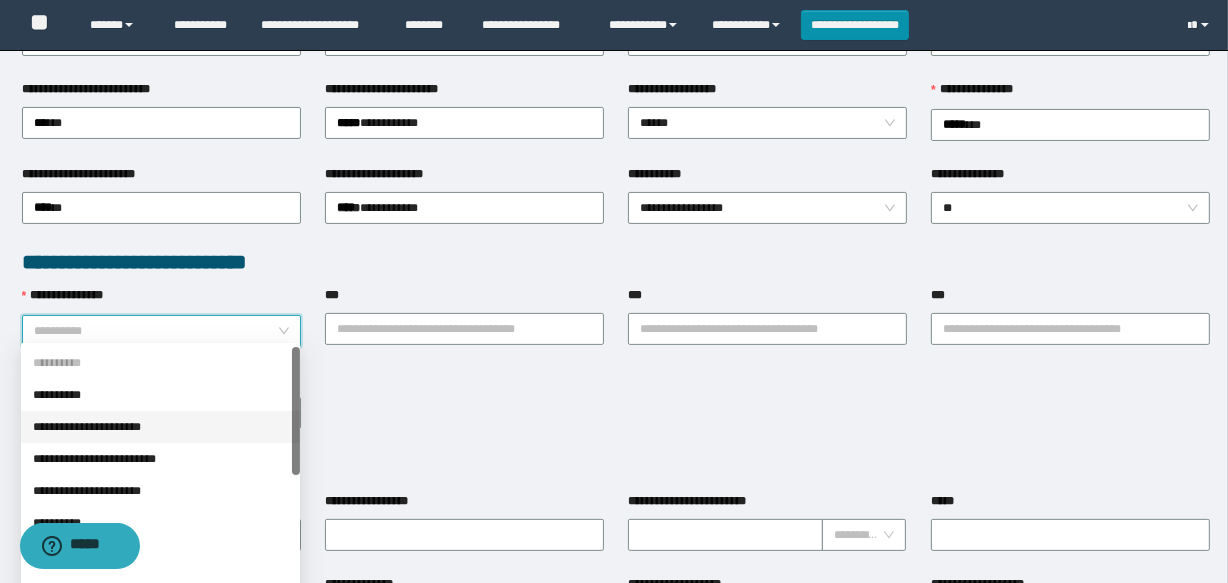 drag, startPoint x: 122, startPoint y: 426, endPoint x: 459, endPoint y: 330, distance: 350.40692 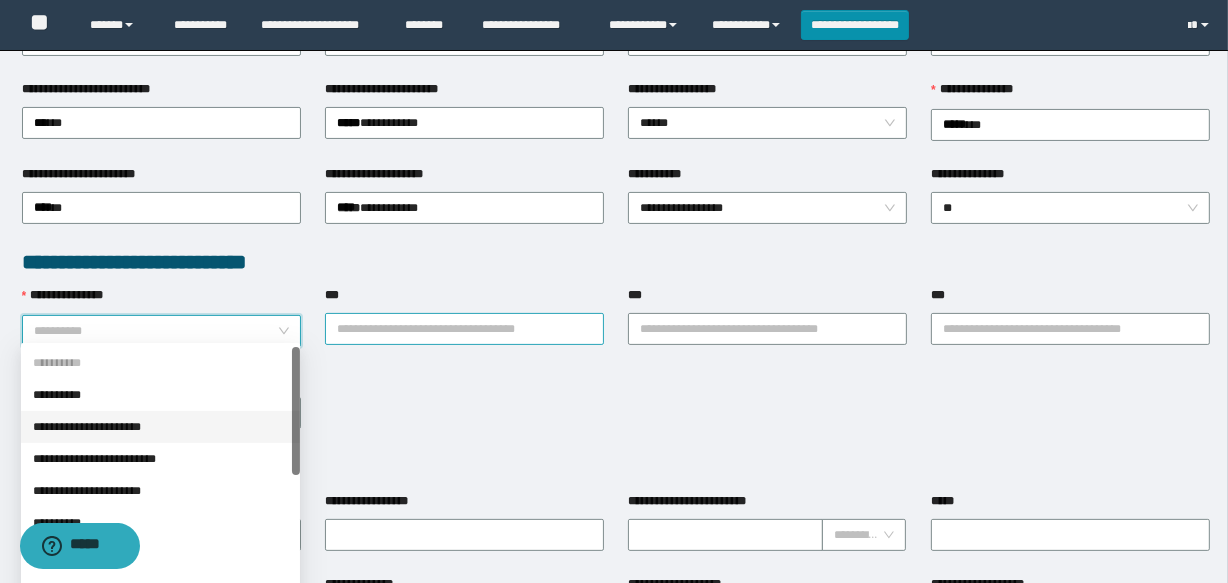 click on "**********" at bounding box center (160, 427) 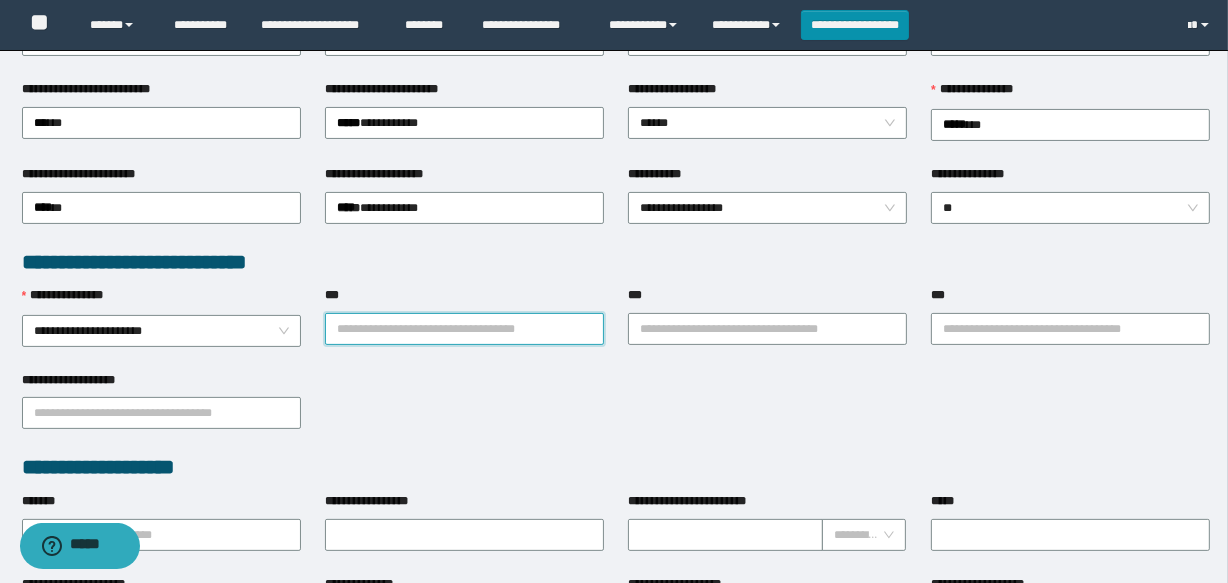 click on "***" at bounding box center (464, 329) 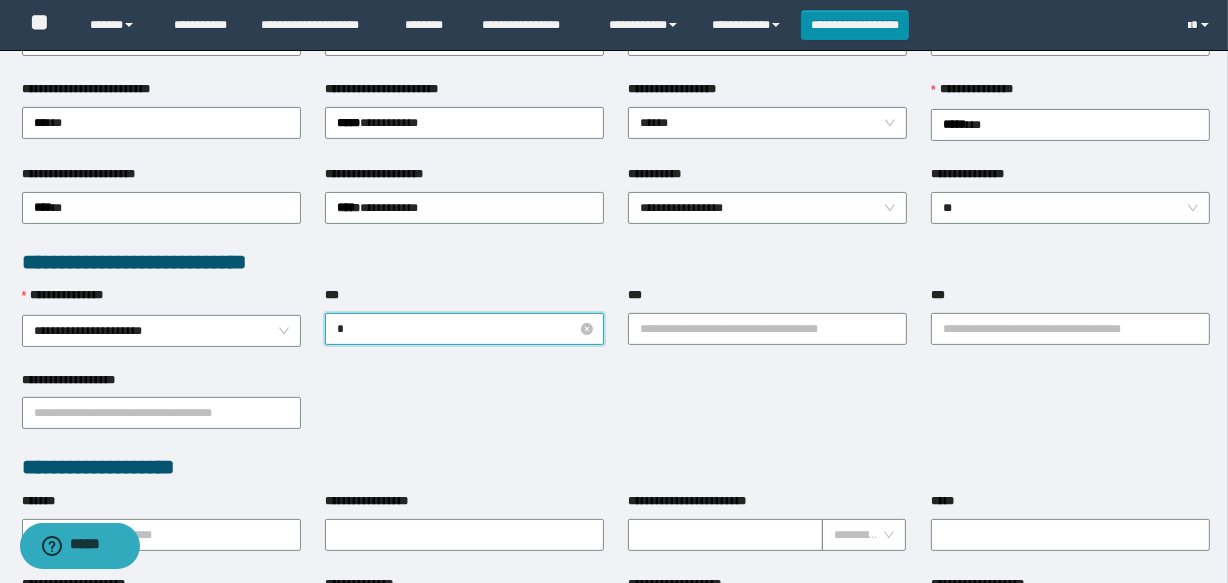 type on "**" 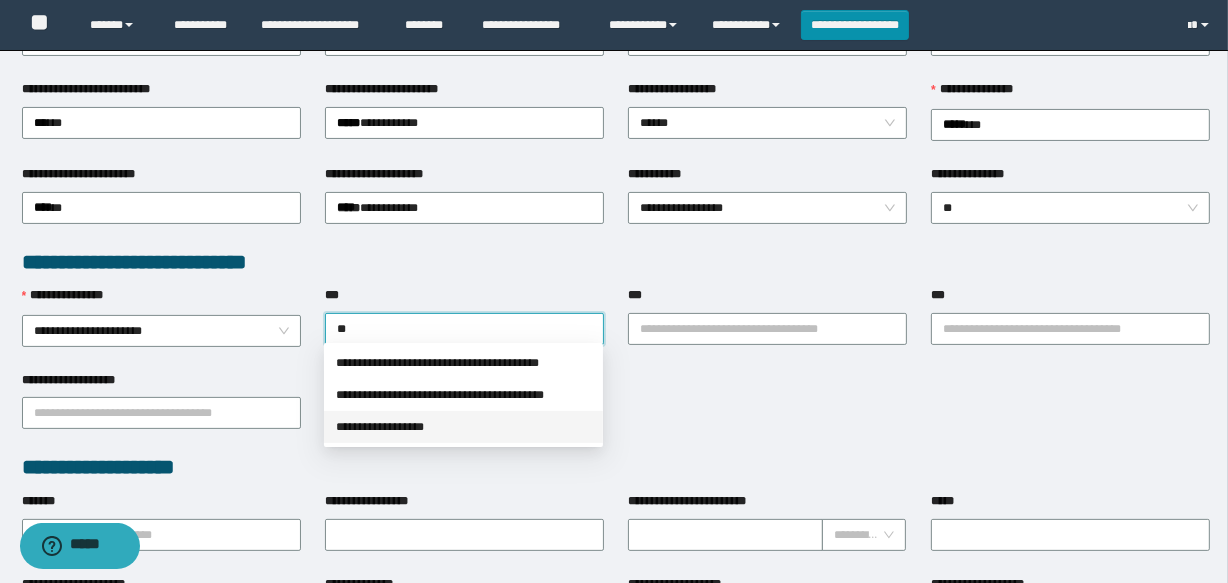 click on "**********" at bounding box center (463, 427) 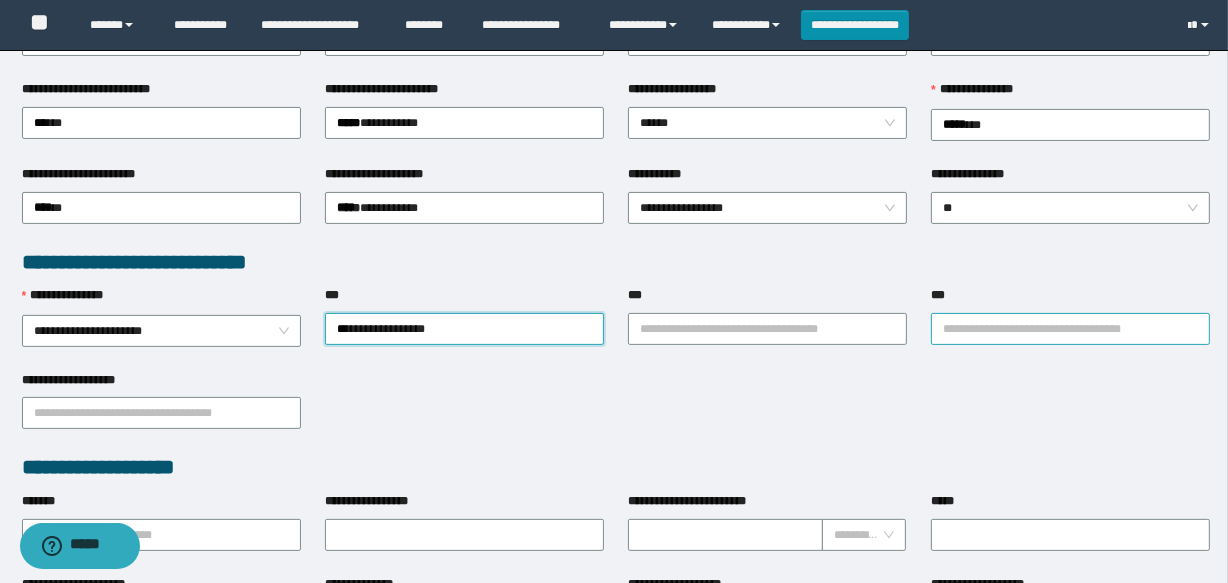 click on "***" at bounding box center (1070, 329) 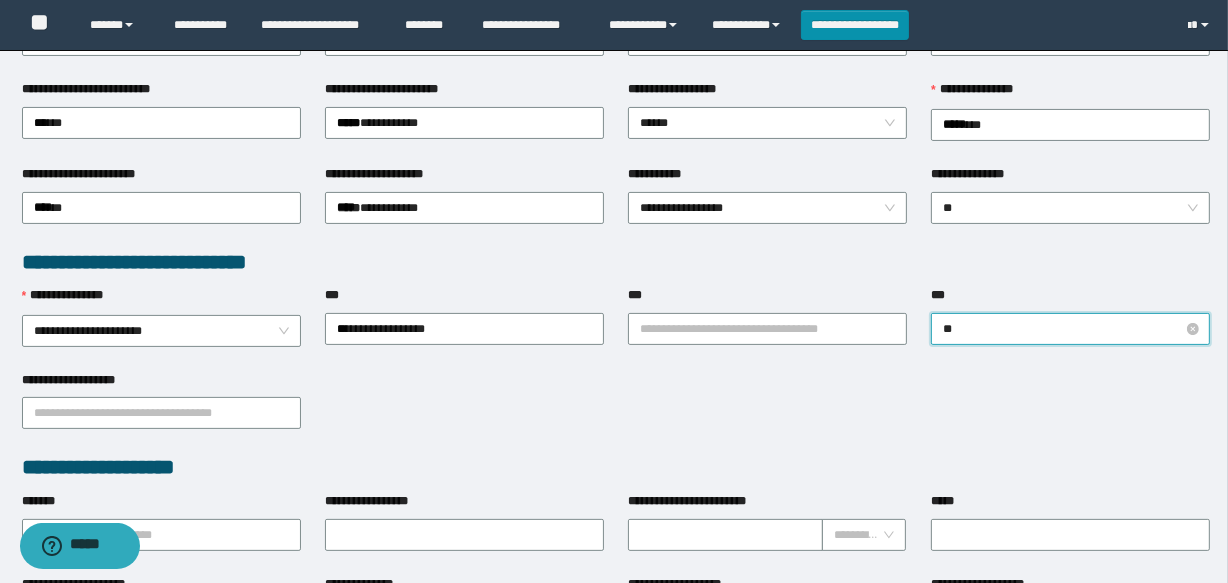 type on "***" 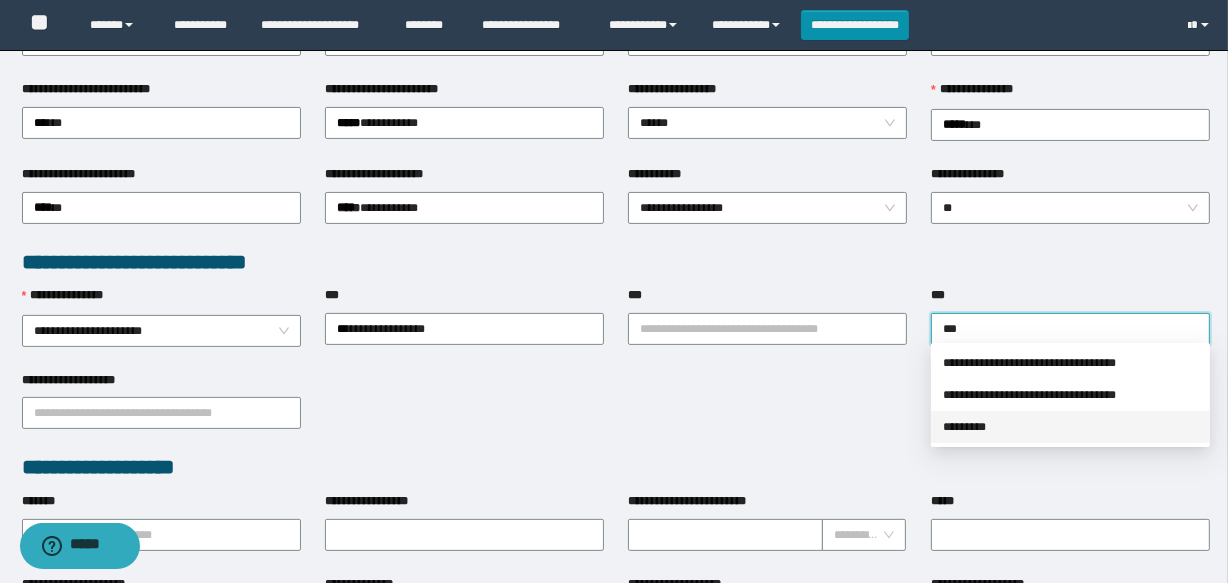 click on "*********" at bounding box center (1070, 427) 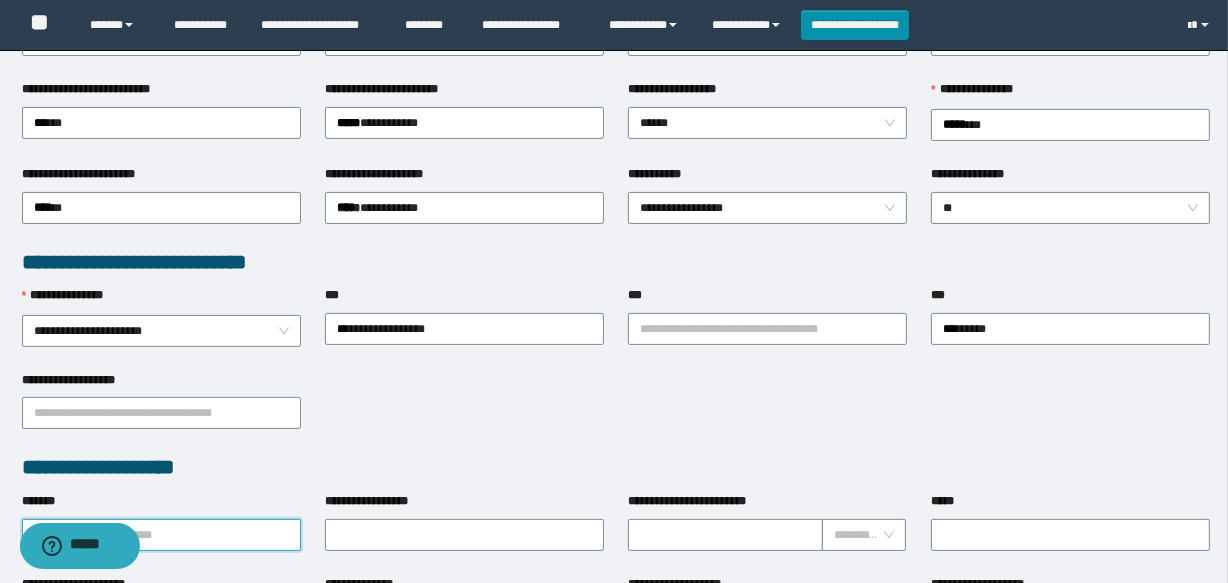 click on "*******" at bounding box center (161, 535) 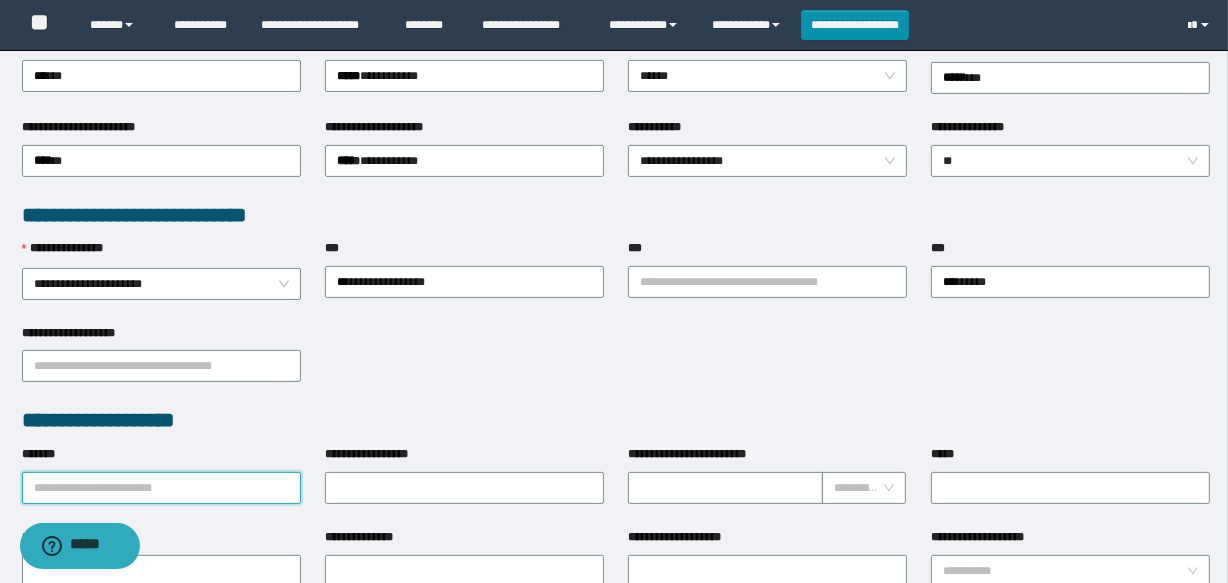 scroll, scrollTop: 454, scrollLeft: 0, axis: vertical 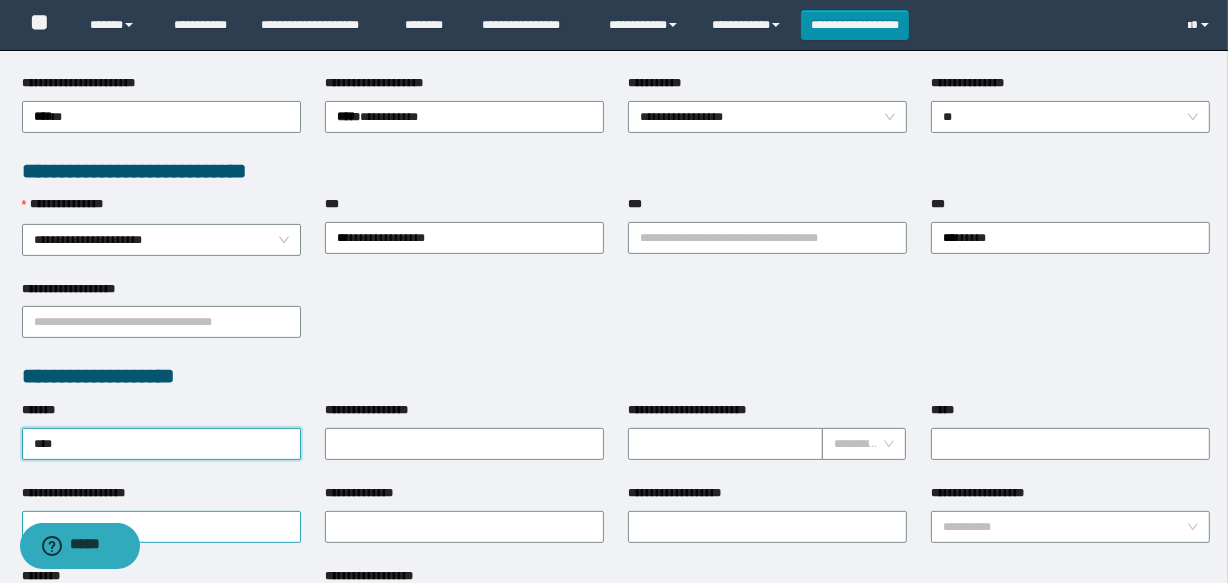 type on "*****" 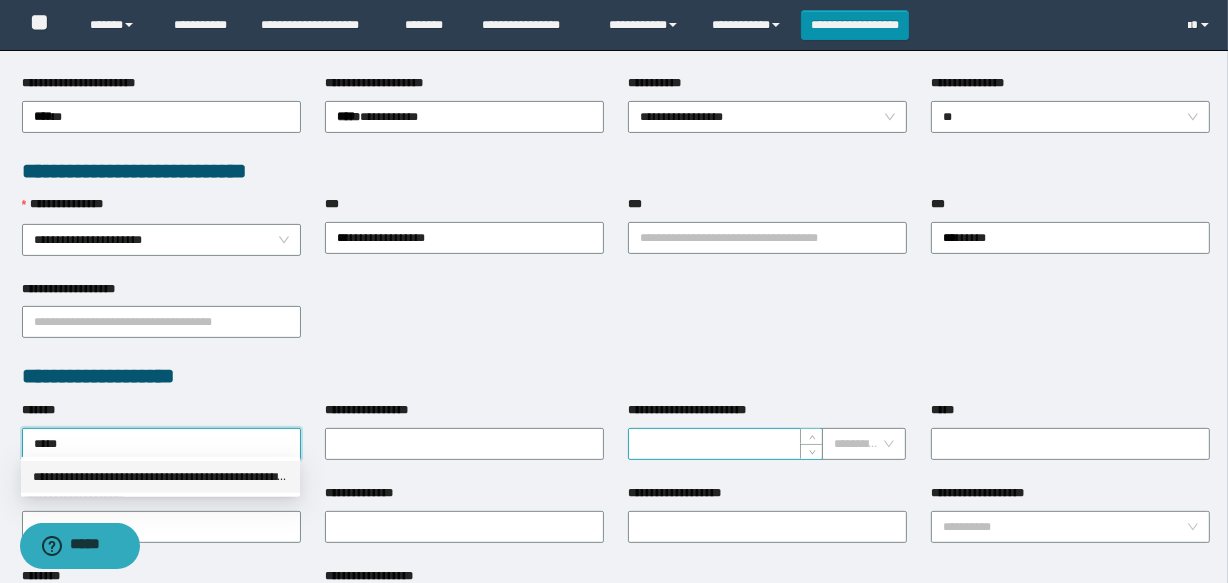drag, startPoint x: 170, startPoint y: 481, endPoint x: 643, endPoint y: 430, distance: 475.74152 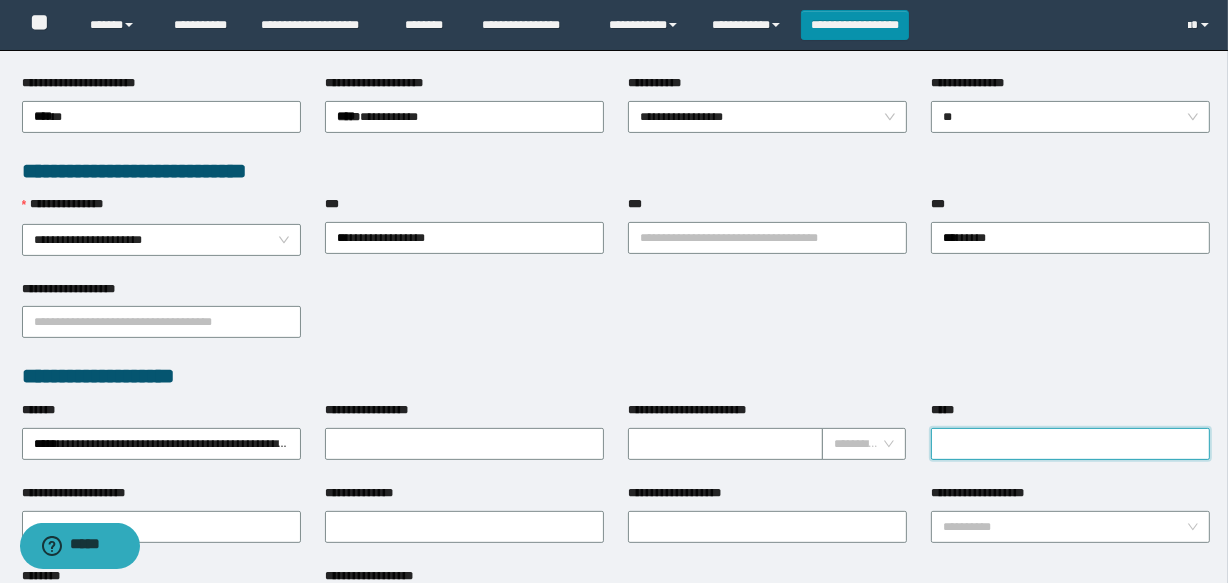 click on "*****" at bounding box center (1070, 444) 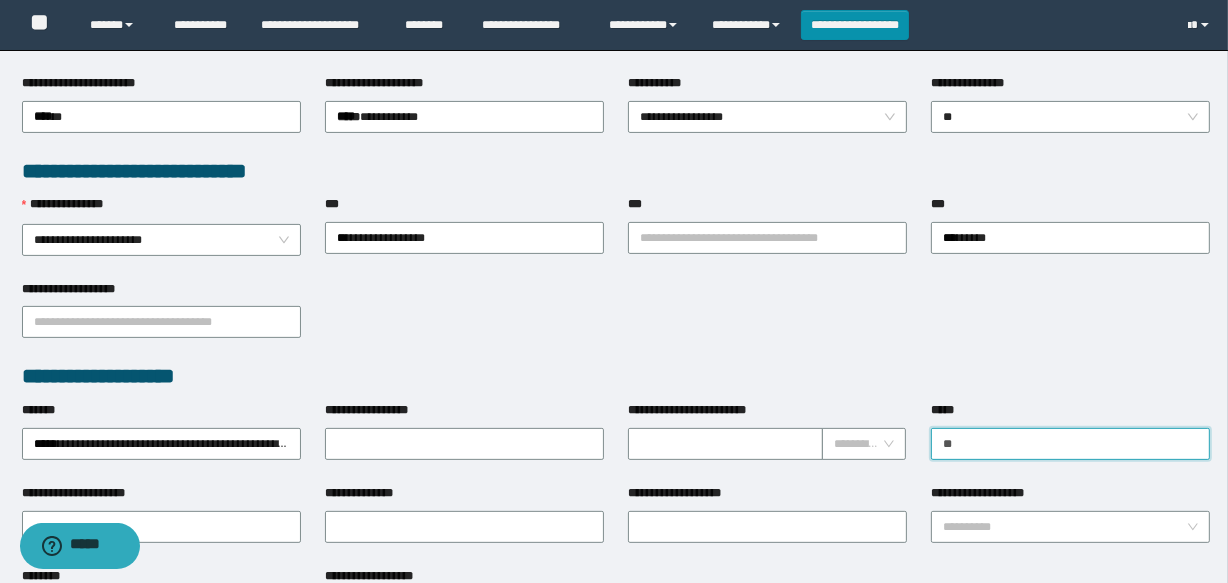 type on "*" 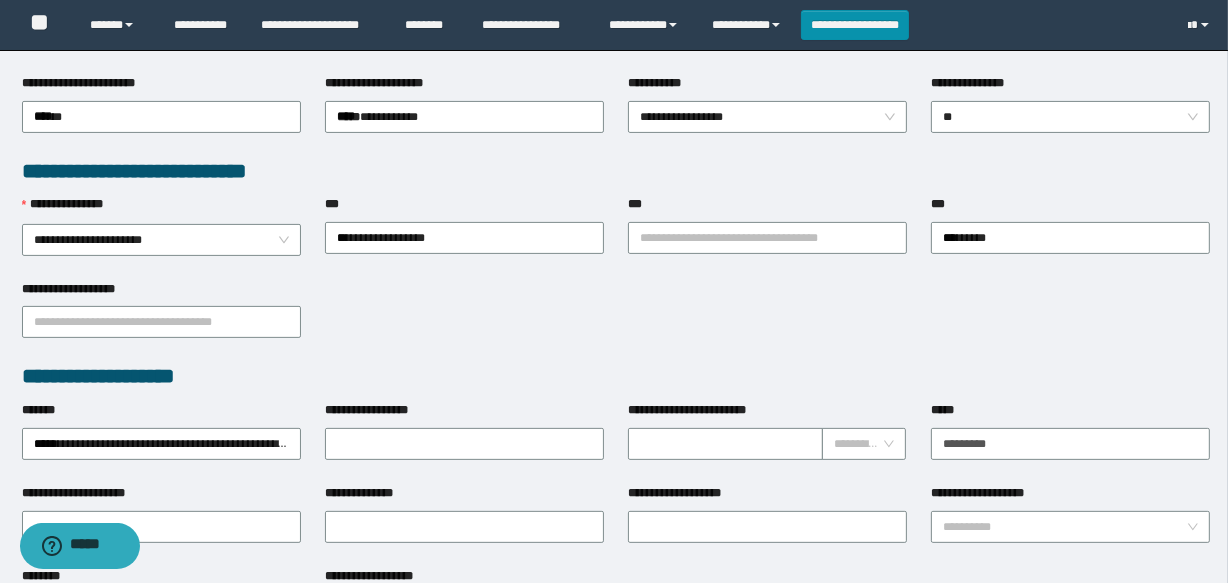 drag, startPoint x: 971, startPoint y: 445, endPoint x: 841, endPoint y: 350, distance: 161.01242 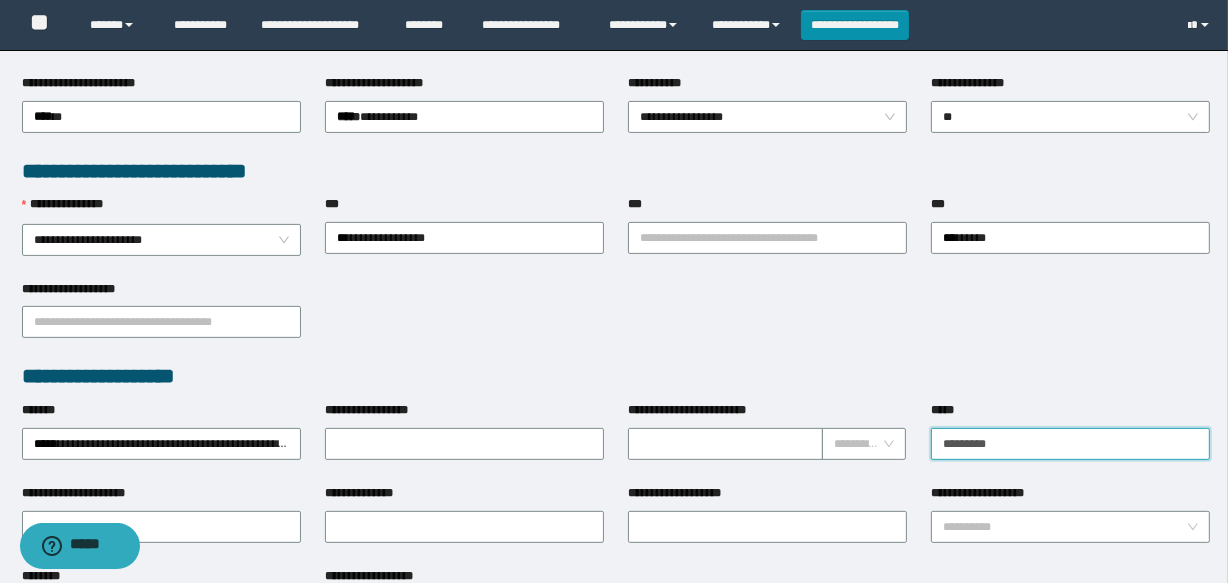 click on "*********" at bounding box center [1070, 444] 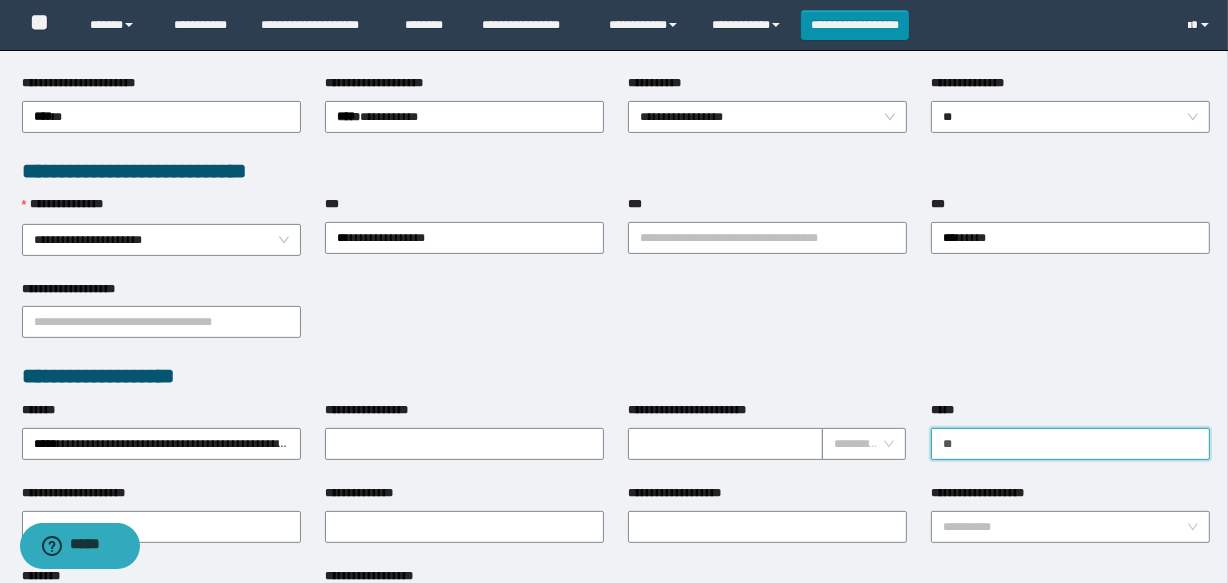 type on "*" 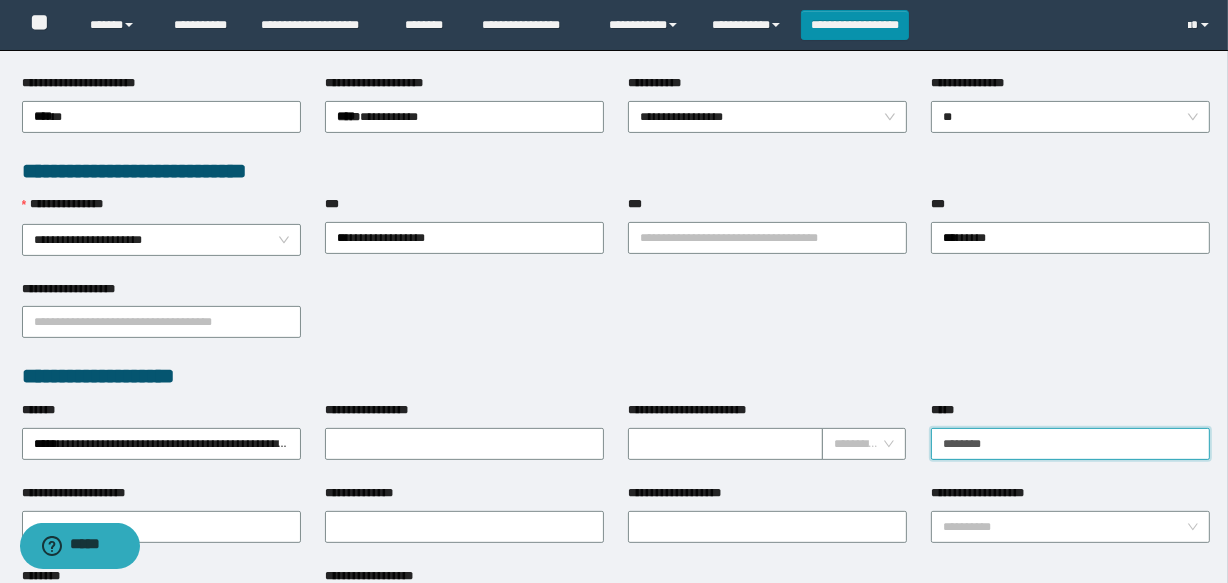type on "*********" 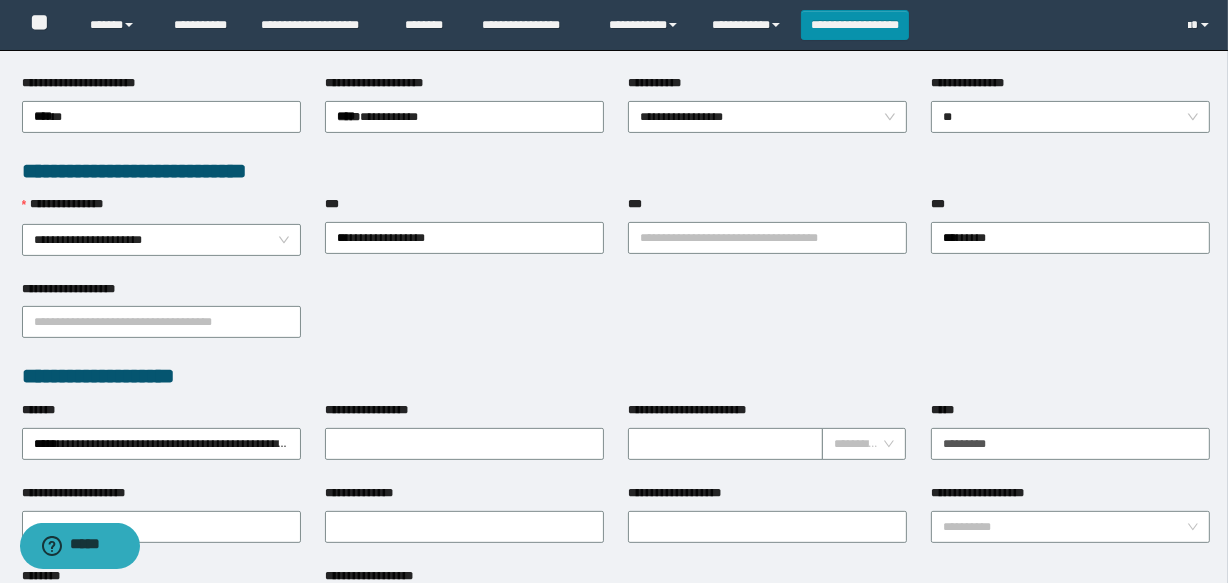 drag, startPoint x: 986, startPoint y: 442, endPoint x: 677, endPoint y: 346, distance: 323.56915 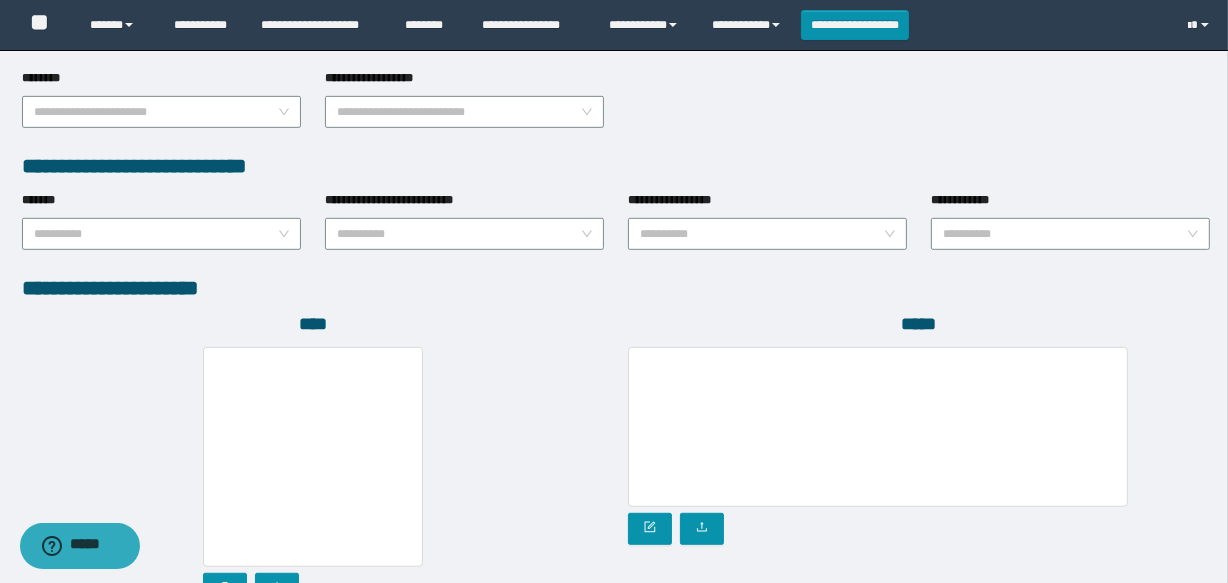 scroll, scrollTop: 1090, scrollLeft: 0, axis: vertical 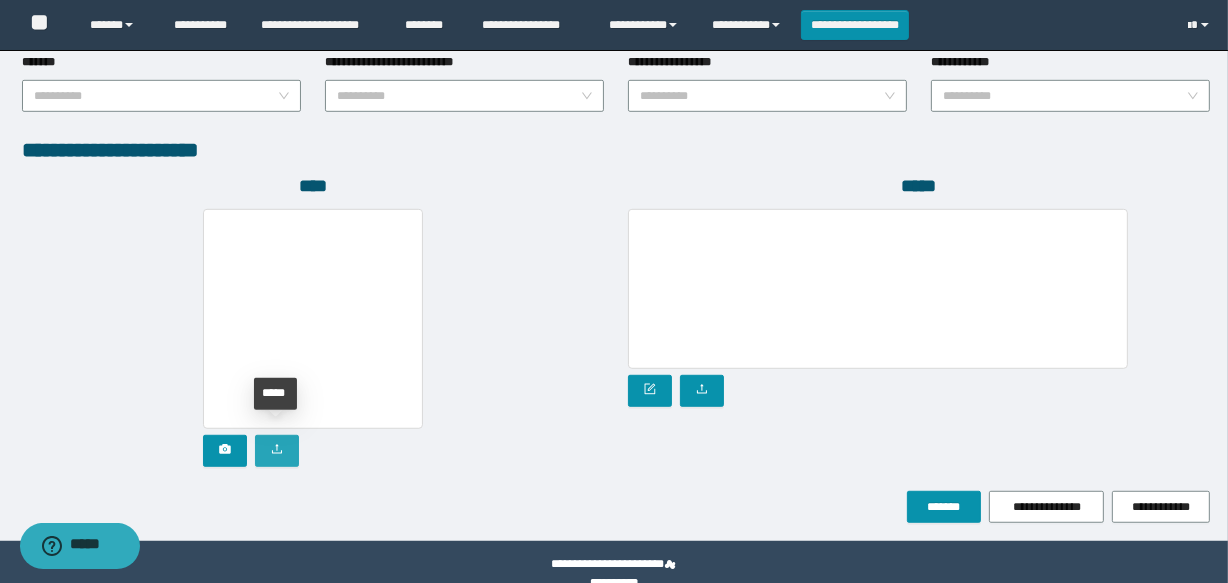 click at bounding box center (277, 451) 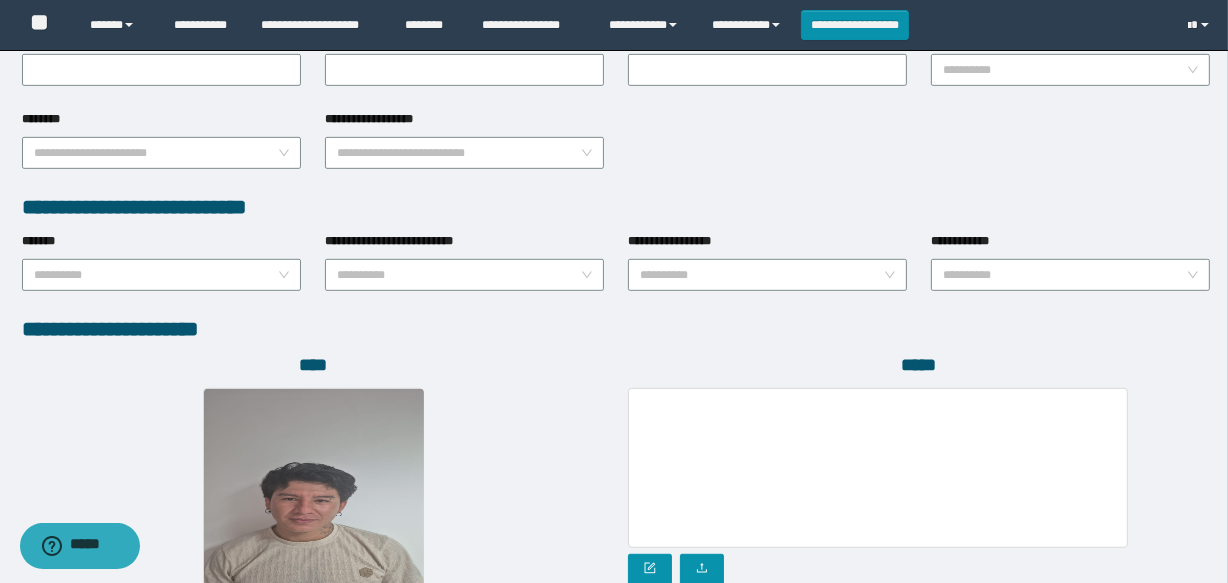 scroll, scrollTop: 1090, scrollLeft: 0, axis: vertical 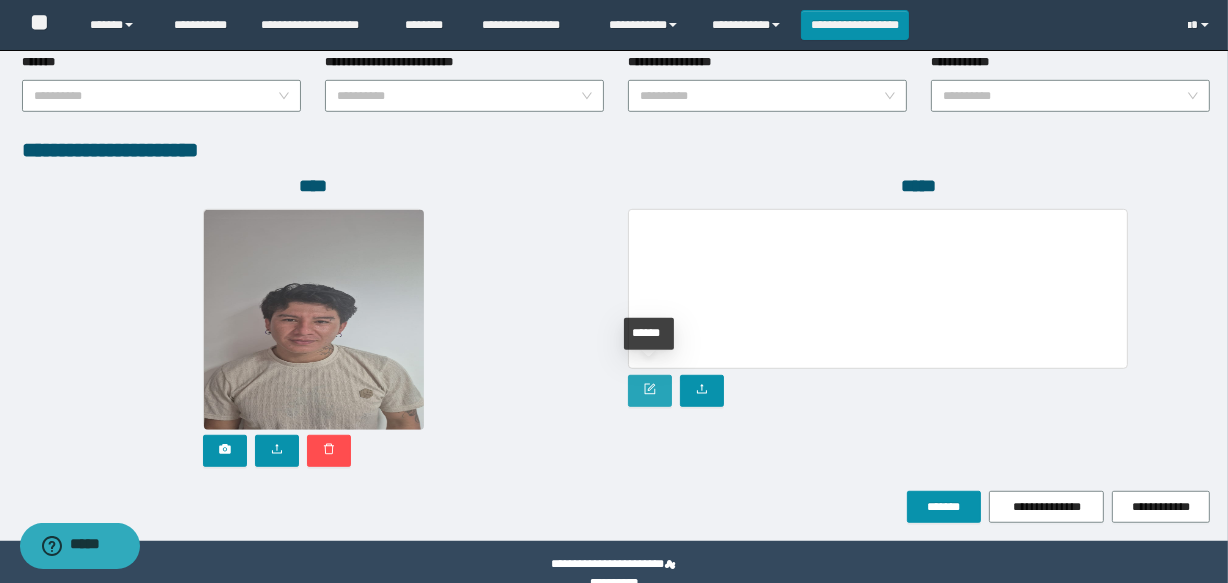 click at bounding box center [650, 391] 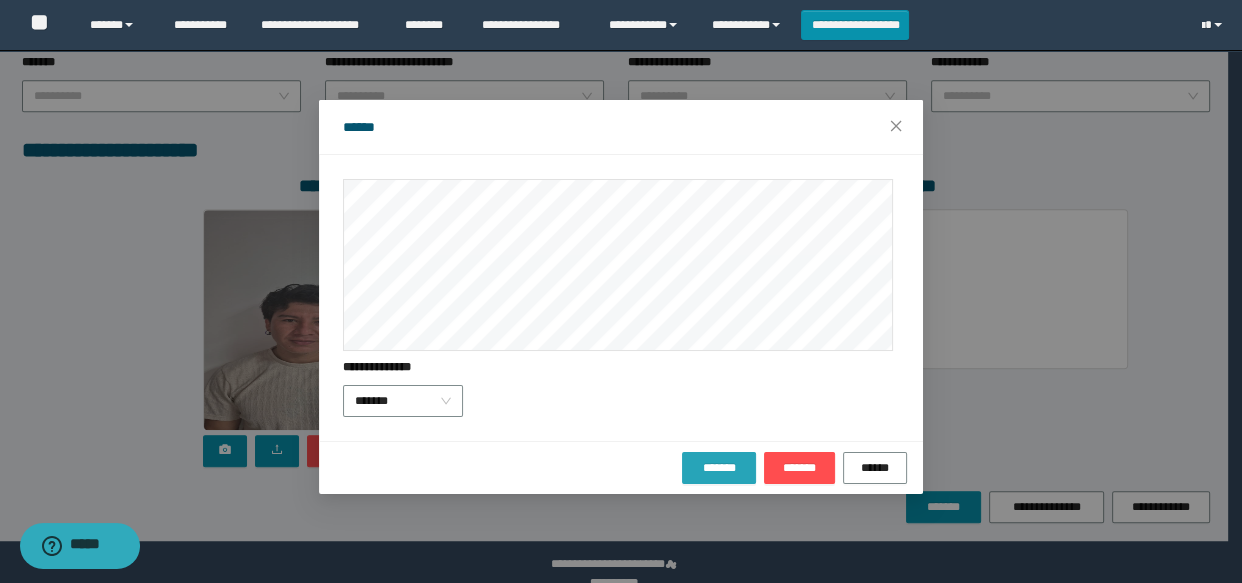 click on "*******" at bounding box center [719, 468] 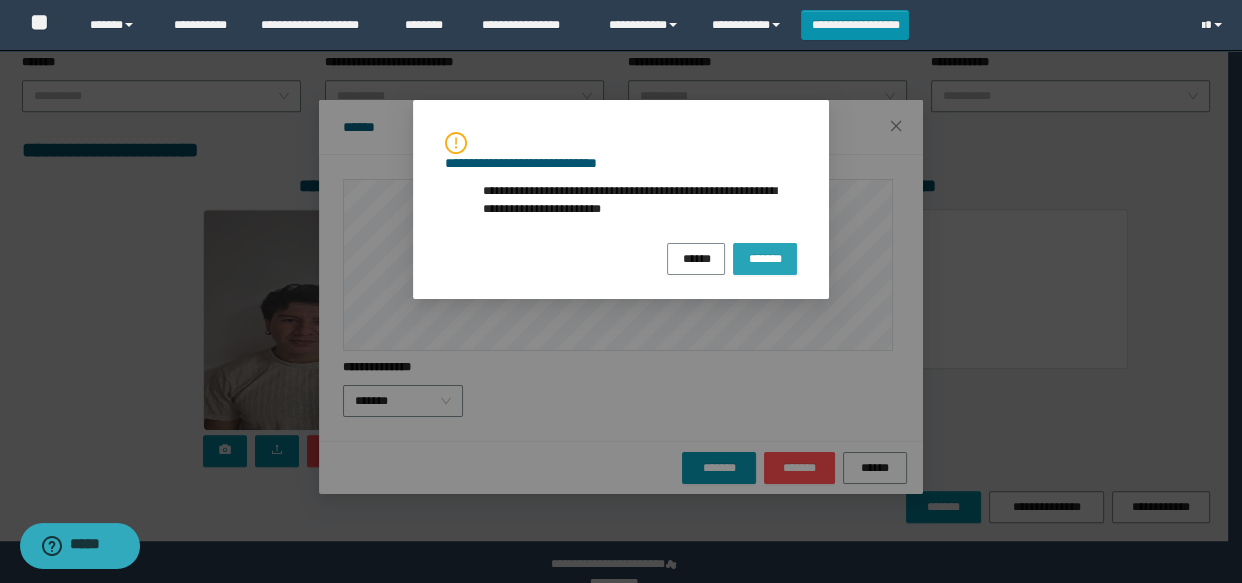 click on "*******" at bounding box center [765, 257] 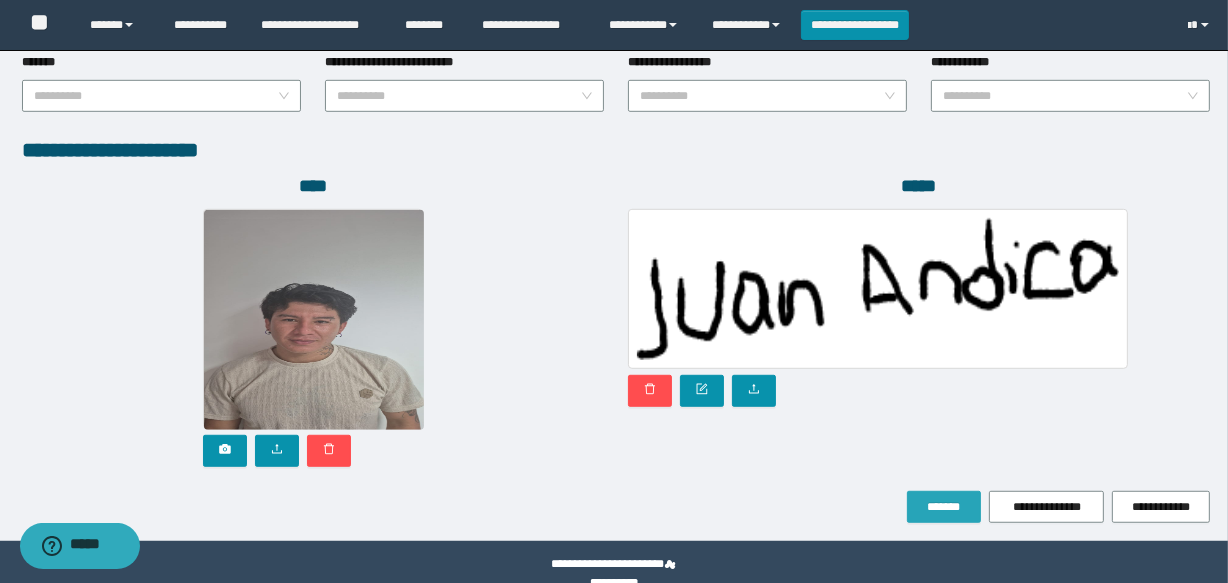click on "*******" at bounding box center [944, 507] 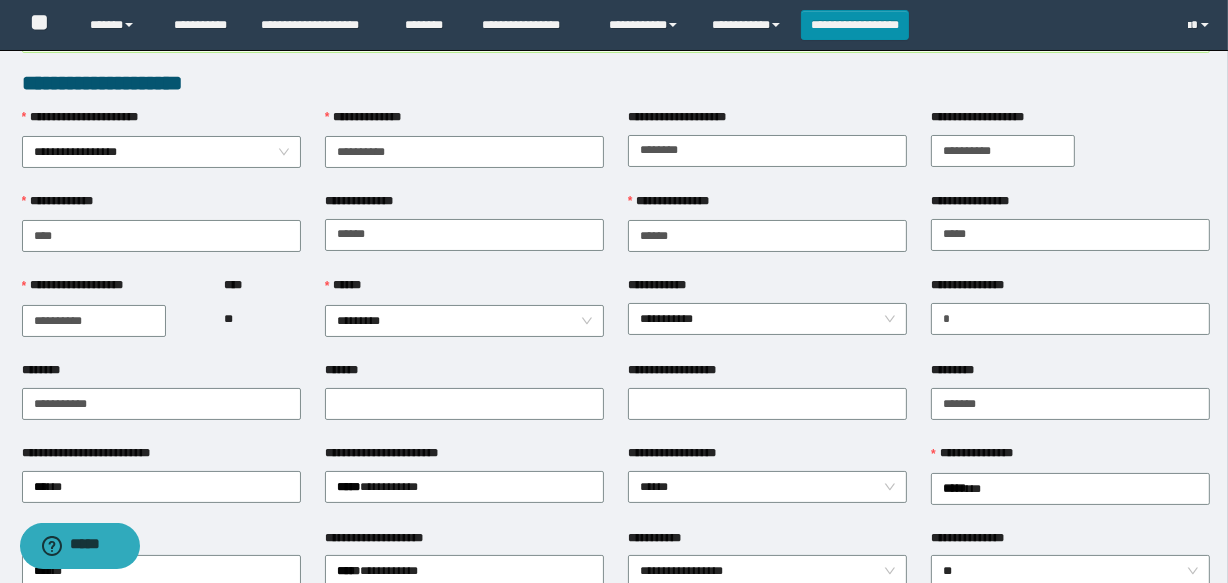 scroll, scrollTop: 0, scrollLeft: 0, axis: both 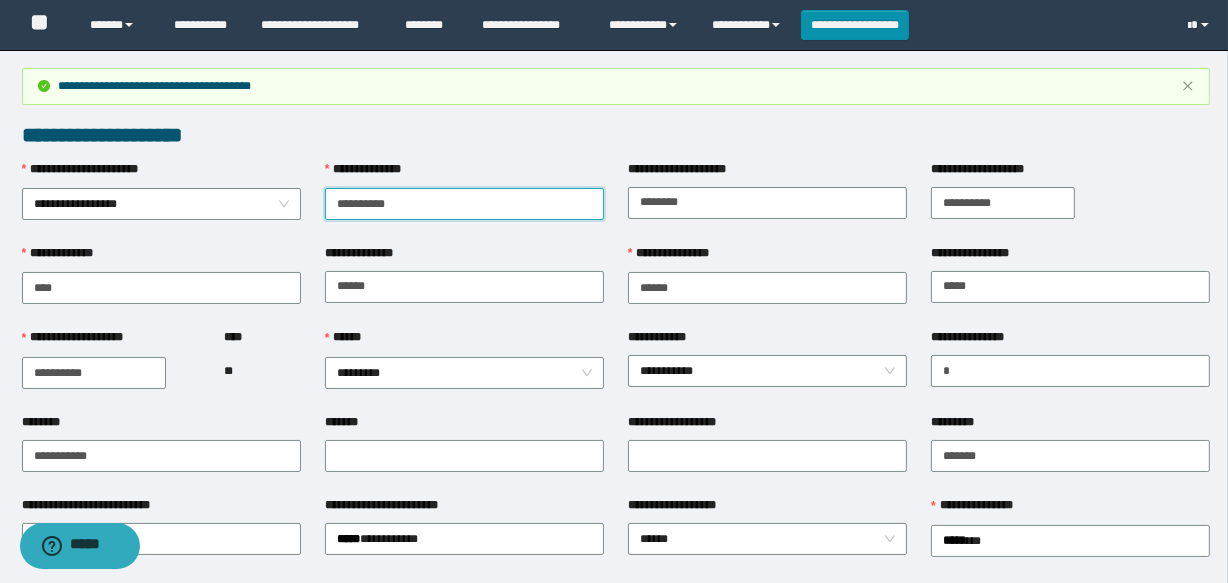 drag, startPoint x: 439, startPoint y: 201, endPoint x: 328, endPoint y: 215, distance: 111.8794 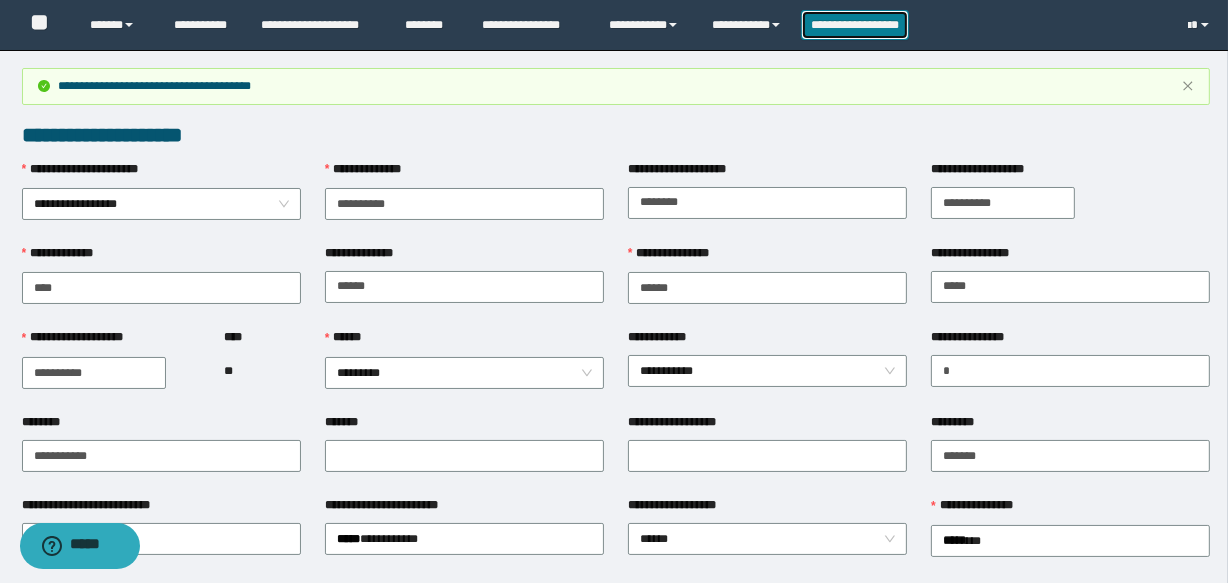 click on "**********" at bounding box center [855, 25] 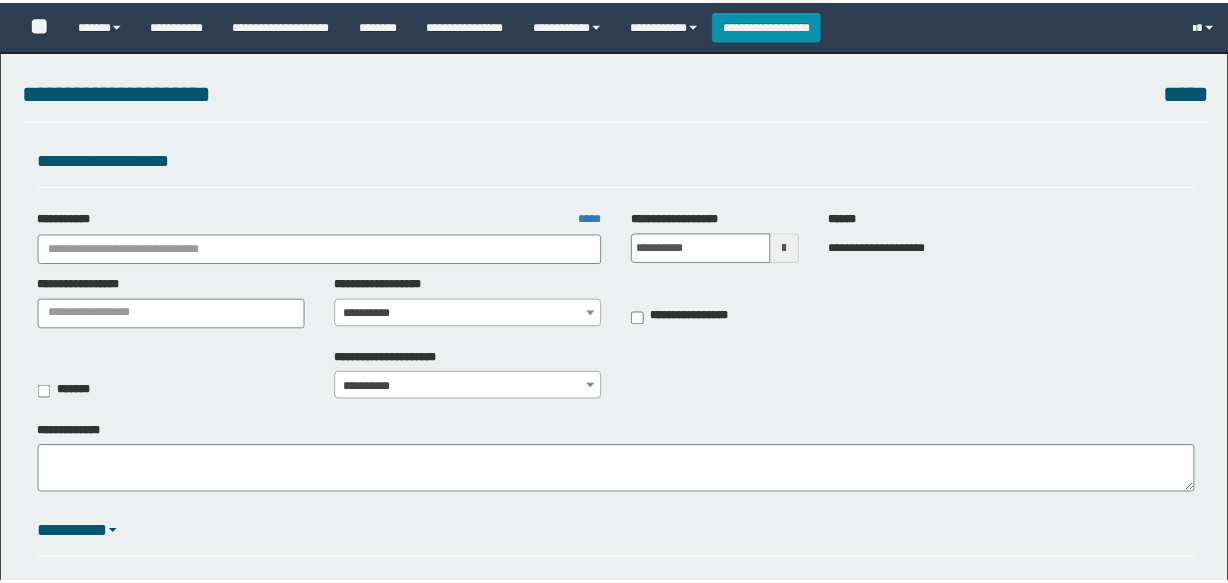 scroll, scrollTop: 0, scrollLeft: 0, axis: both 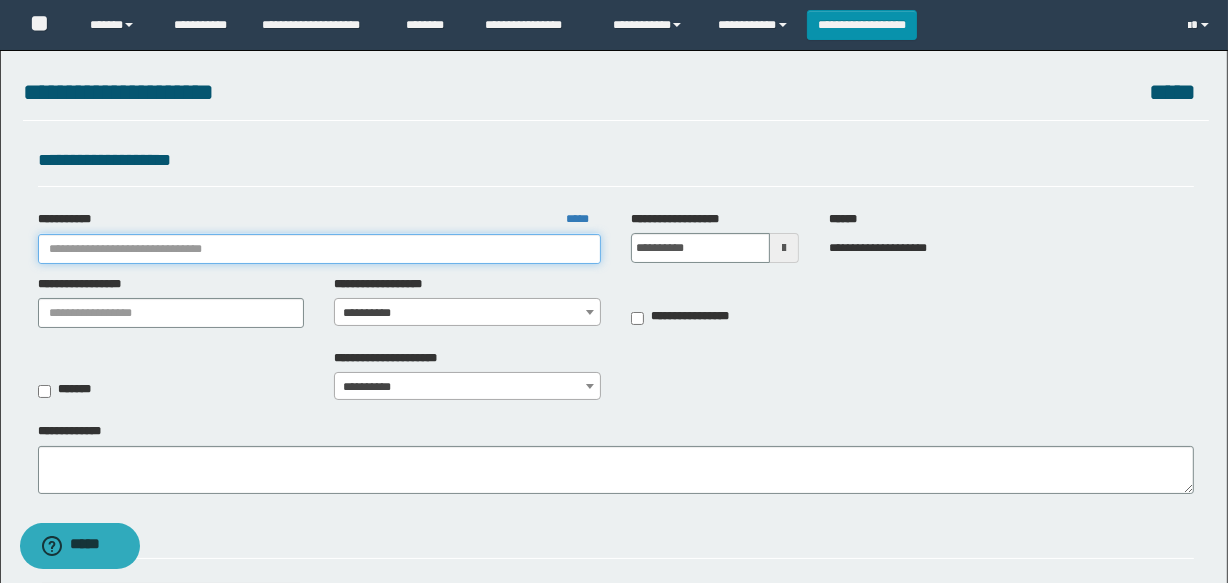 click on "**********" at bounding box center [319, 249] 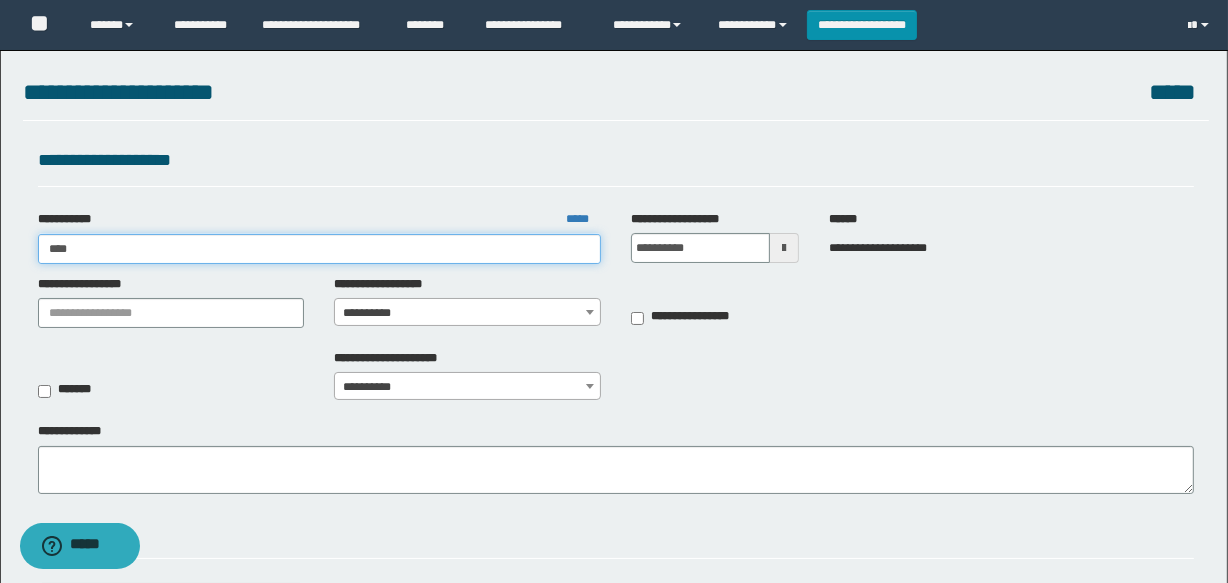 type on "*****" 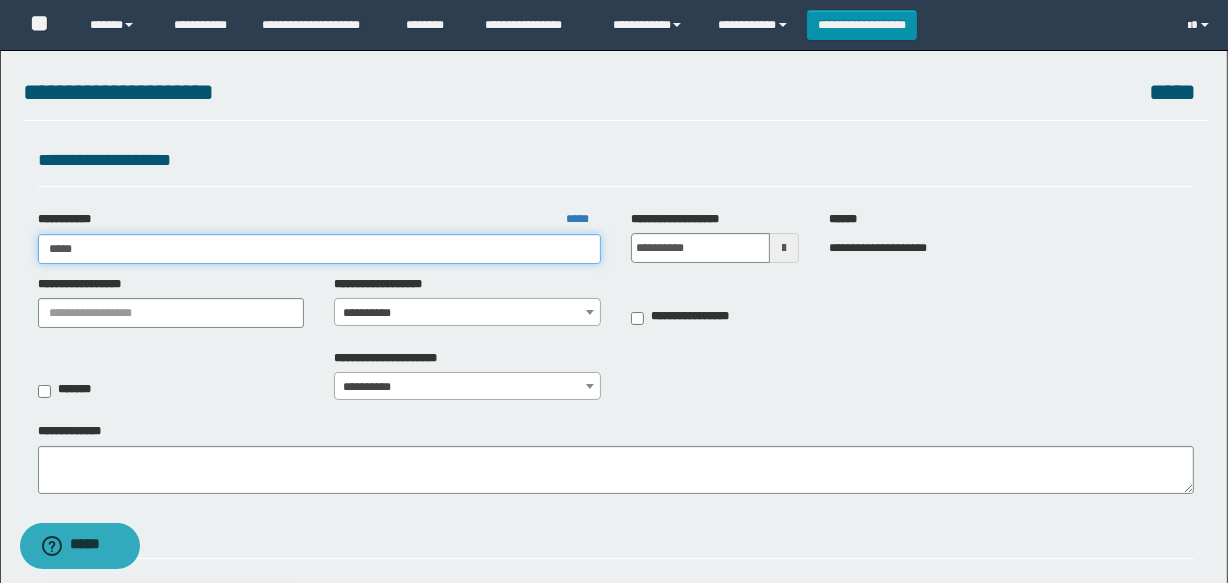 type on "*****" 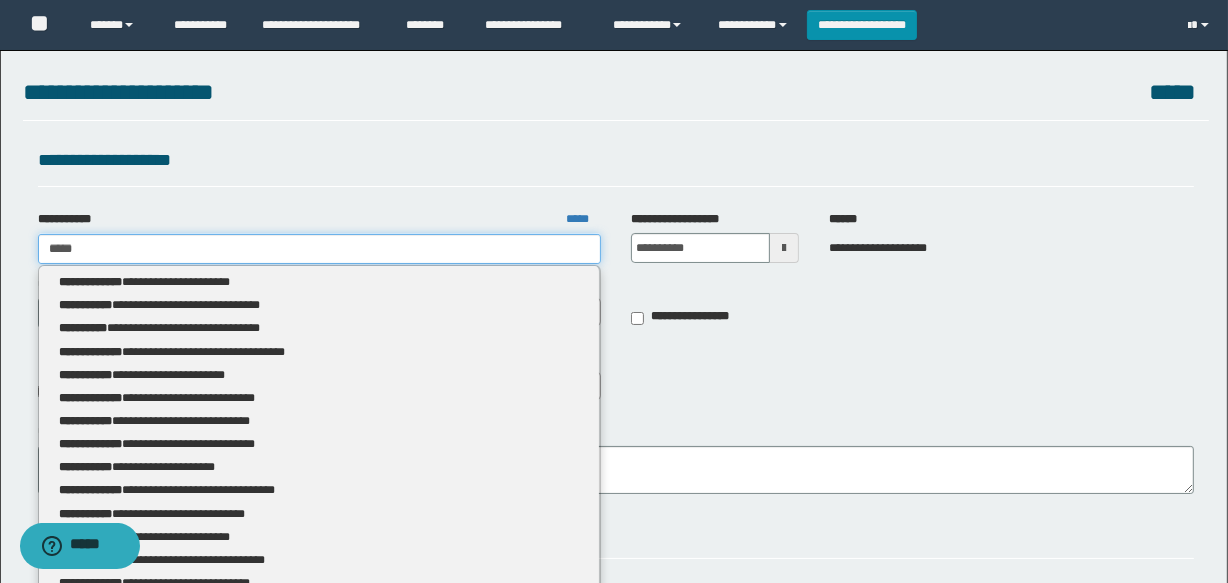 type 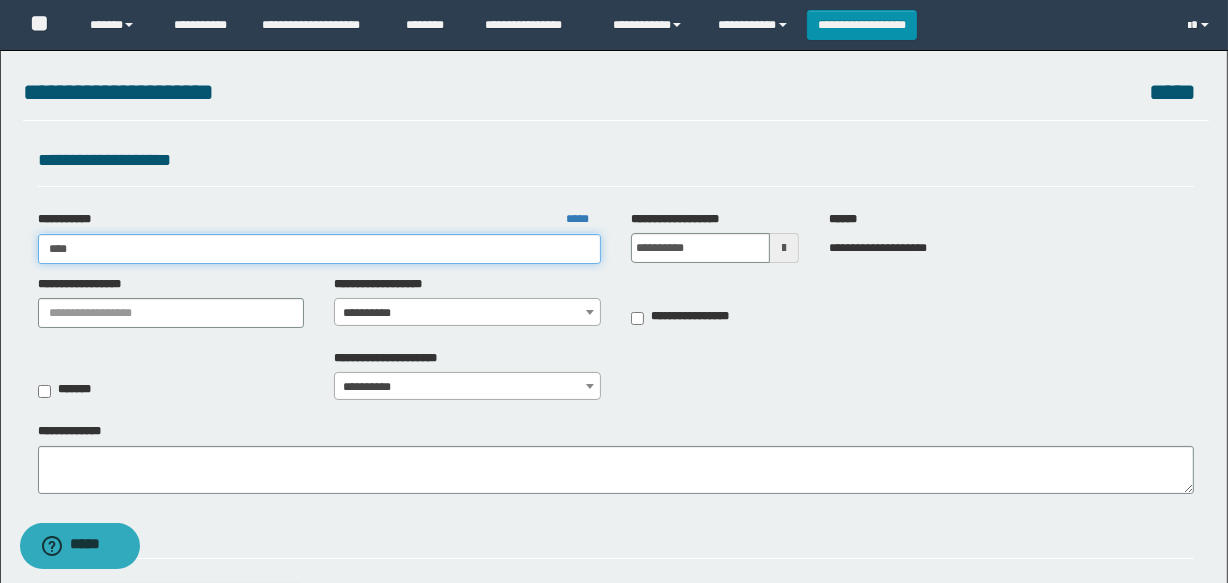type on "***" 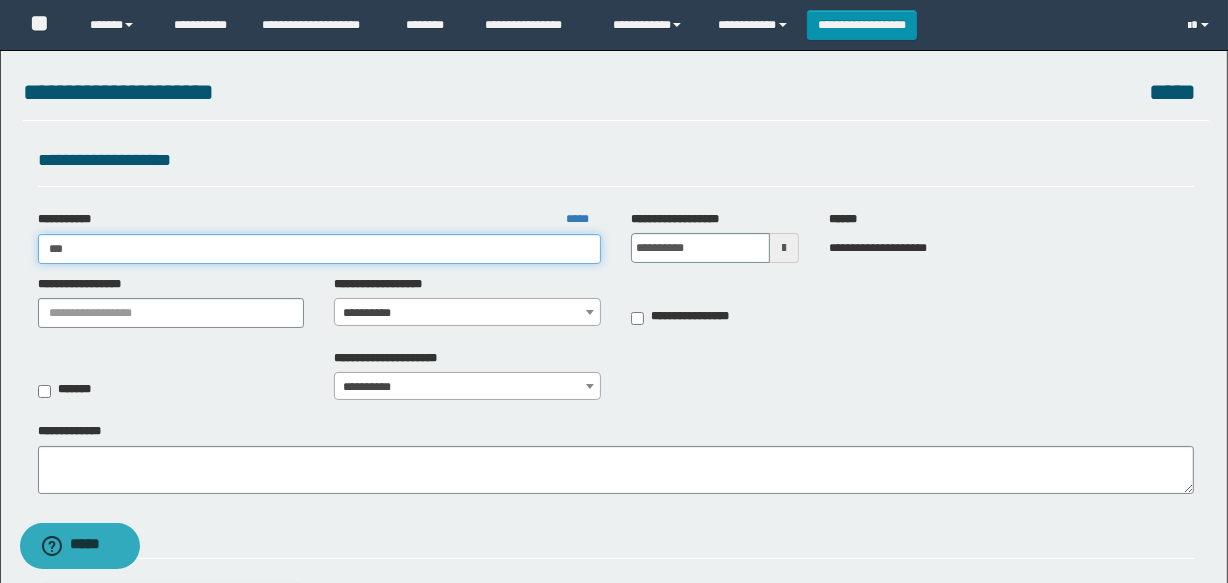 type on "***" 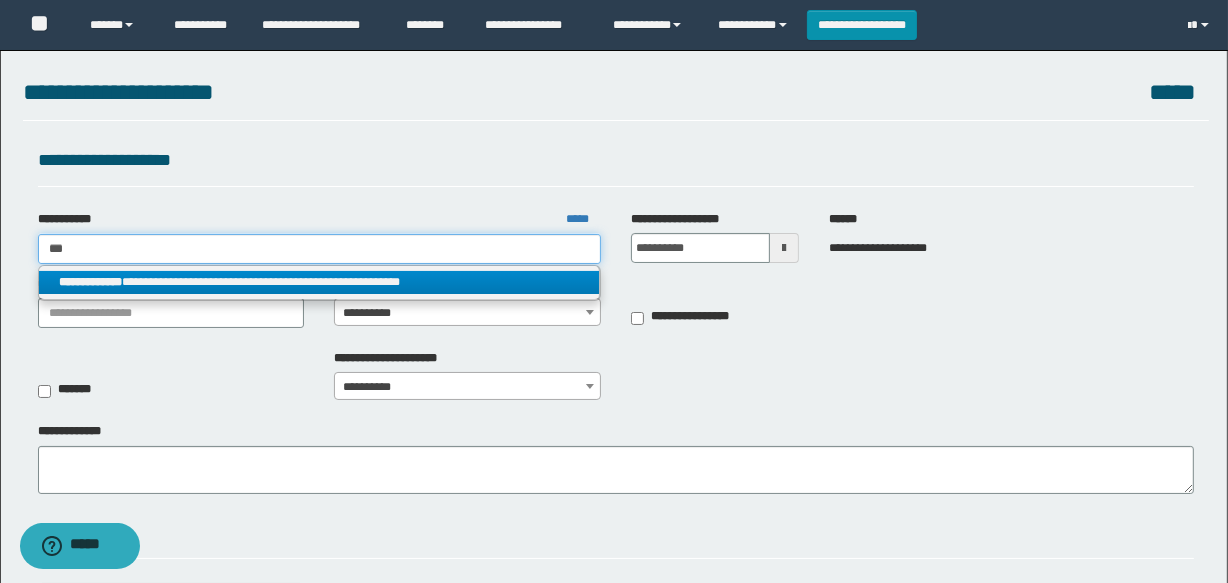 type on "***" 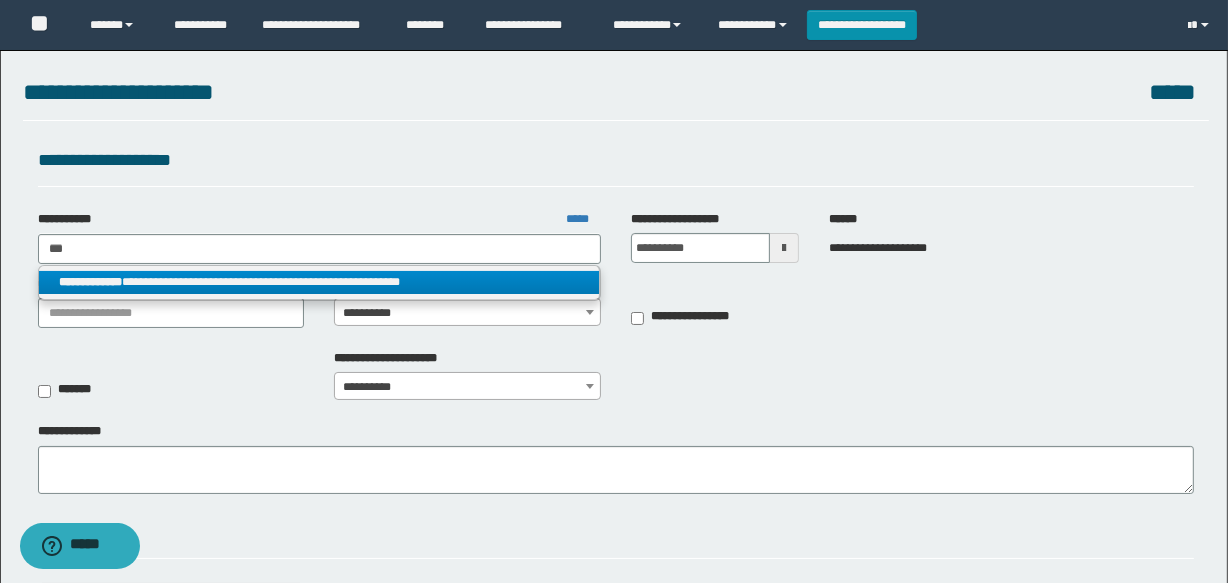 drag, startPoint x: 267, startPoint y: 278, endPoint x: 400, endPoint y: 294, distance: 133.95895 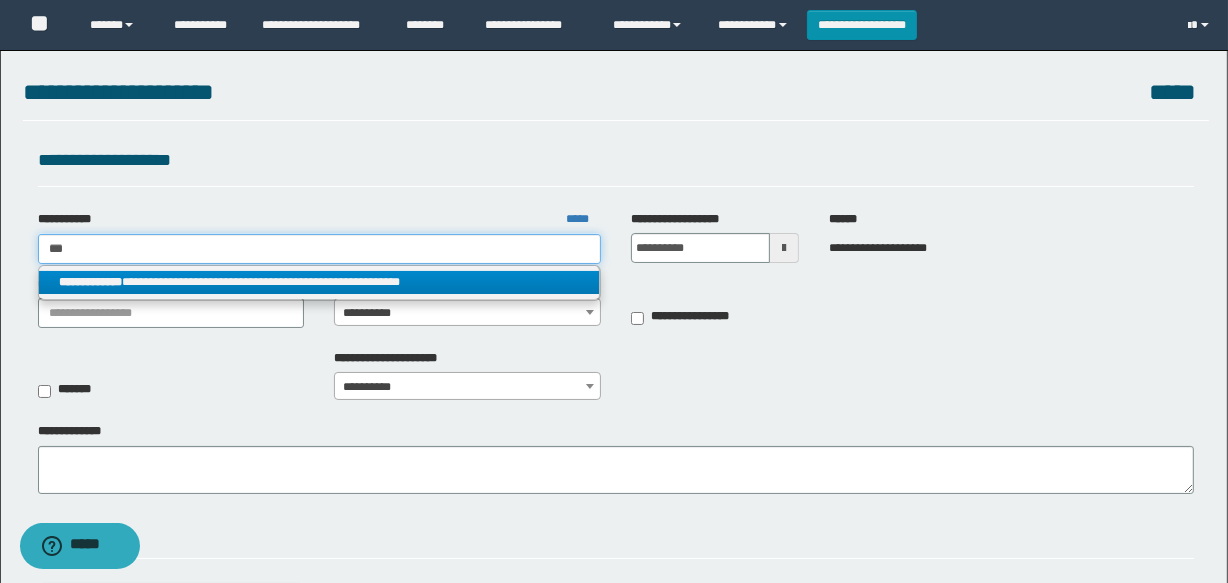 type 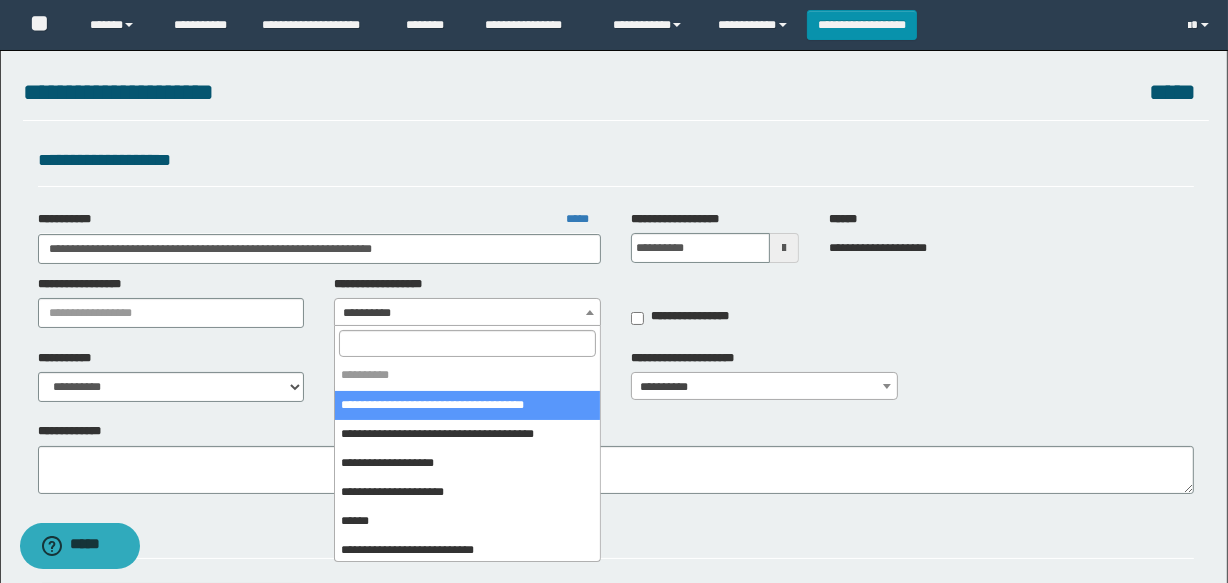 click on "**********" at bounding box center (467, 313) 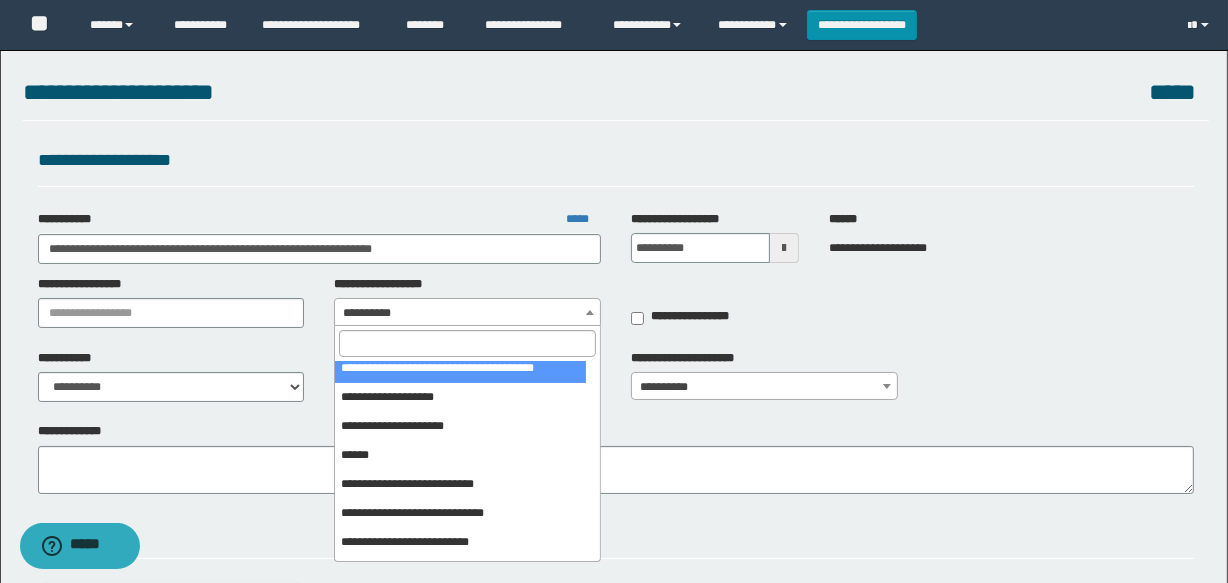 scroll, scrollTop: 90, scrollLeft: 0, axis: vertical 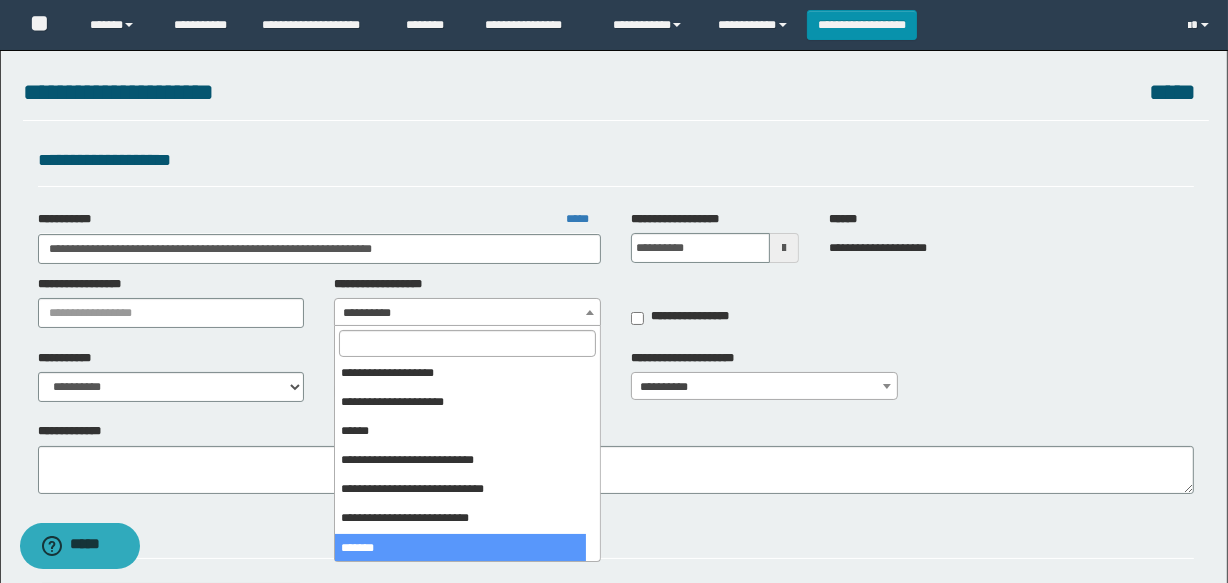 select on "***" 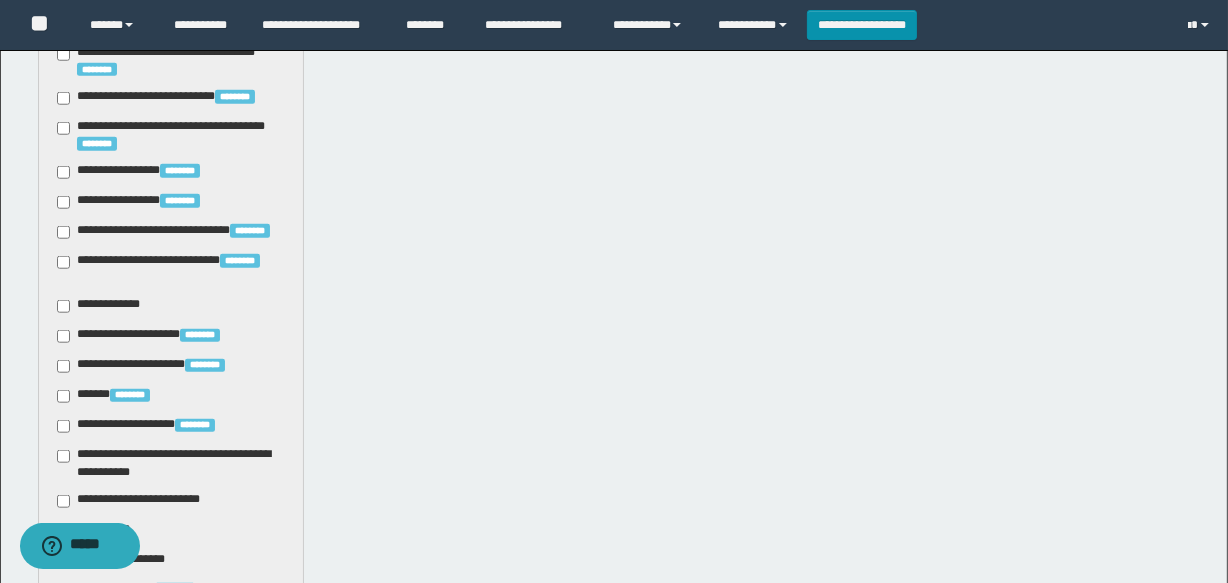 scroll, scrollTop: 1818, scrollLeft: 0, axis: vertical 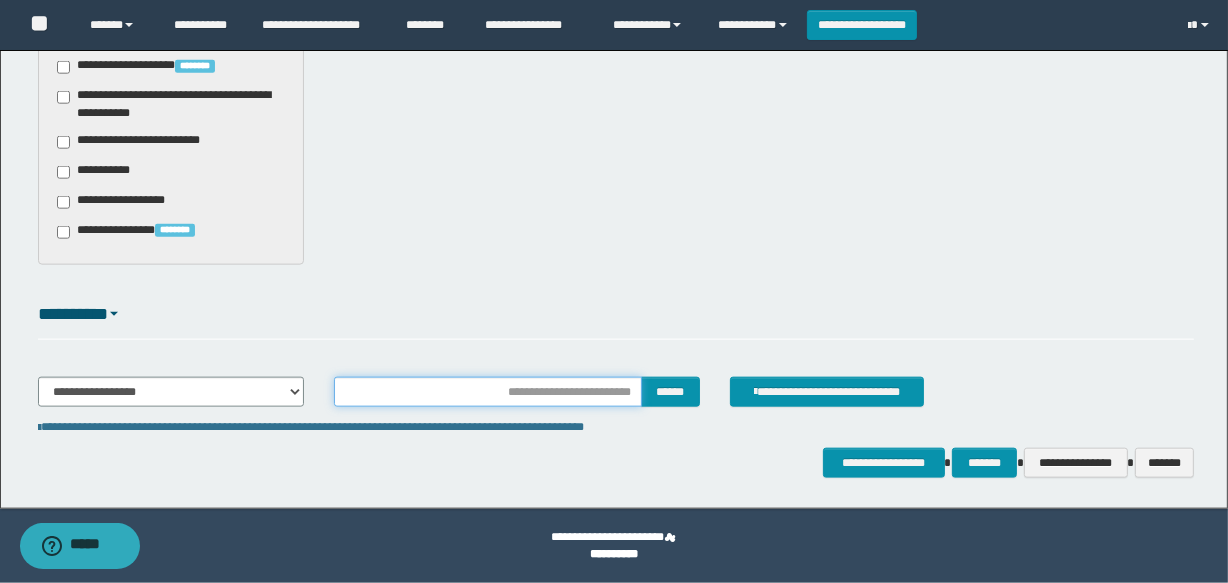 click at bounding box center [487, 392] 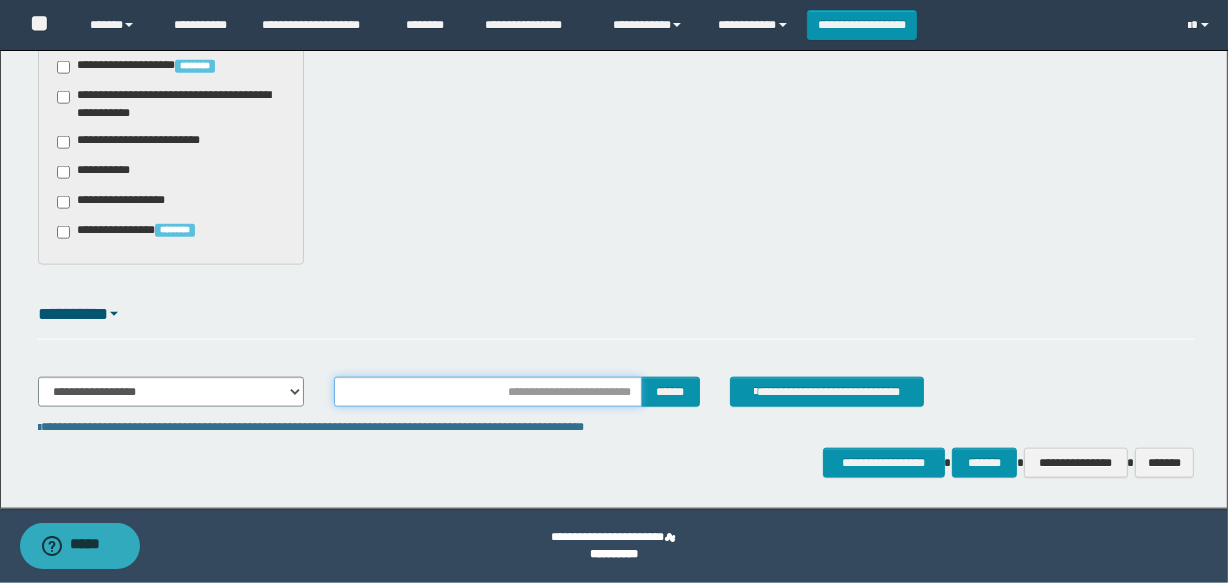 type on "**********" 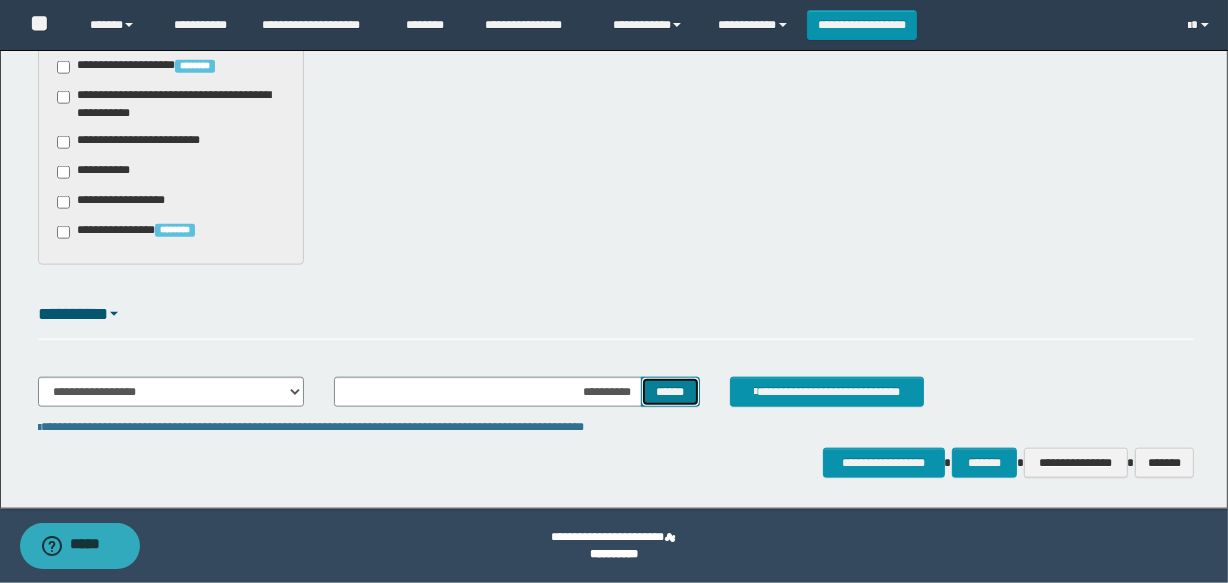 click on "******" at bounding box center [670, 392] 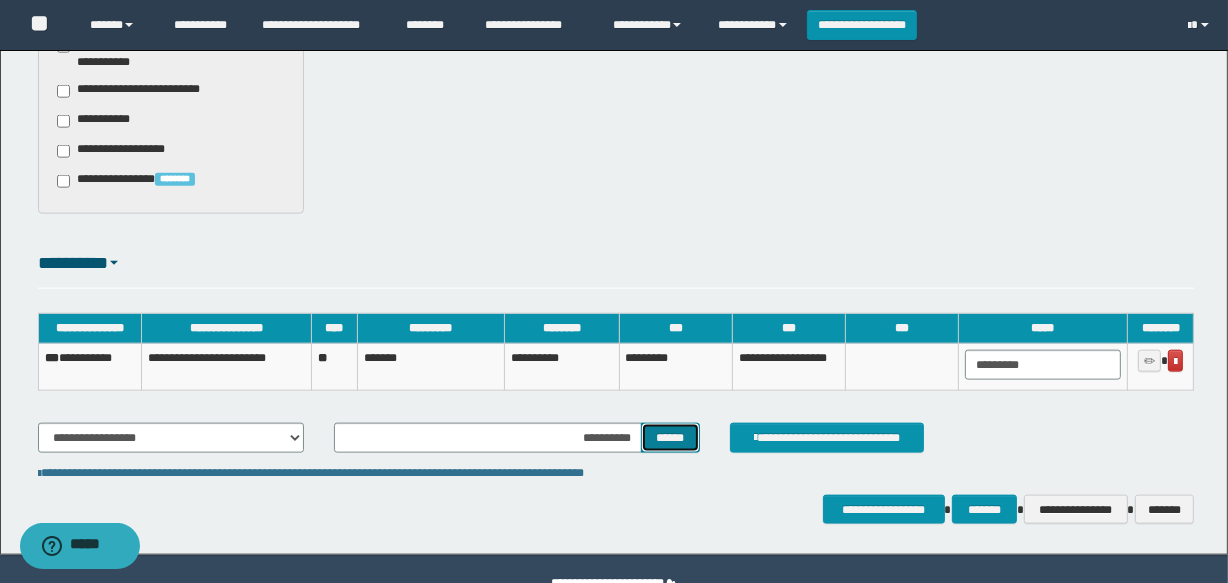 scroll, scrollTop: 2166, scrollLeft: 0, axis: vertical 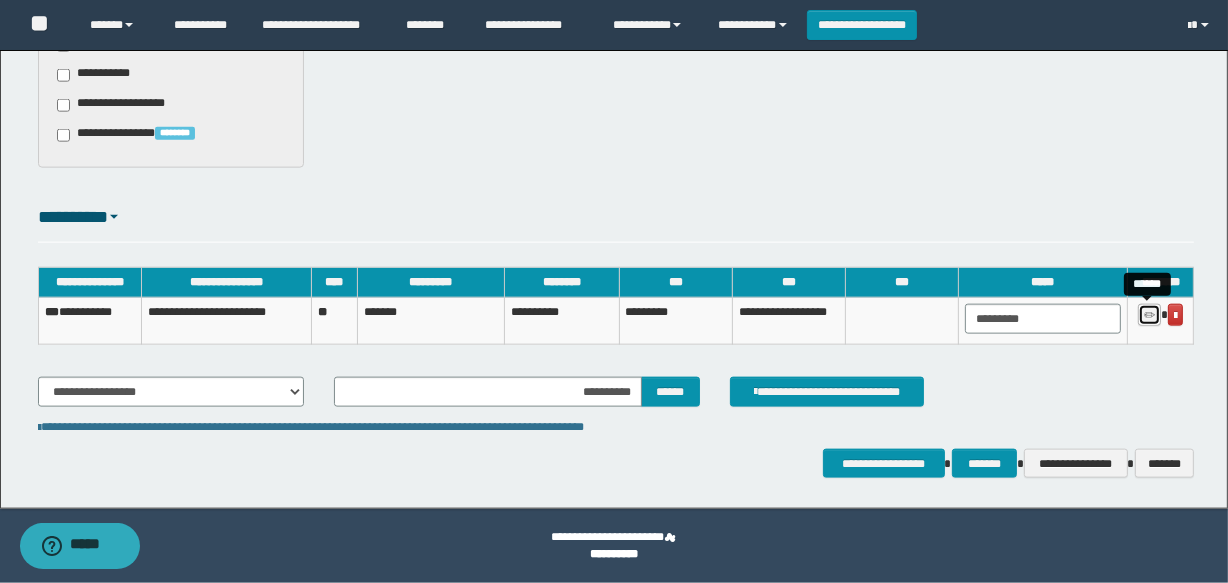 click at bounding box center [1149, 315] 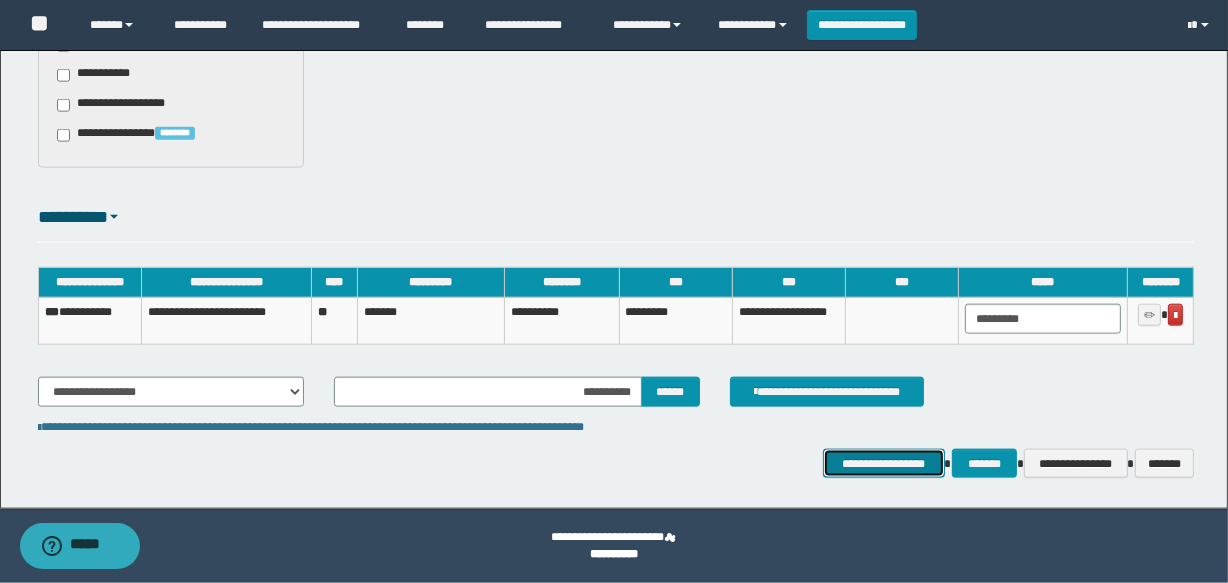 click on "**********" at bounding box center (884, 464) 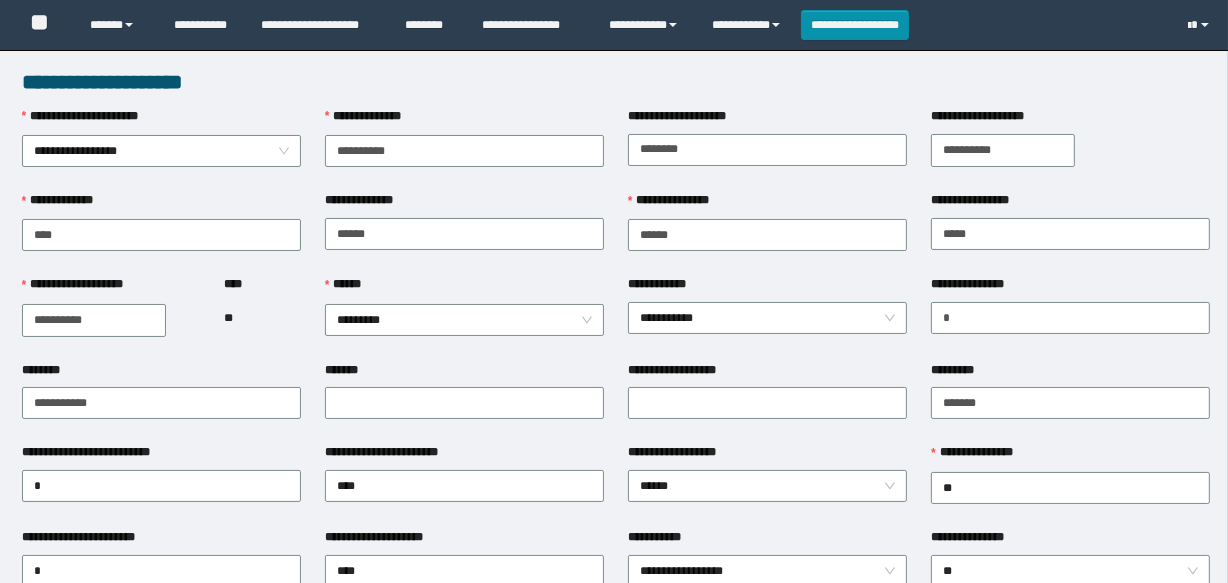 scroll, scrollTop: 60, scrollLeft: 0, axis: vertical 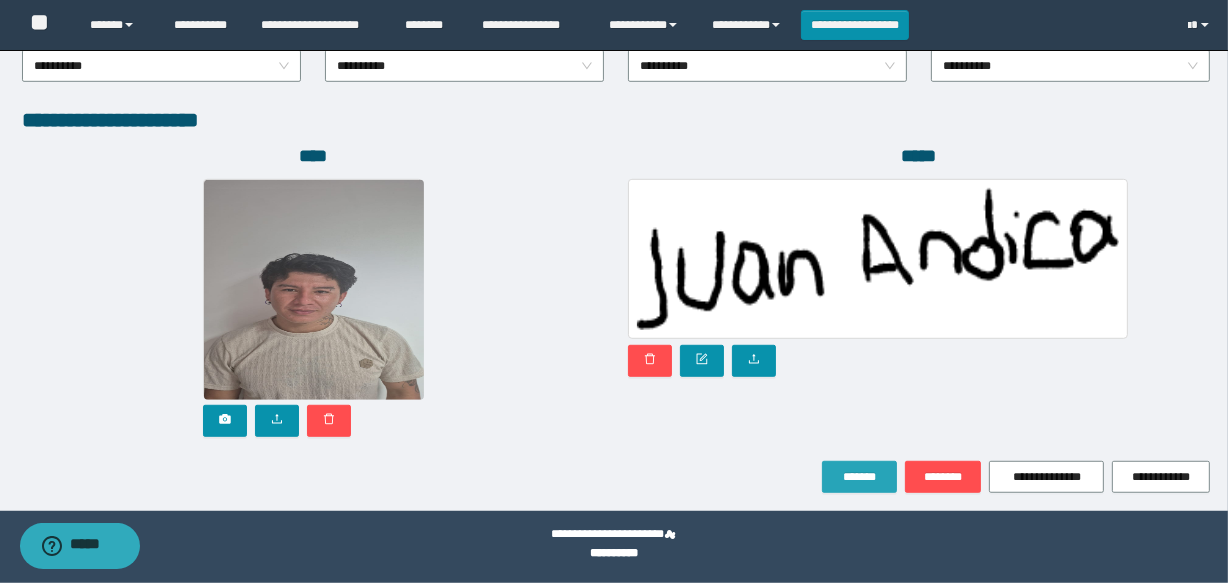click on "*******" at bounding box center (859, 477) 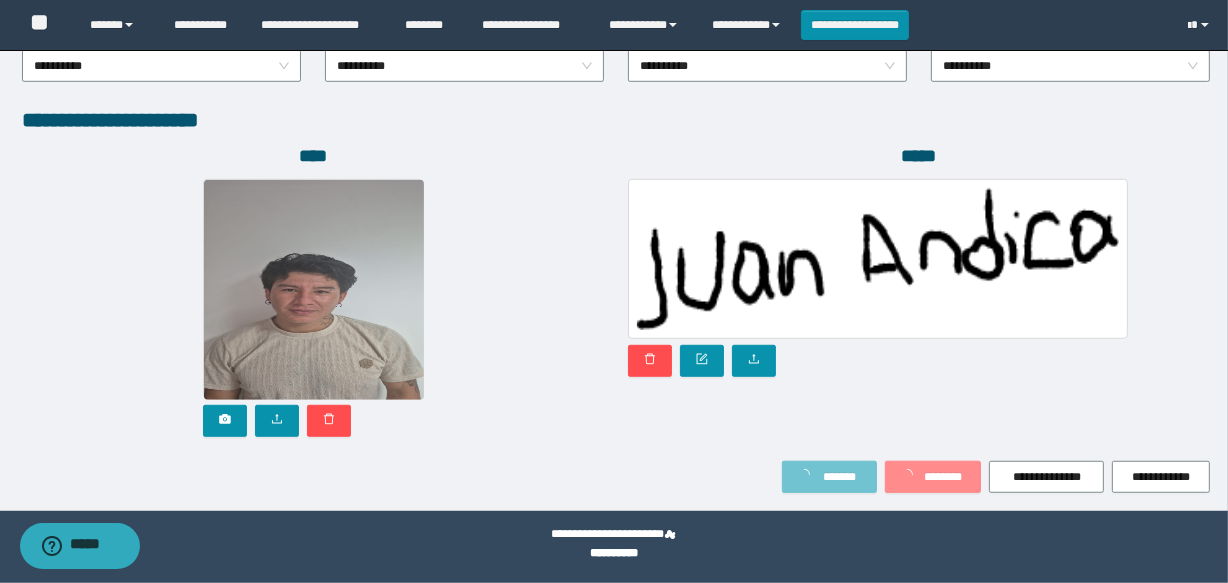 scroll, scrollTop: 1171, scrollLeft: 0, axis: vertical 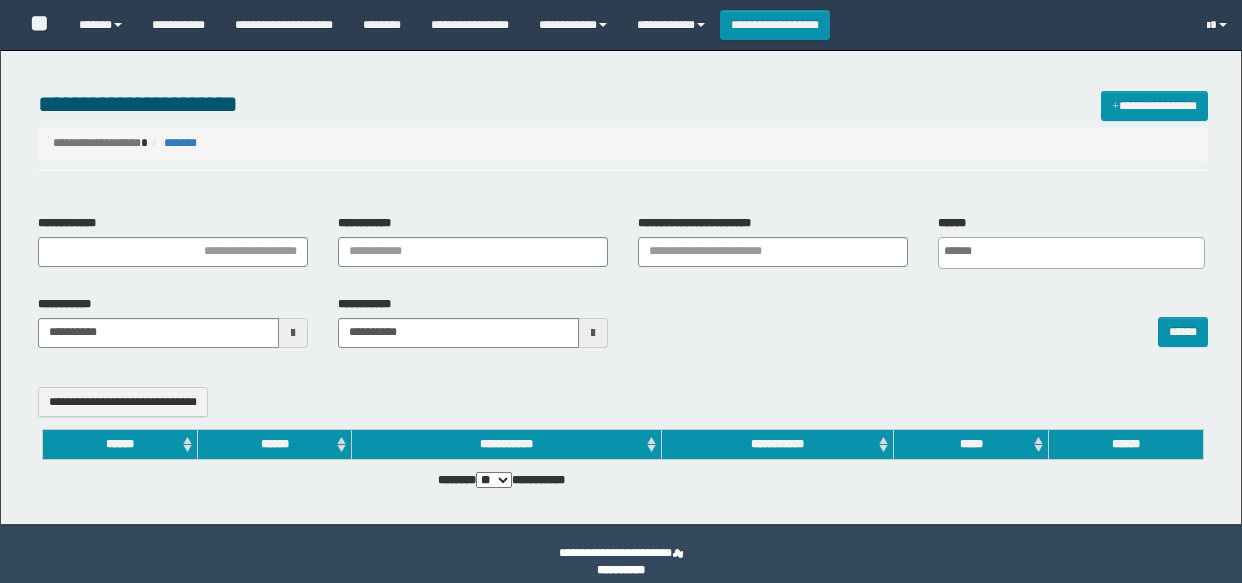 select 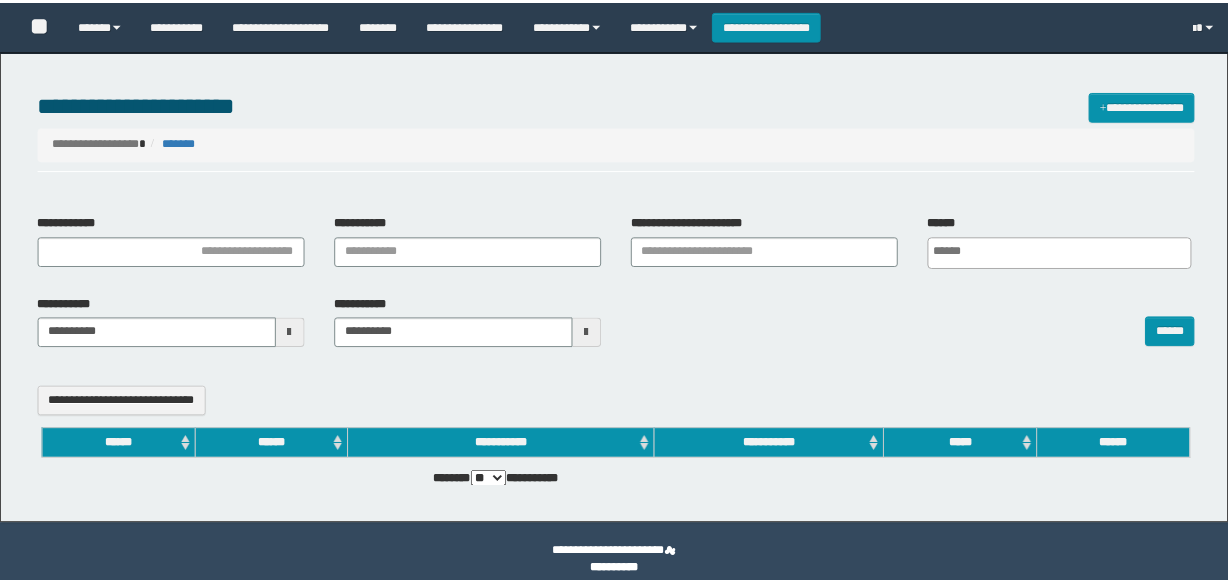 scroll, scrollTop: 0, scrollLeft: 0, axis: both 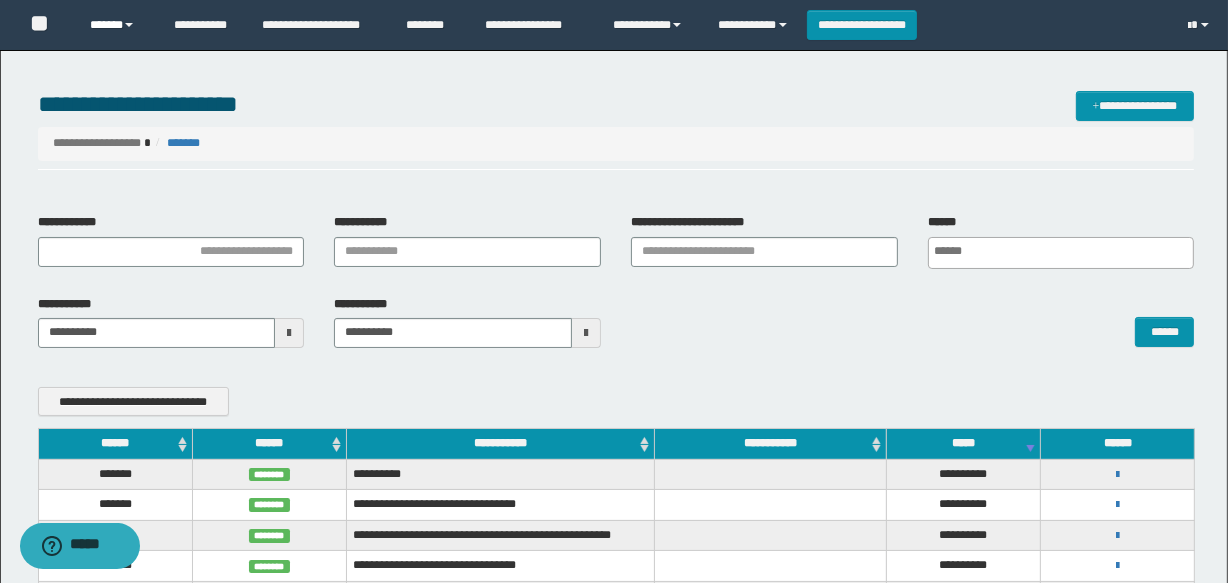 click on "******" at bounding box center (117, 25) 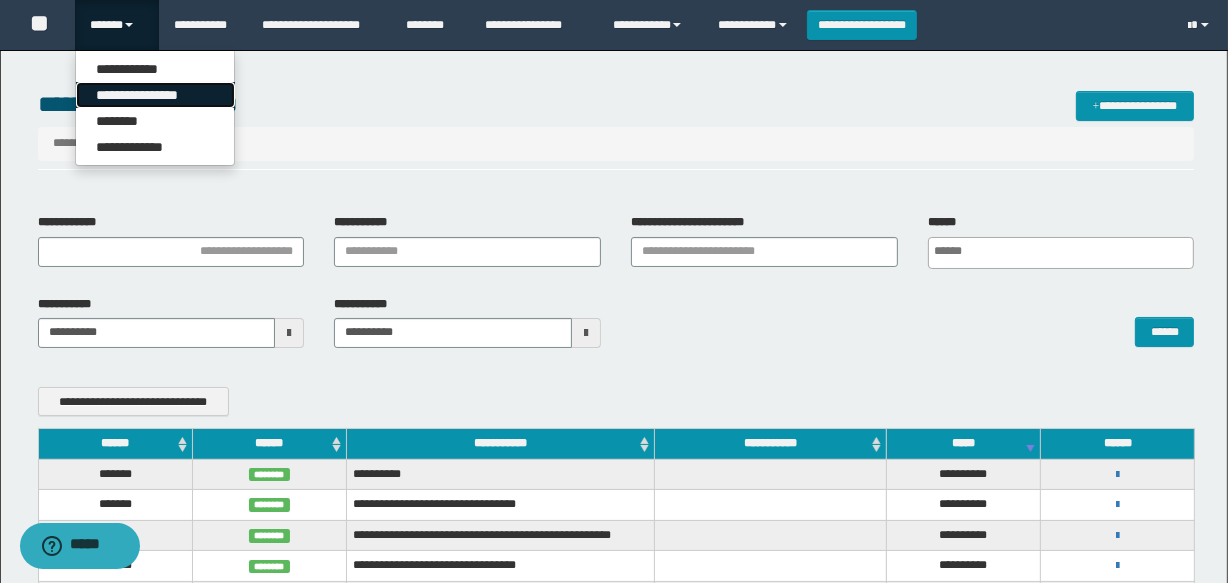 click on "**********" at bounding box center (155, 95) 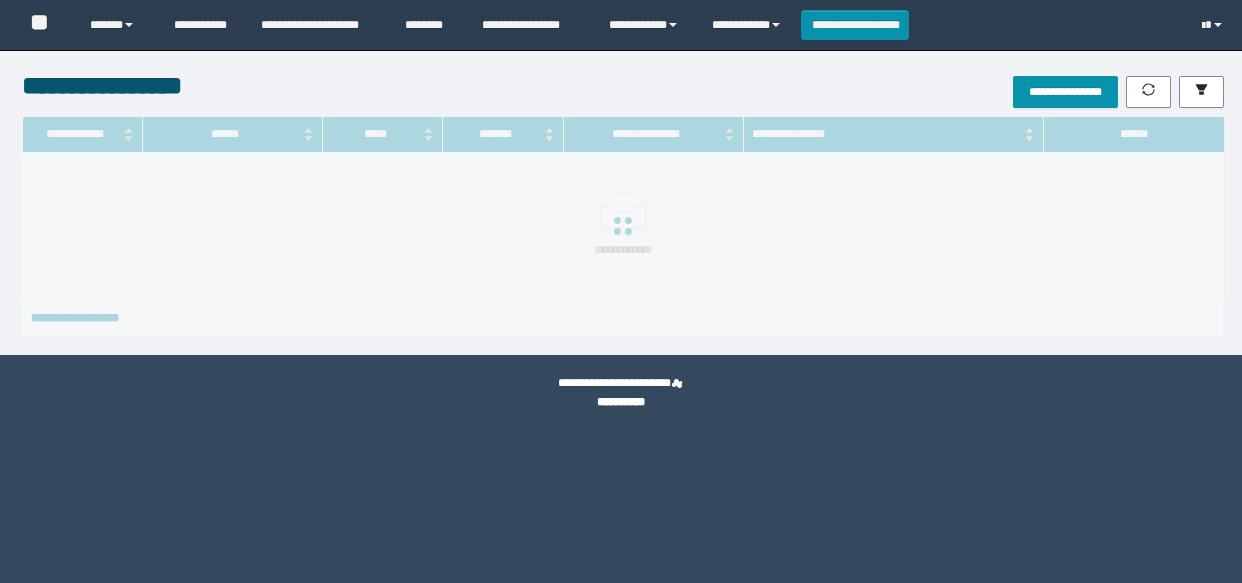 scroll, scrollTop: 0, scrollLeft: 0, axis: both 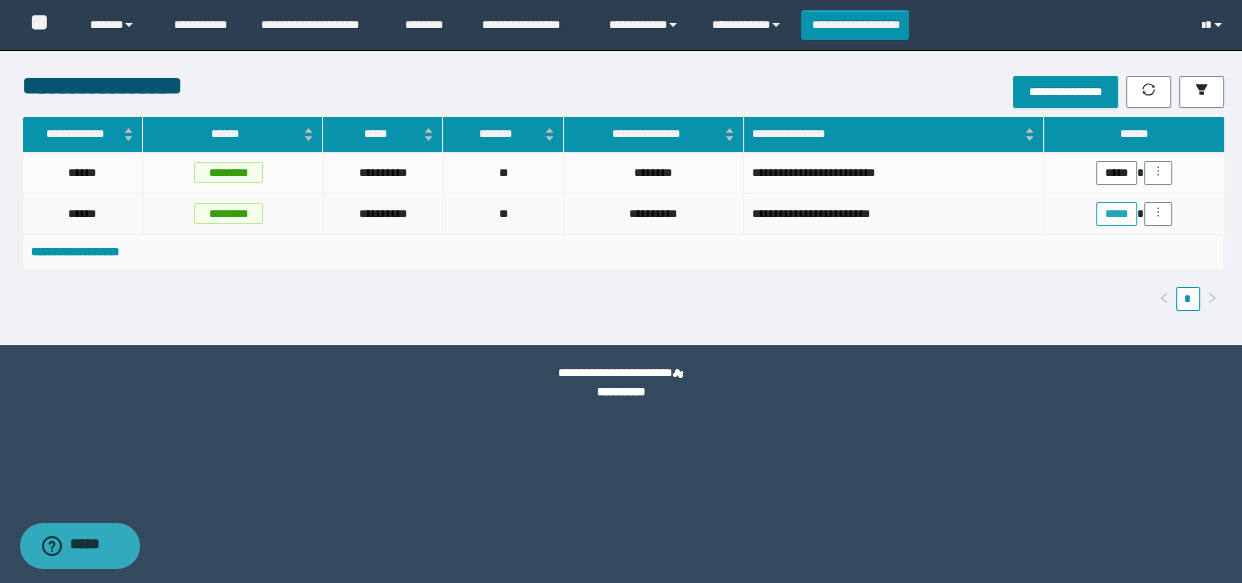 click on "*****" at bounding box center [1116, 214] 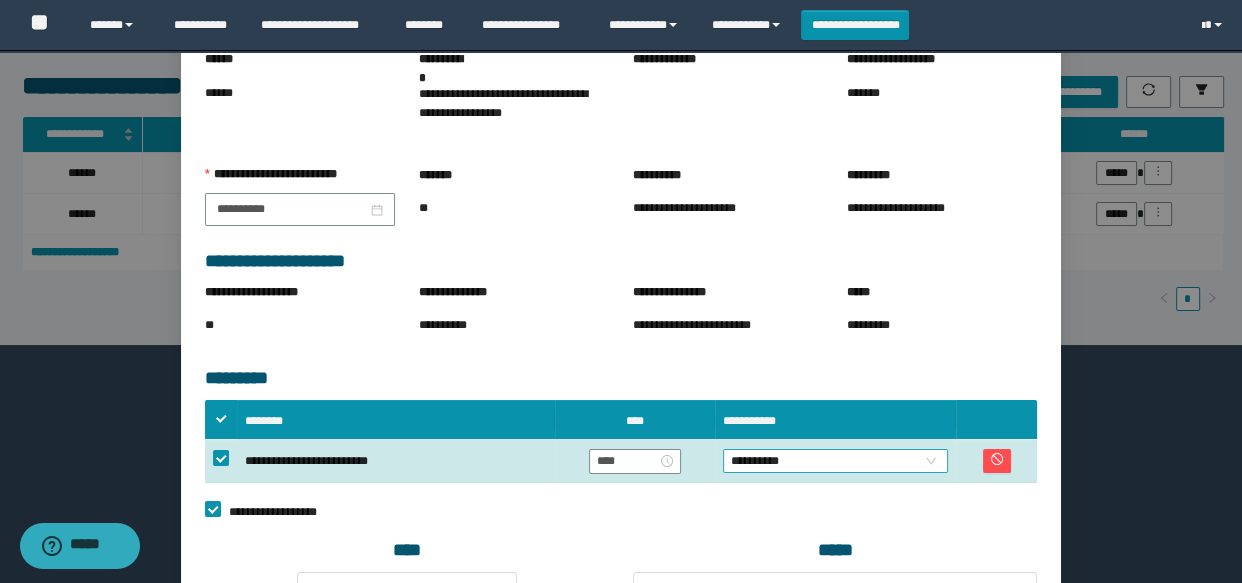 scroll, scrollTop: 272, scrollLeft: 0, axis: vertical 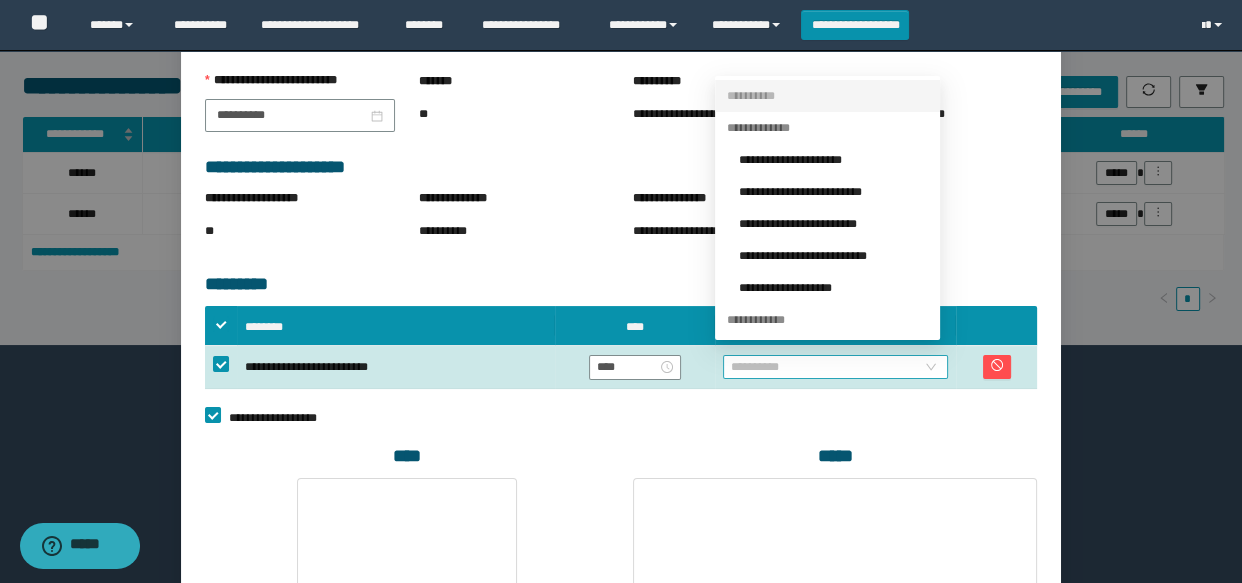 click on "**********" at bounding box center [836, 367] 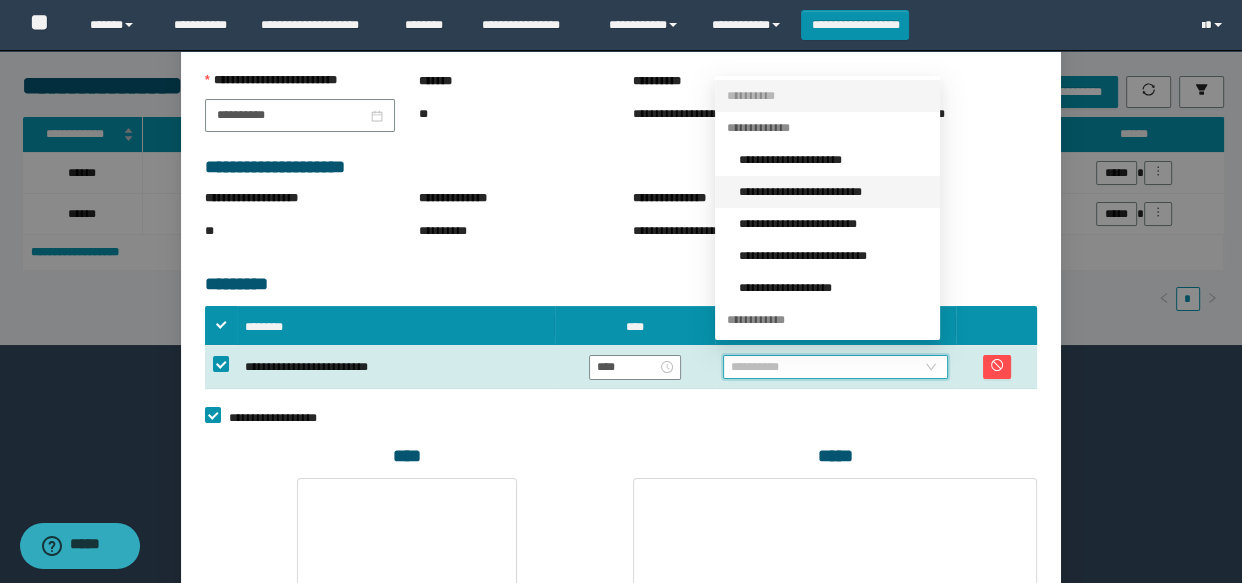 click on "**********" at bounding box center [833, 192] 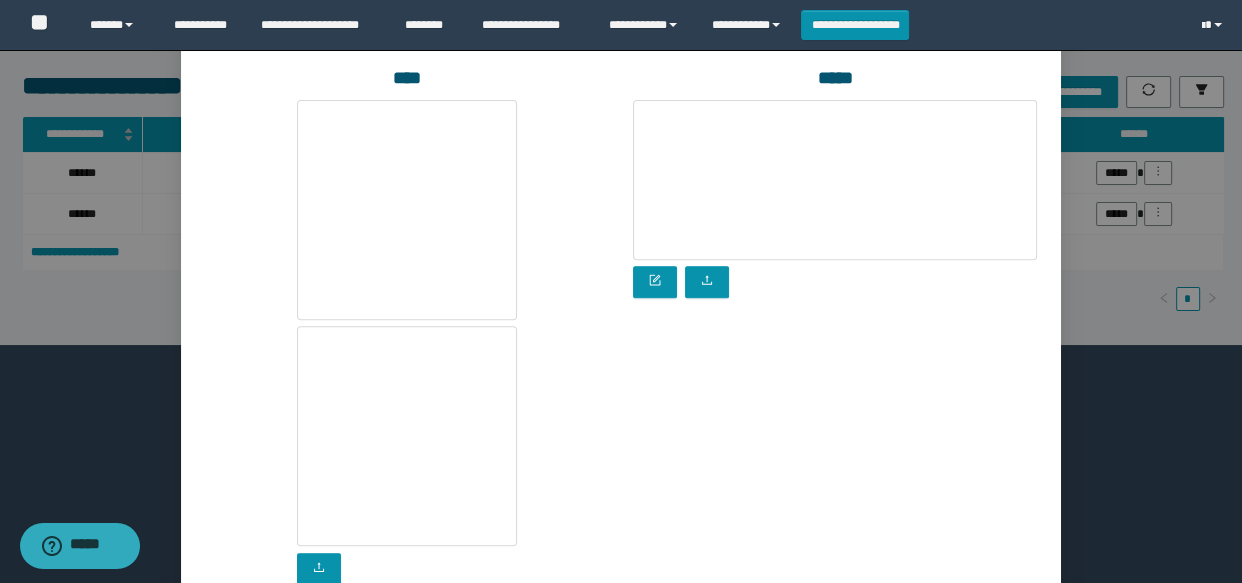 scroll, scrollTop: 761, scrollLeft: 0, axis: vertical 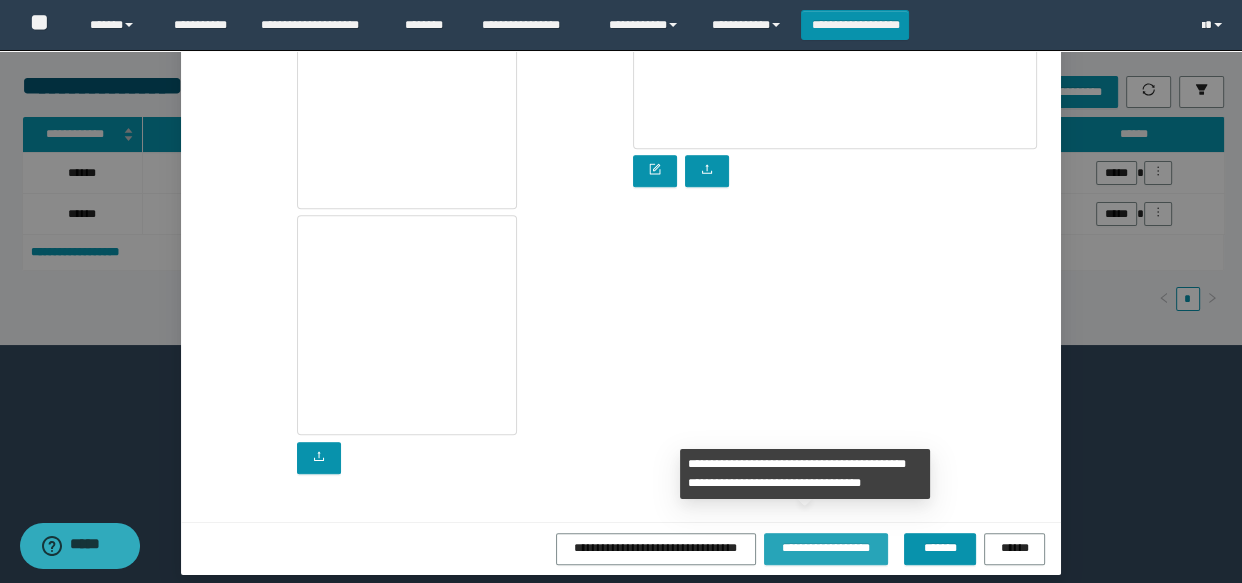 click on "**********" at bounding box center [826, 547] 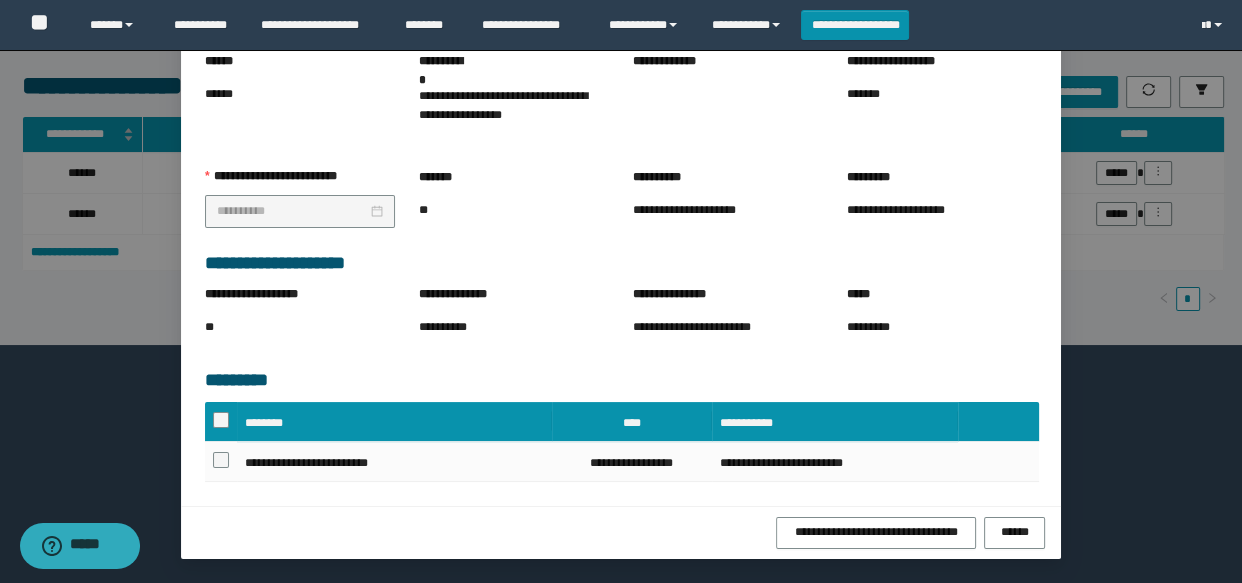scroll, scrollTop: 216, scrollLeft: 0, axis: vertical 